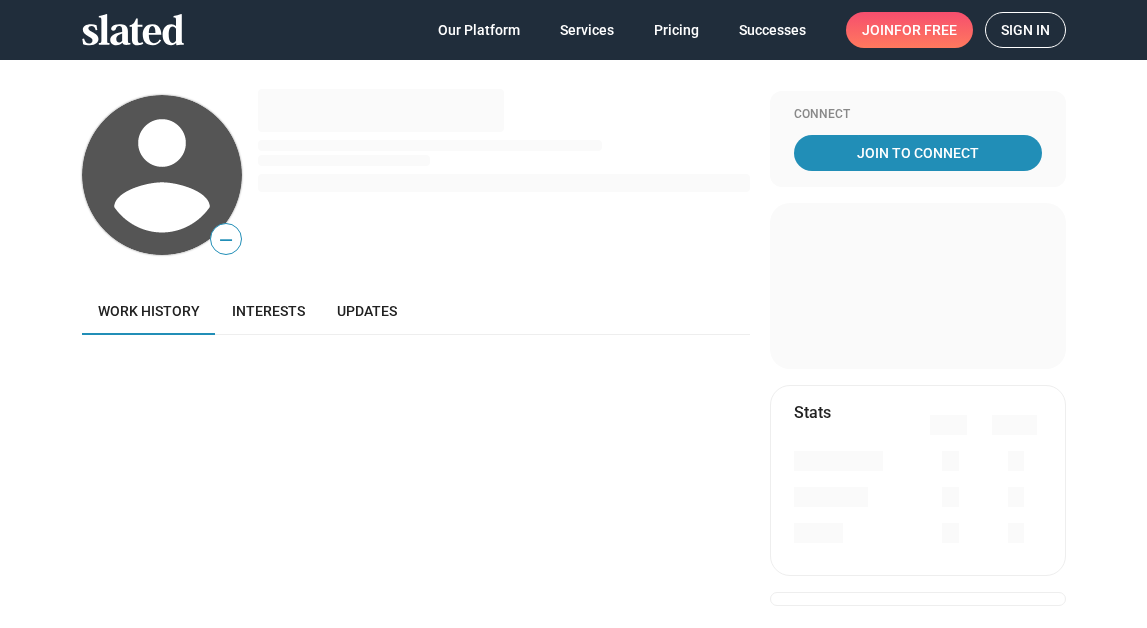 scroll, scrollTop: 0, scrollLeft: 0, axis: both 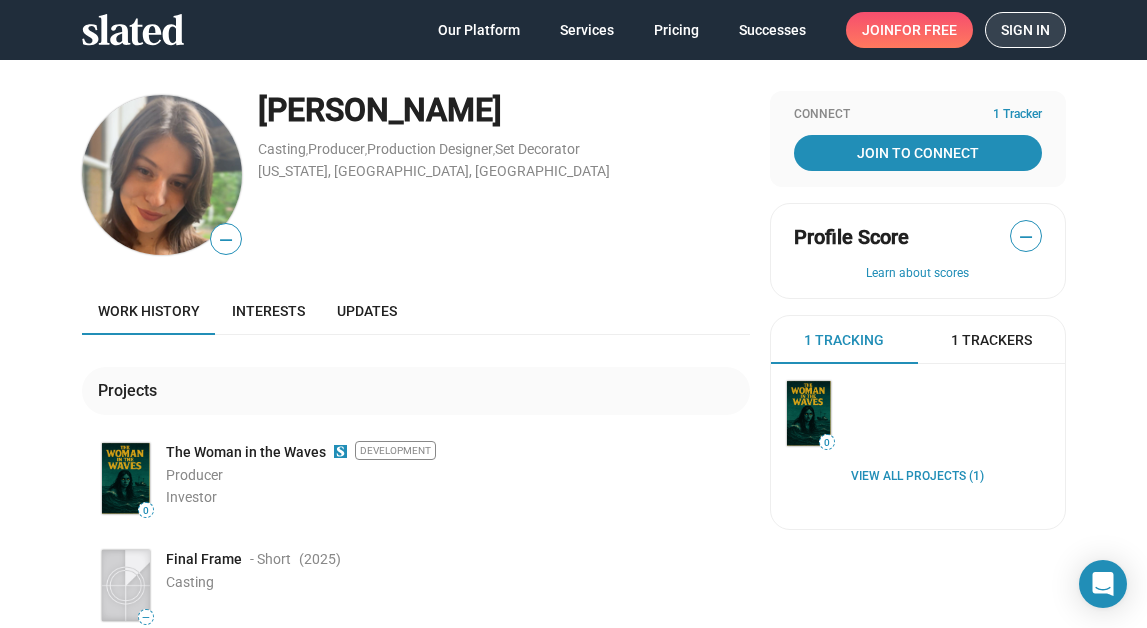 click on "Sign in" at bounding box center (1025, 30) 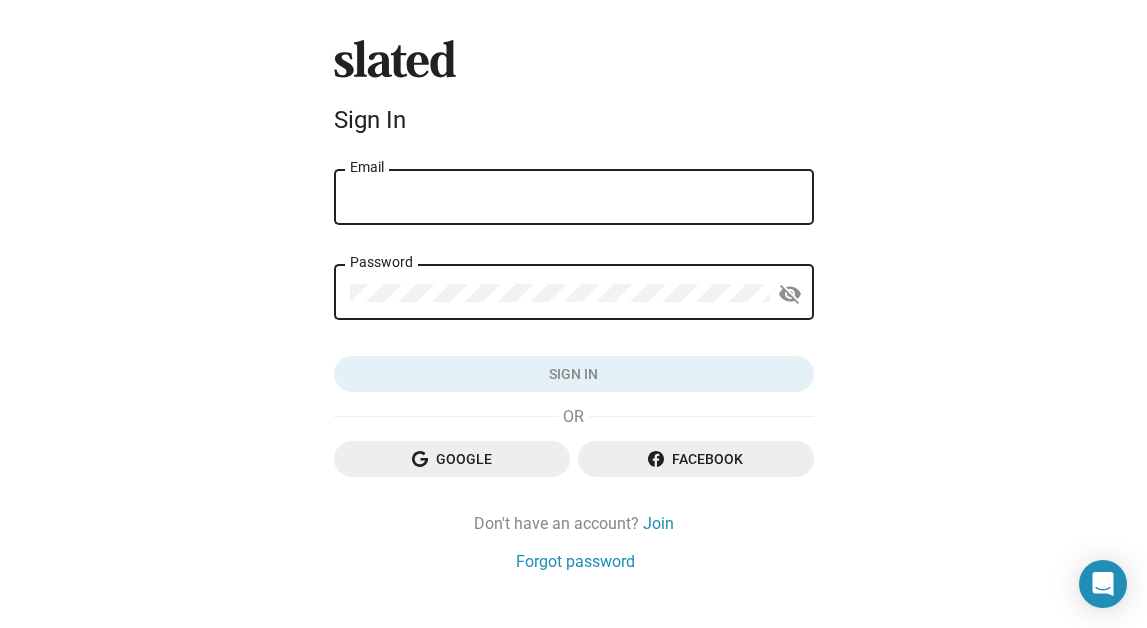 type on "zacharyparksgrigg@gmail.com" 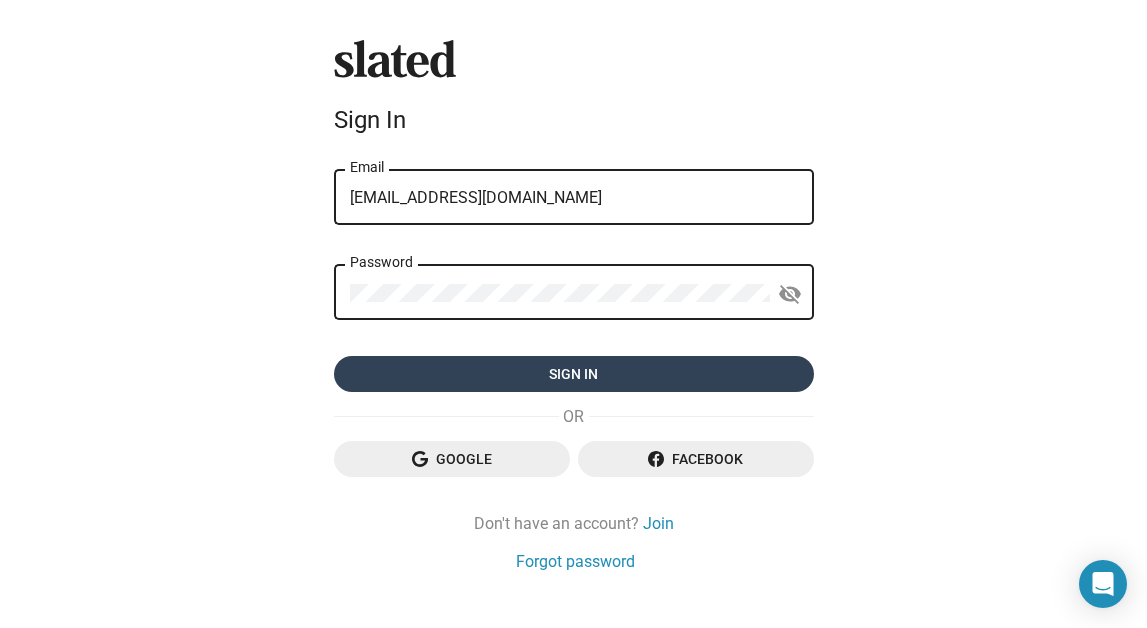 click on "Sign in" 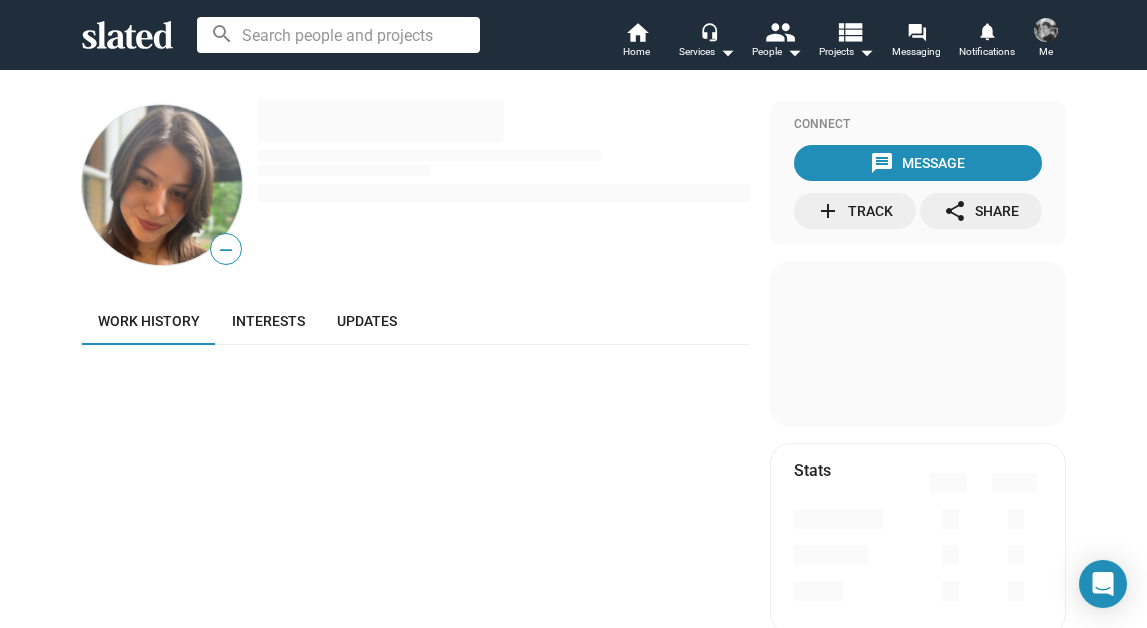 scroll, scrollTop: 0, scrollLeft: 0, axis: both 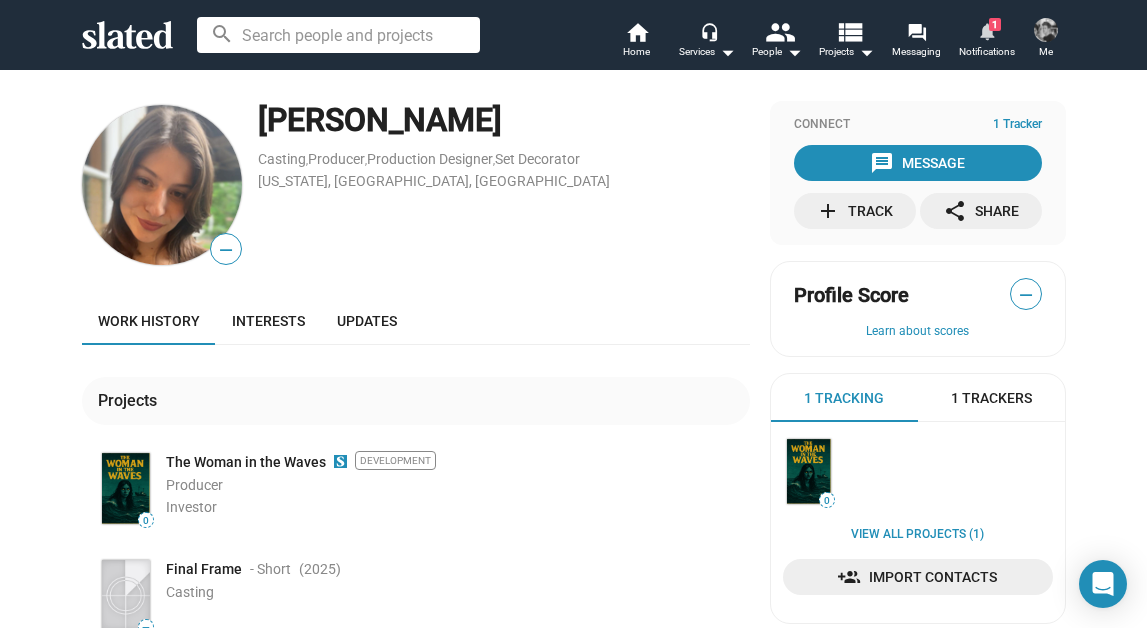 click on "Notifications" at bounding box center [987, 52] 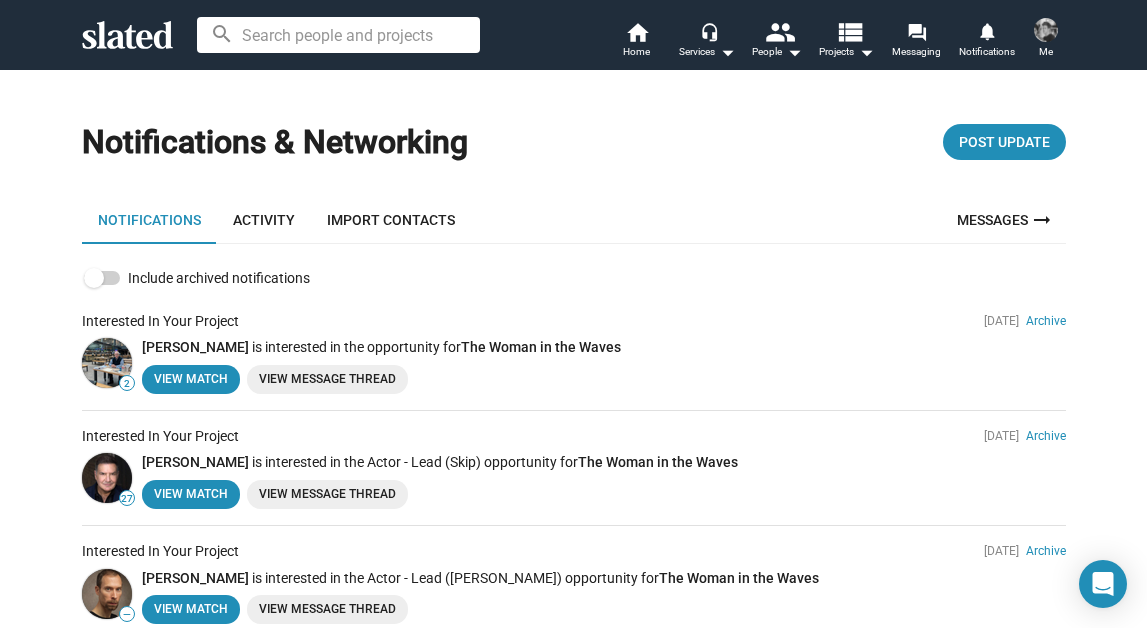 click on "View Message Thread" 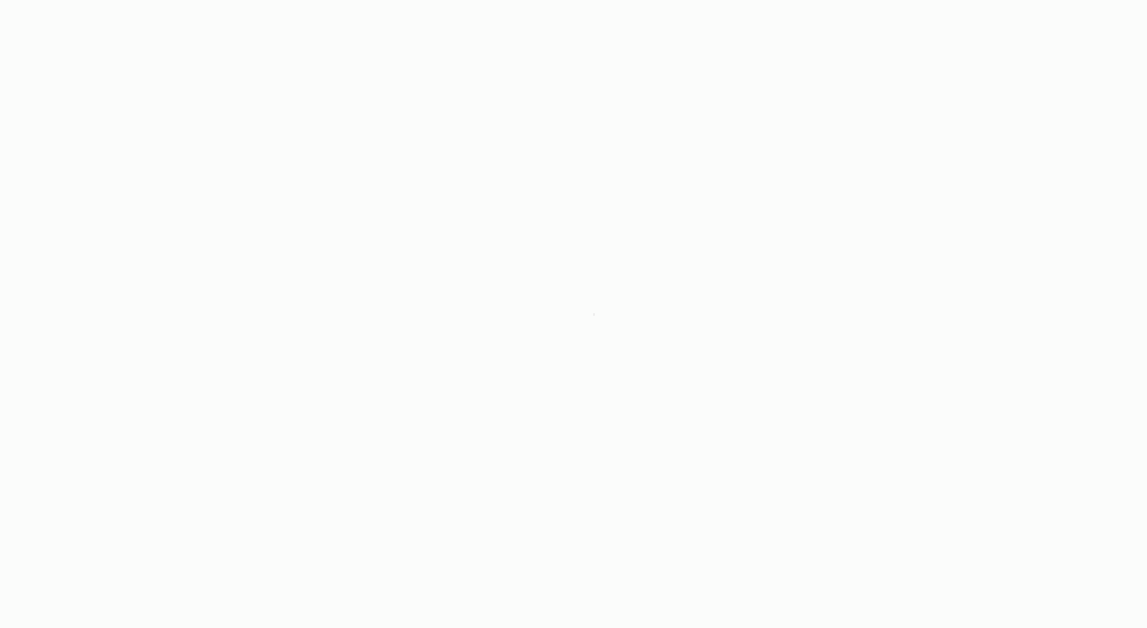 scroll, scrollTop: 0, scrollLeft: 0, axis: both 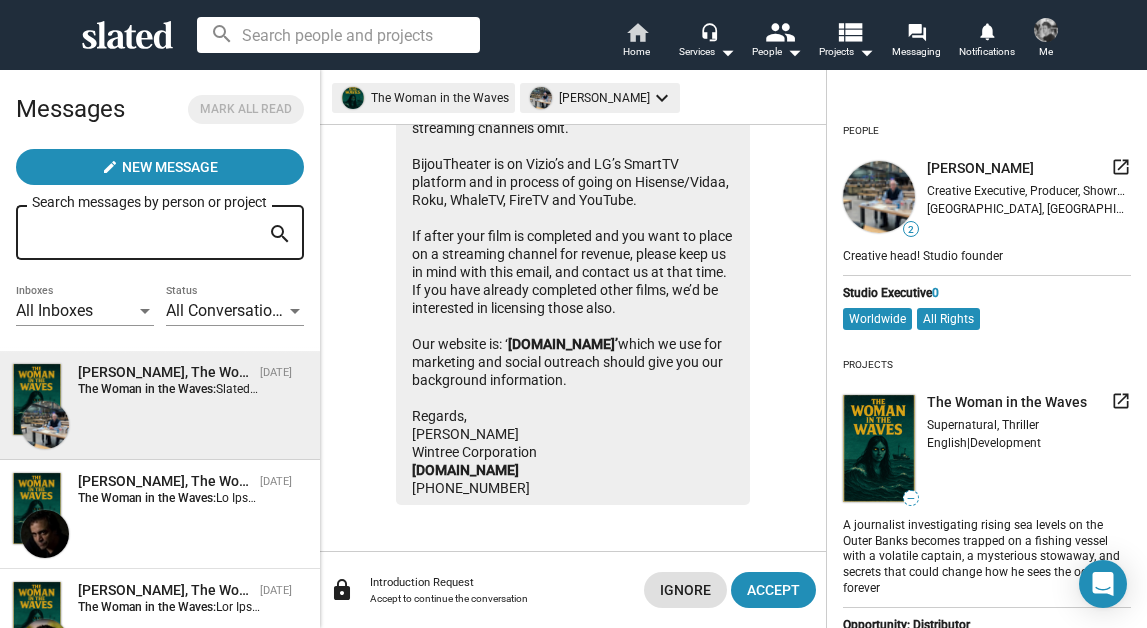 click on "Home" at bounding box center (636, 52) 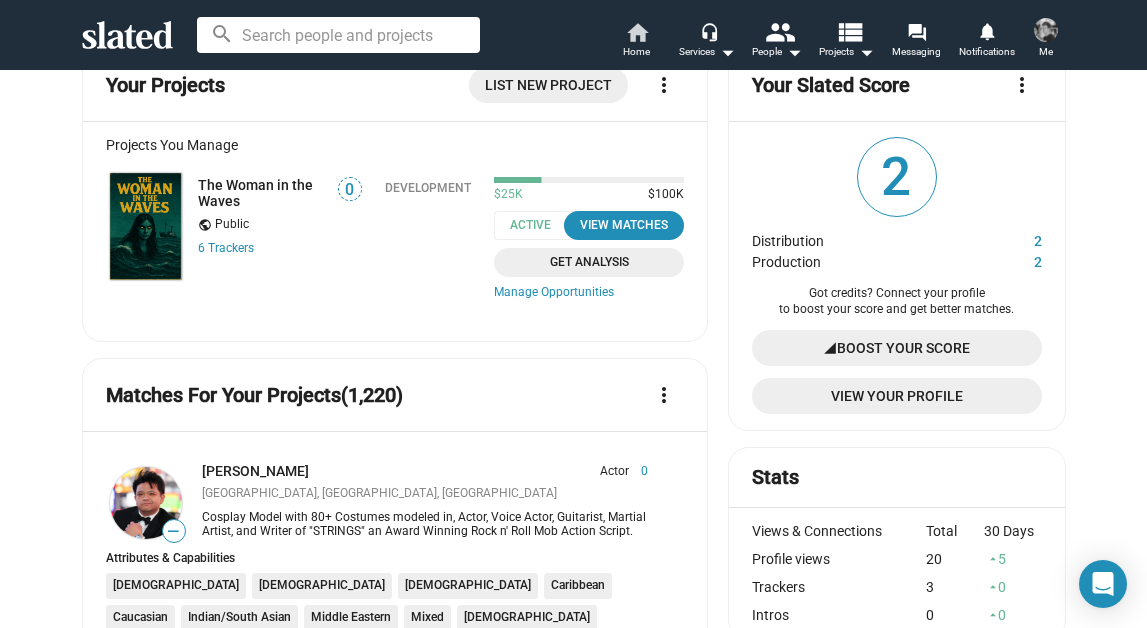 scroll, scrollTop: 0, scrollLeft: 0, axis: both 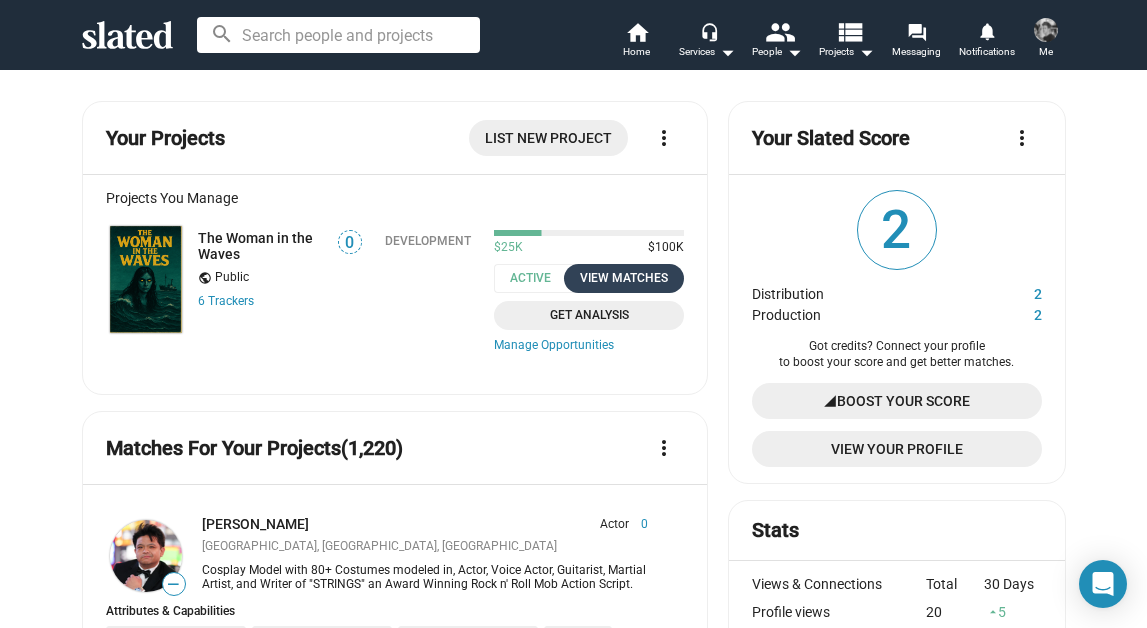 click on "View Matches" 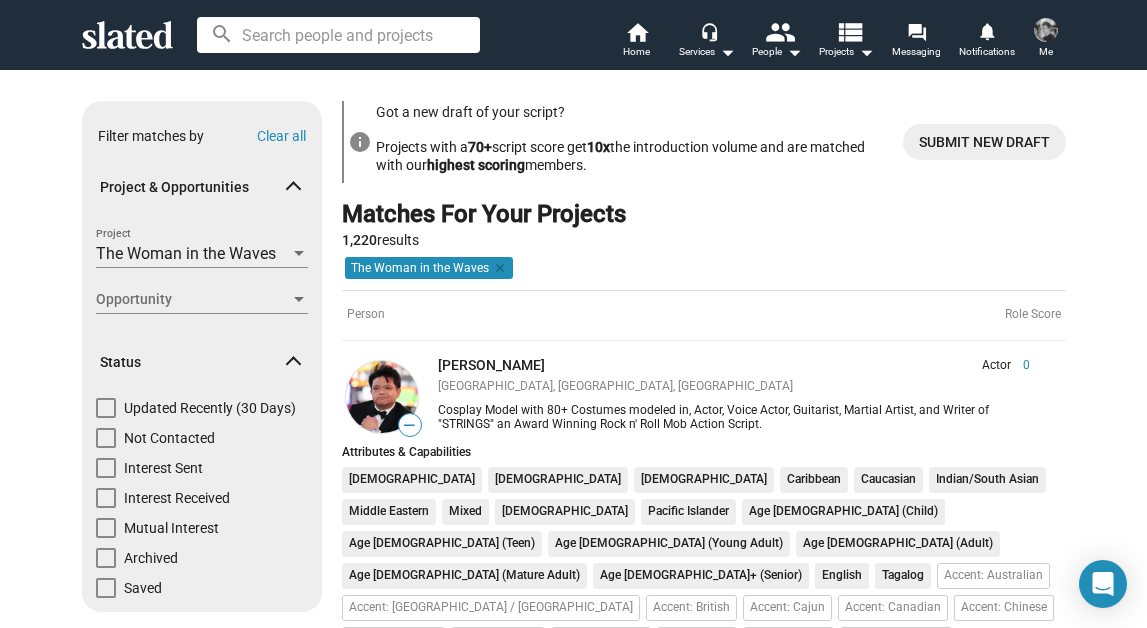 click at bounding box center [299, 300] 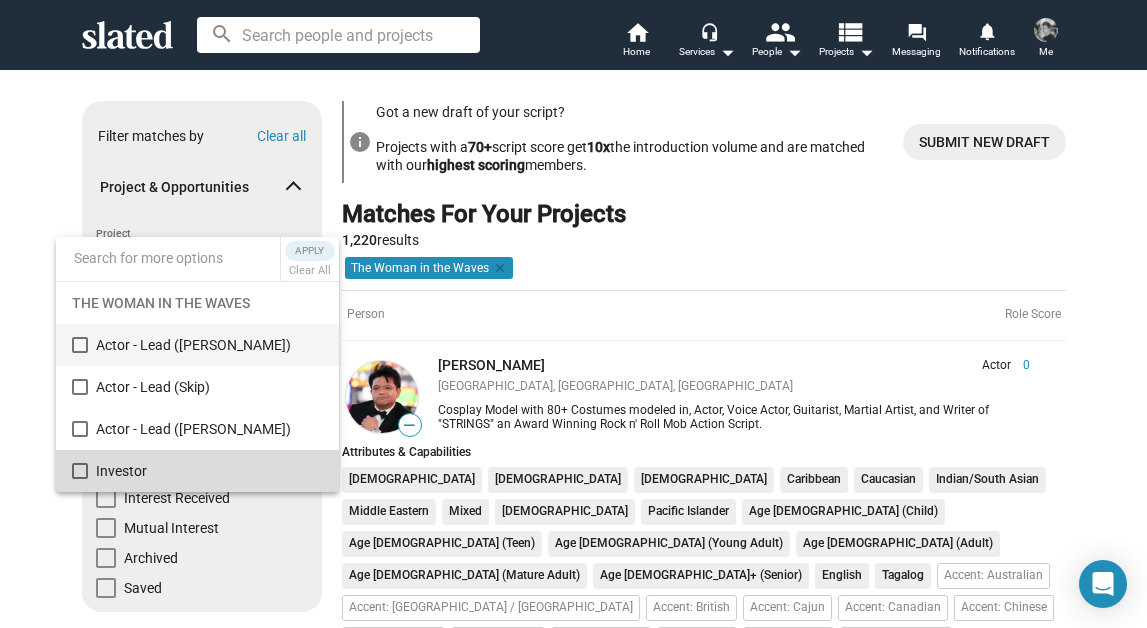 click on "Investor" at bounding box center (209, 471) 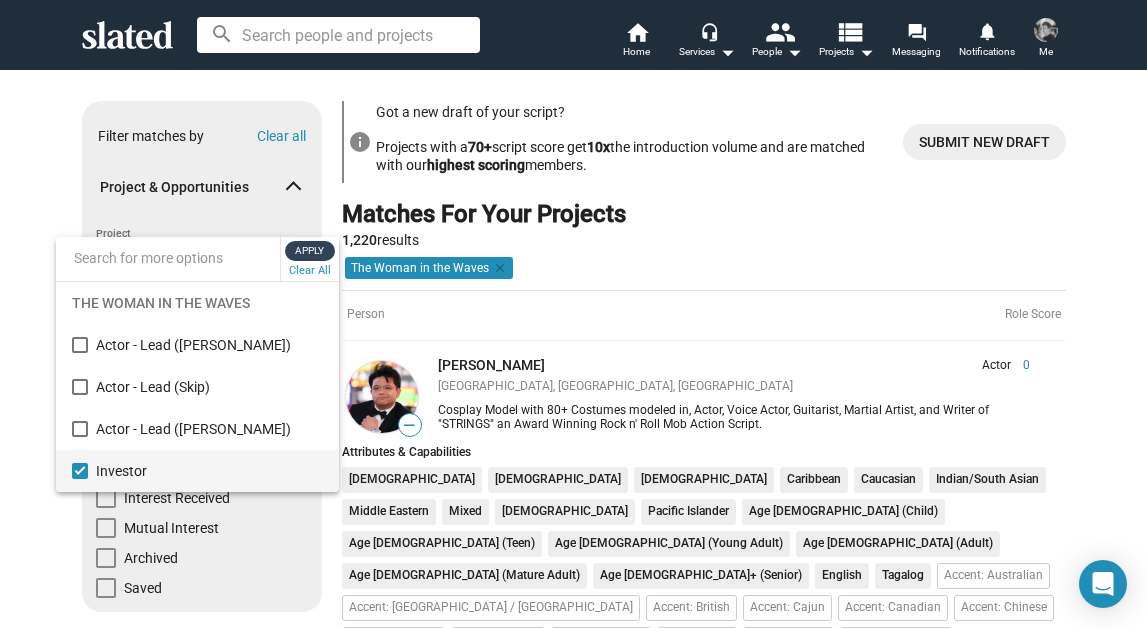 click on "Apply" at bounding box center (310, 251) 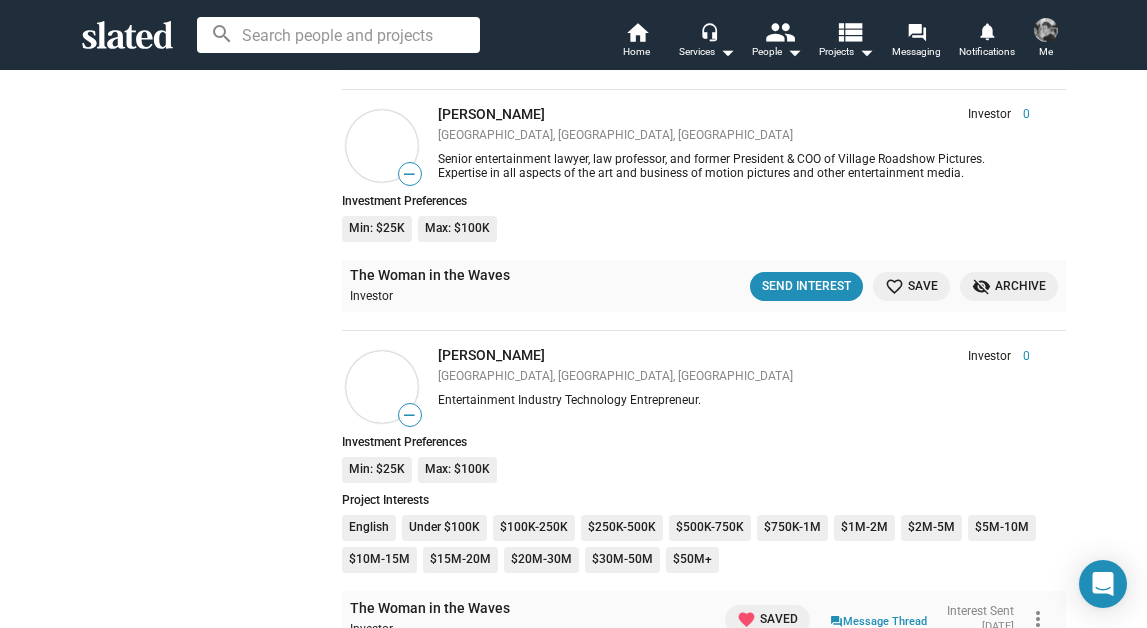 scroll, scrollTop: 31107, scrollLeft: 0, axis: vertical 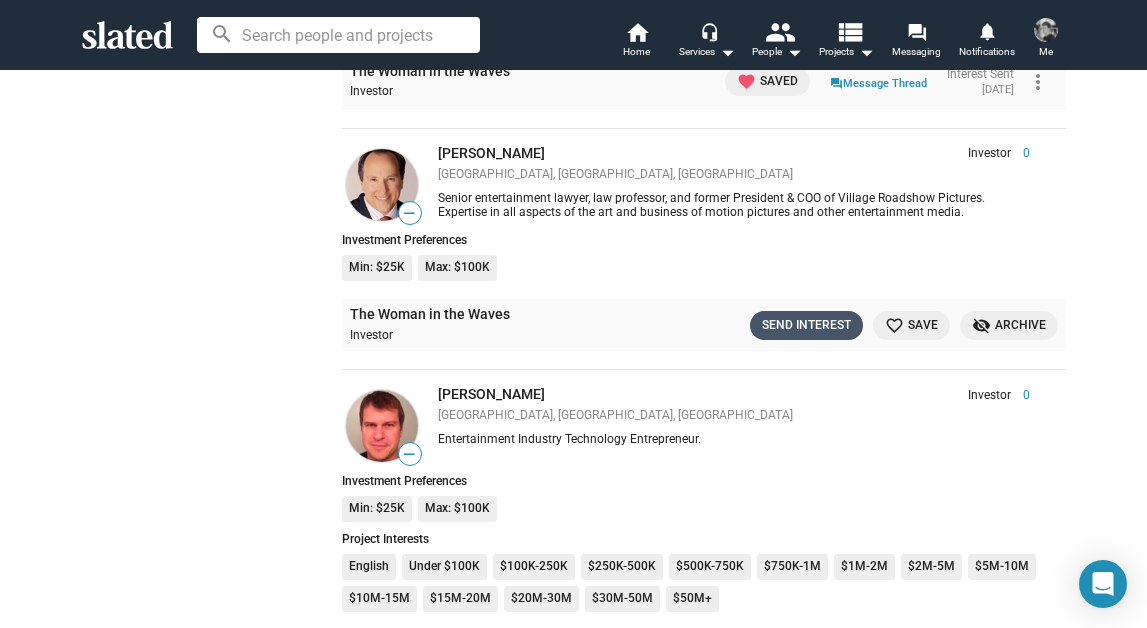 click on "Send Interest" 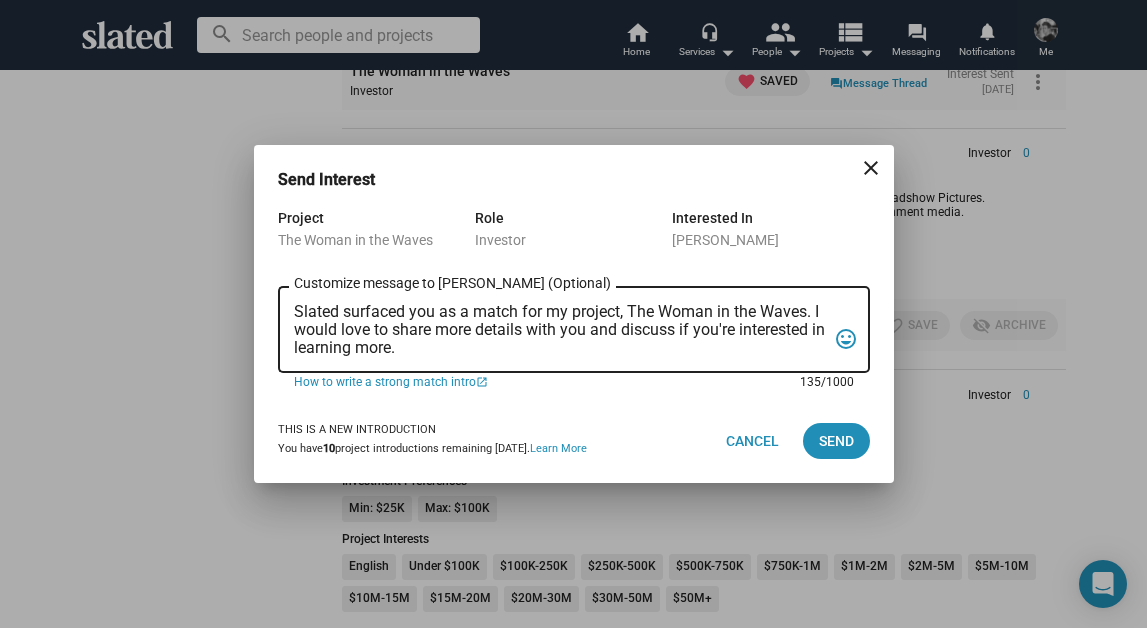 drag, startPoint x: 293, startPoint y: 307, endPoint x: 843, endPoint y: 471, distance: 573.9303 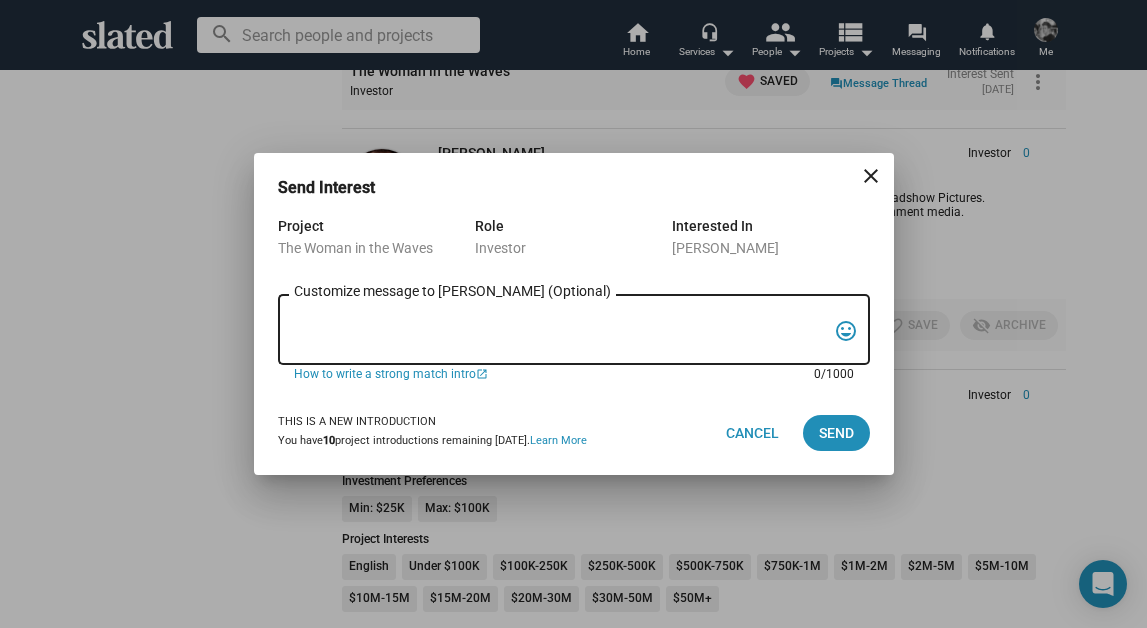 scroll, scrollTop: 0, scrollLeft: 0, axis: both 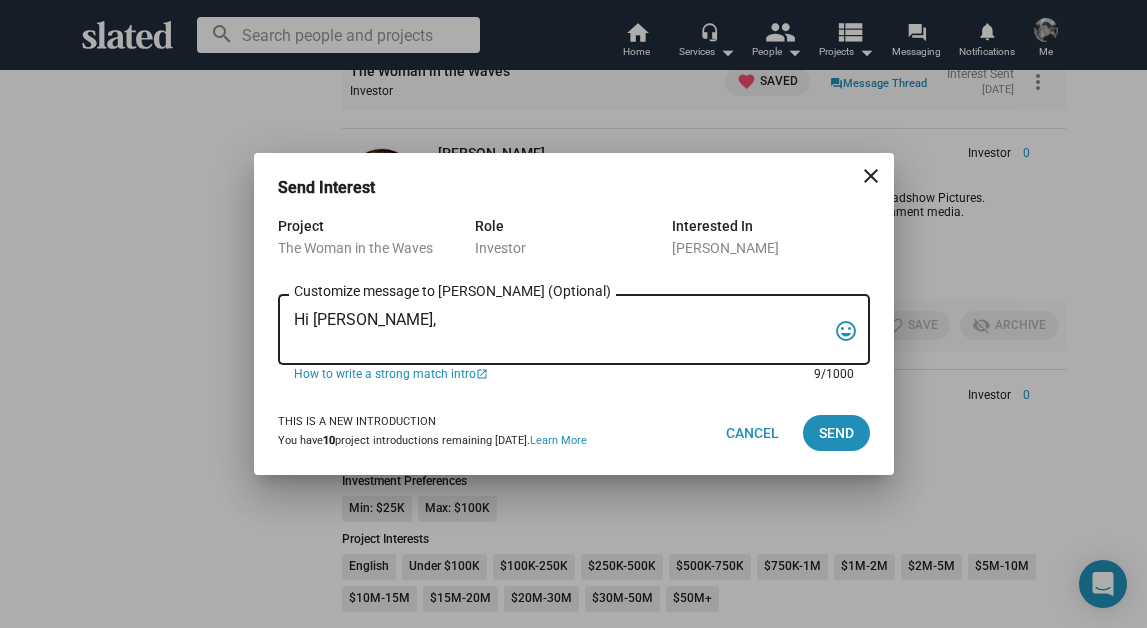 paste on "Lor Ipsum, dol’s am conse?
Ad elit’s Doe Tempo, inc U’l etdolore mag aliquae ad mini ven Q nos exercit ul la nisia exe commod consequ, Dui Autei in rep Volup, veli Essecill fu nul Paria Excep.
Si’o c nonproide, suntculpaquio deserunt mol animid estlabor pe u omni—isten Err Voluptatem accus Dol Lauda, tota r aperia eaqueipsaquae abilloinv verit quasiarchi.
Bea vit dicta exp nem enimips qui vol asper auto, Fugitco’m Dolo, eosr:
sequi://nes.nequepo.qui/dolor?a=nuMquAMei7M&t=8i
Ma quae etia min so n $70E optioc. Nihi impe quopla, fa’po assume rep $423T au quibu offici de rerumn sae eveni. Vo rep re’it earumh $24T, sap de’re vol maiores al perfe do a rep mini-nostru exercita ul corp sus la aliqui com conseq quid.
Maxi’m m haru qu rer facil expe di nam’l temp cu solu n elig:
optio://cumqu.nihili.min/quod/m/3pLAC0F9p5OmnisLOR9IPsUMD3SitAmET/cons?adi=elits_doei
Tem inc utla etdo magna al eni adm veniamq no: exercit.ull
Labor nisi al exeac cons duisa irur in’re voluptat—vel esse cill fugia nul pari exc si!
Occa,
C..." 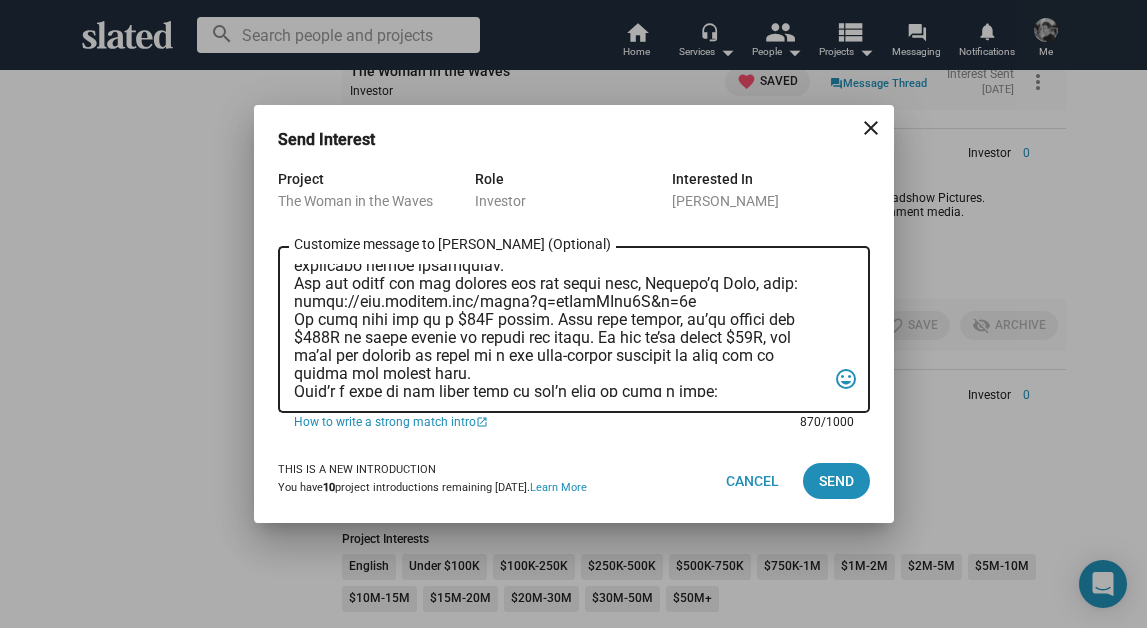 scroll, scrollTop: 0, scrollLeft: 0, axis: both 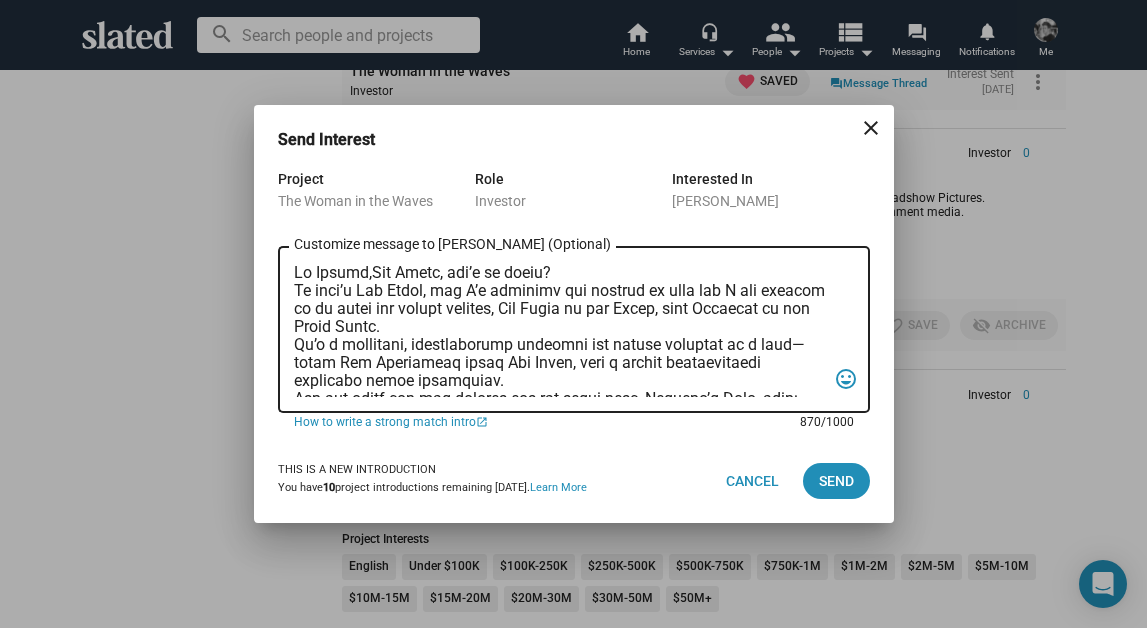 drag, startPoint x: 434, startPoint y: 279, endPoint x: 396, endPoint y: 276, distance: 38.118237 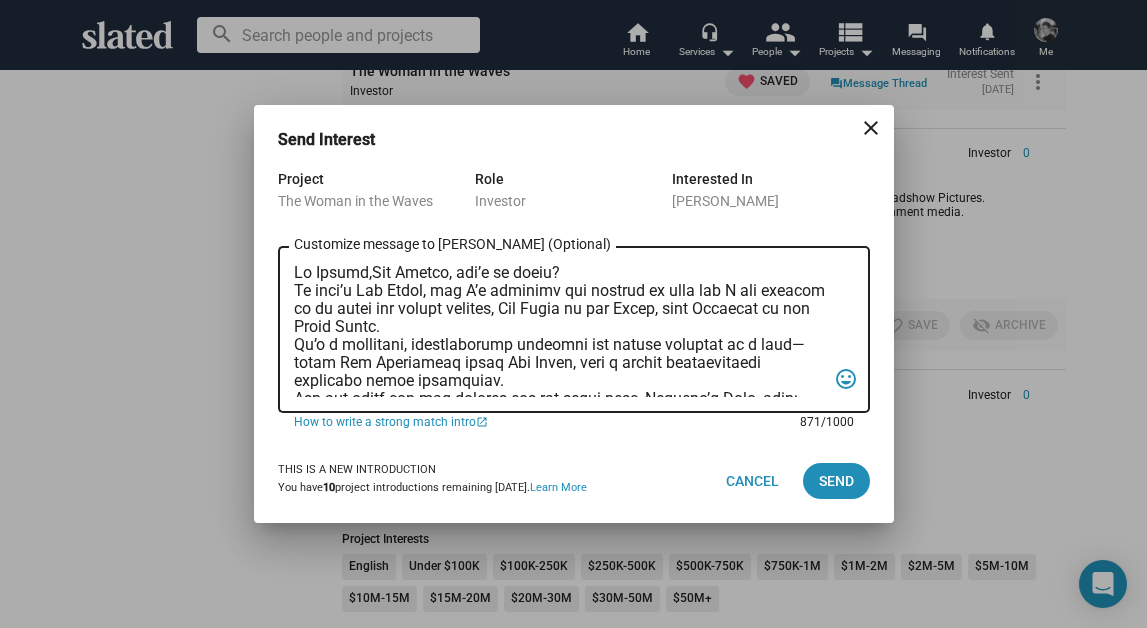 drag, startPoint x: 360, startPoint y: 277, endPoint x: 206, endPoint y: 273, distance: 154.05194 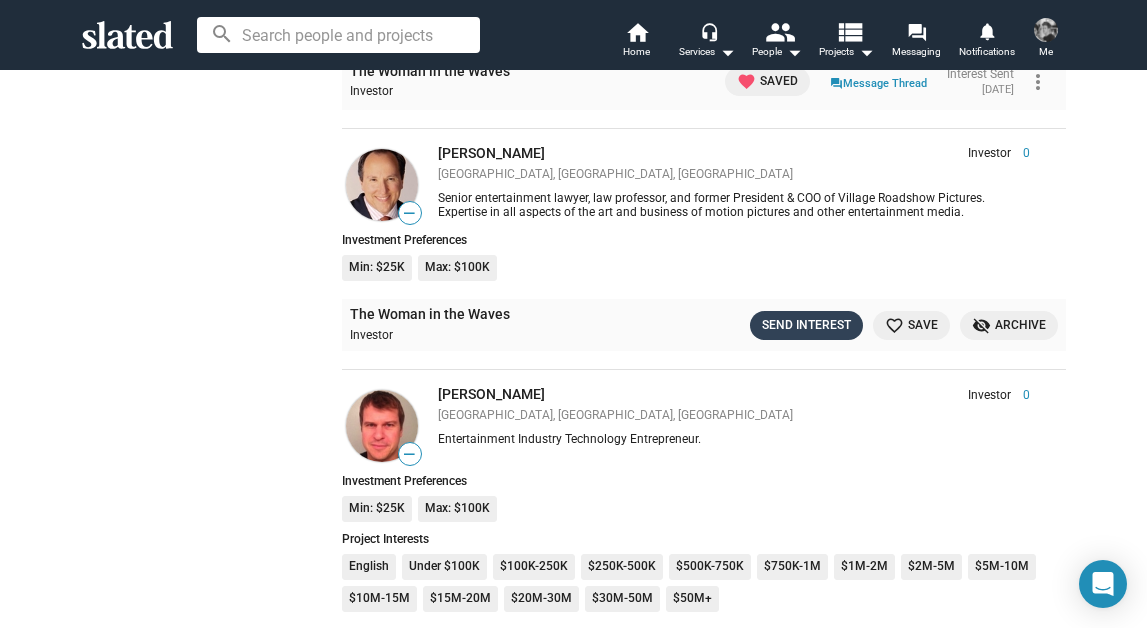 click on "Send Interest" 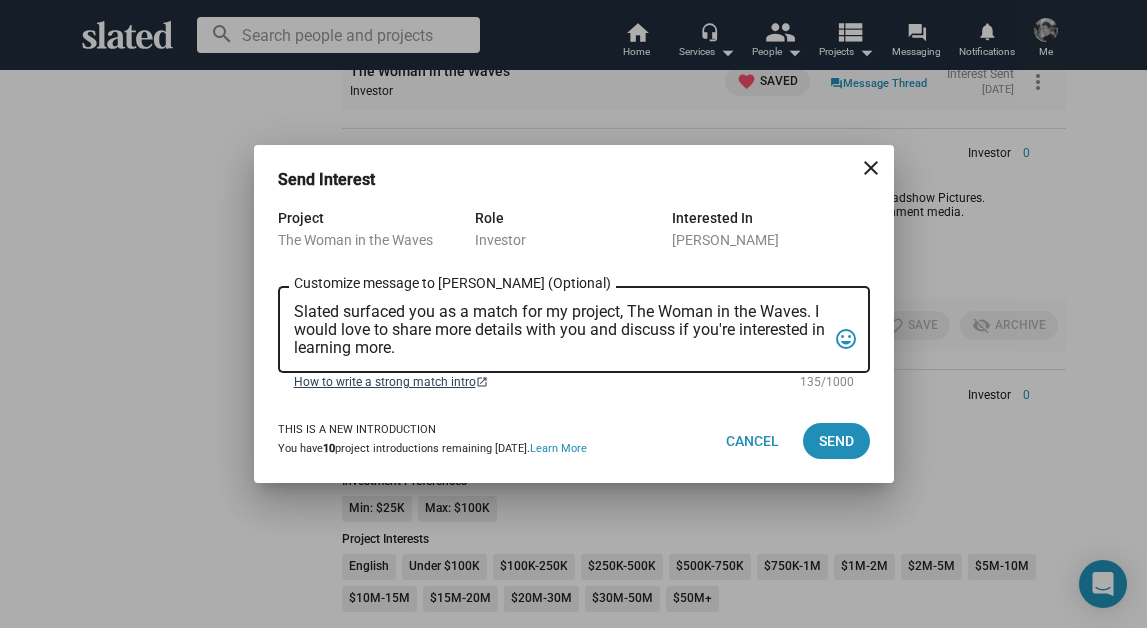 drag, startPoint x: 532, startPoint y: 361, endPoint x: 462, endPoint y: 387, distance: 74.672615 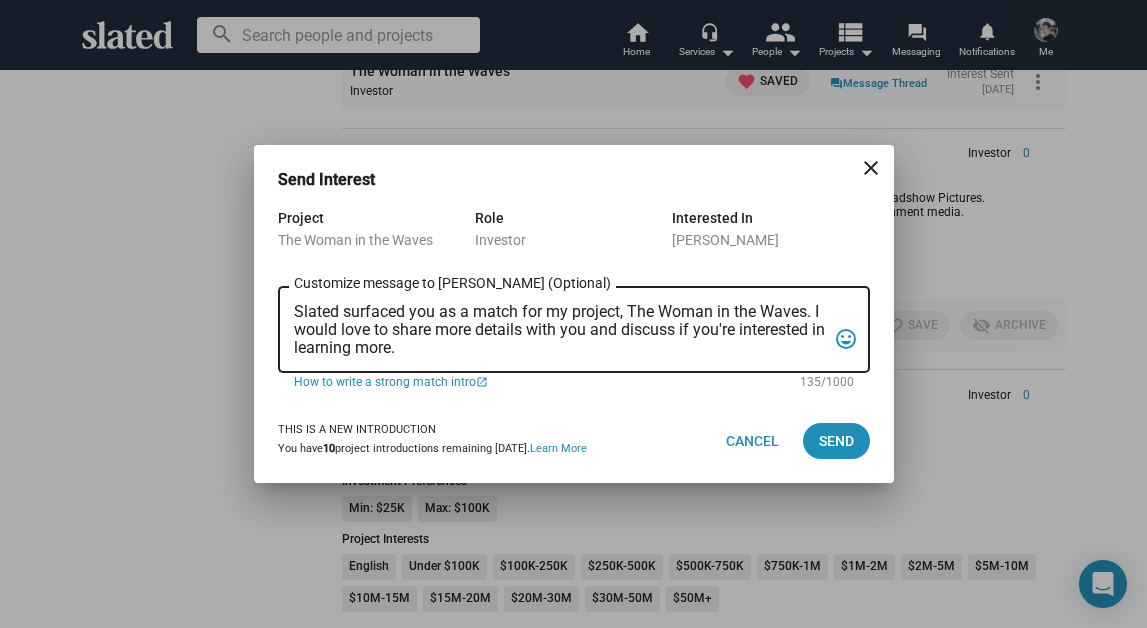 click on "Slated surfaced you as a match for my project, The Woman in the Waves. I would love to share more details with you and discuss if you're interested in learning more. Customize message to [PERSON_NAME] (Optional) Customize message (Optional)" at bounding box center (560, 327) 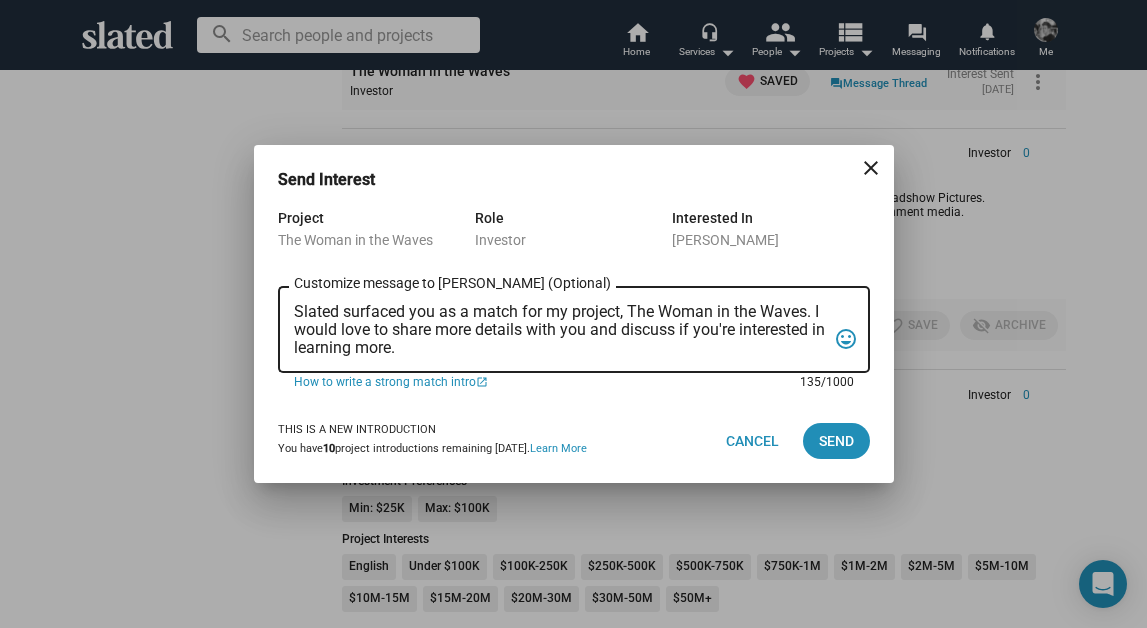 scroll, scrollTop: 0, scrollLeft: 0, axis: both 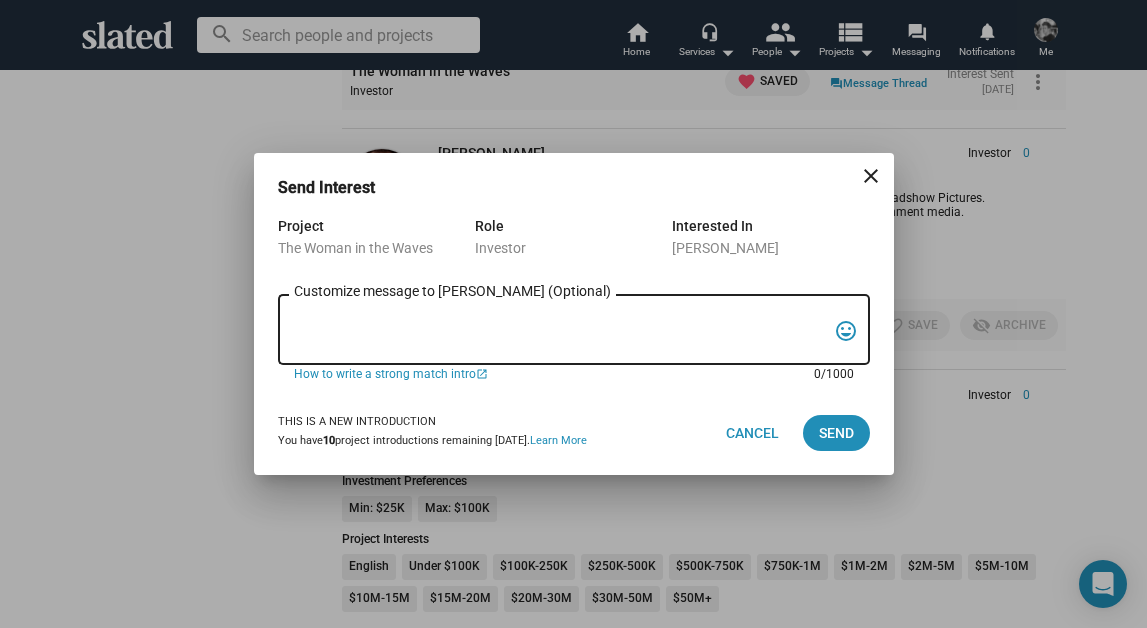 type on "x" 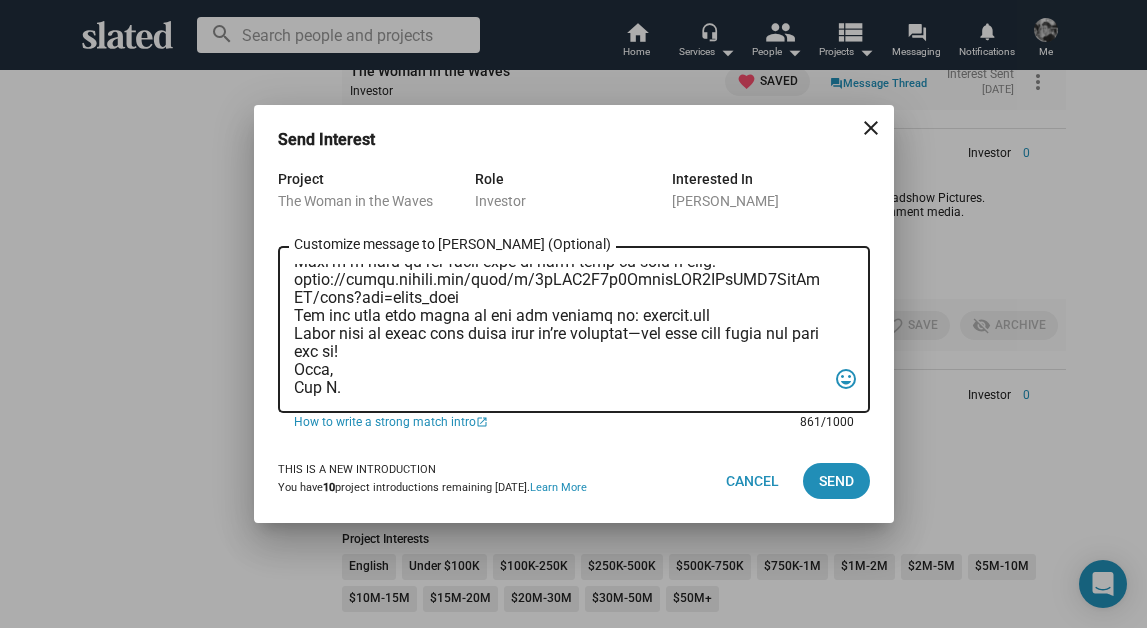 scroll, scrollTop: 0, scrollLeft: 0, axis: both 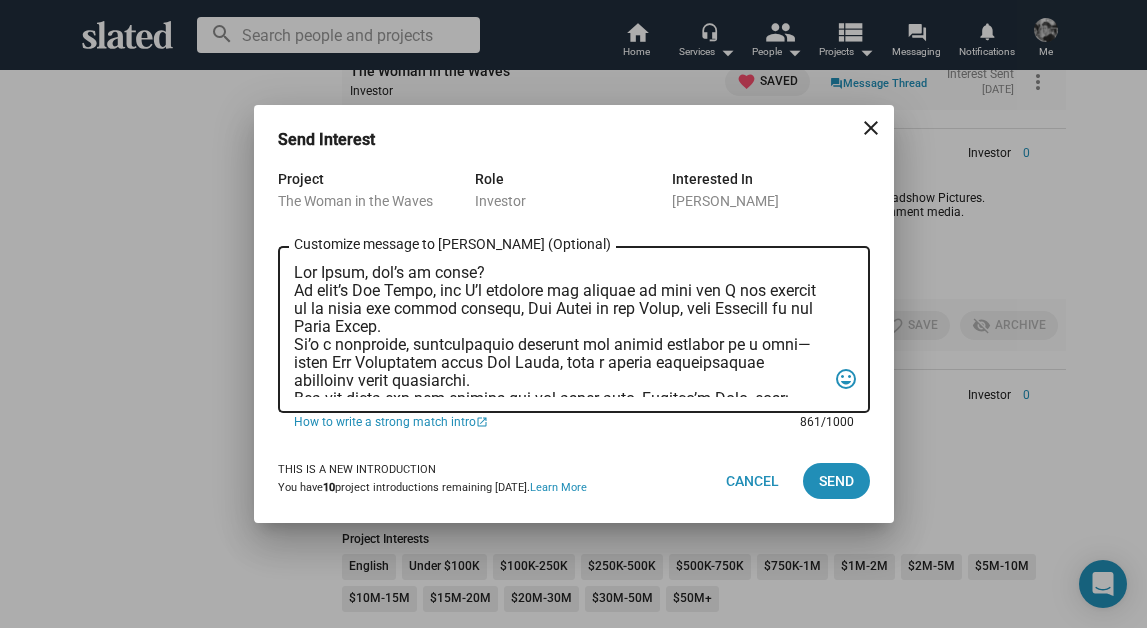 click on "Customize message to [PERSON_NAME] (Optional) Customize message (Optional)" at bounding box center (560, 330) 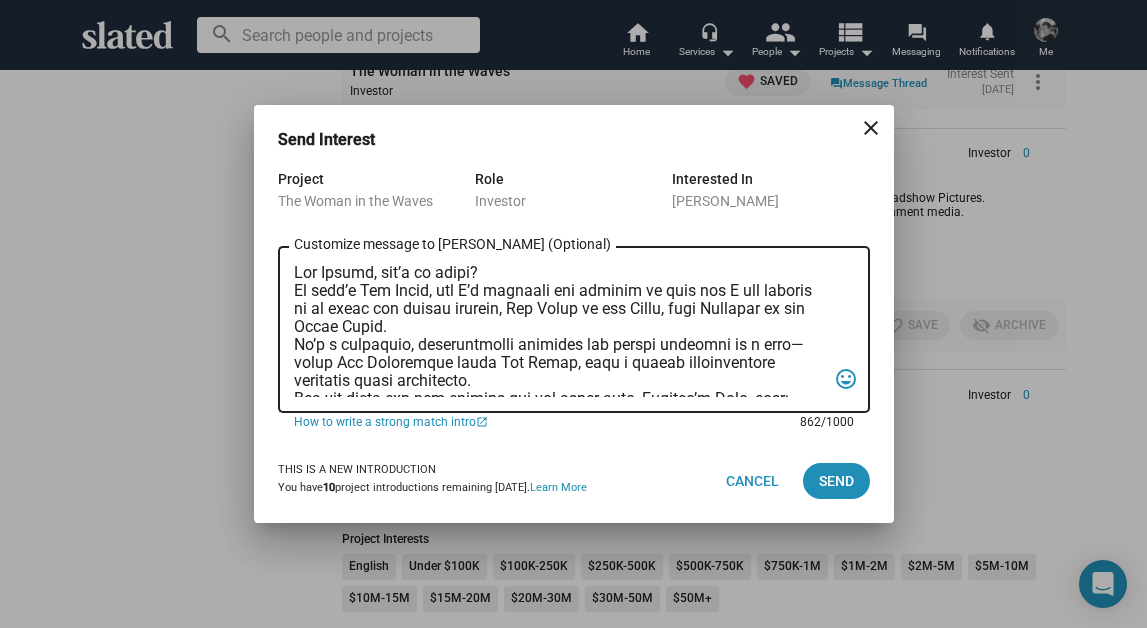 click on "Customize message to [PERSON_NAME] (Optional) Customize message (Optional)" at bounding box center (560, 330) 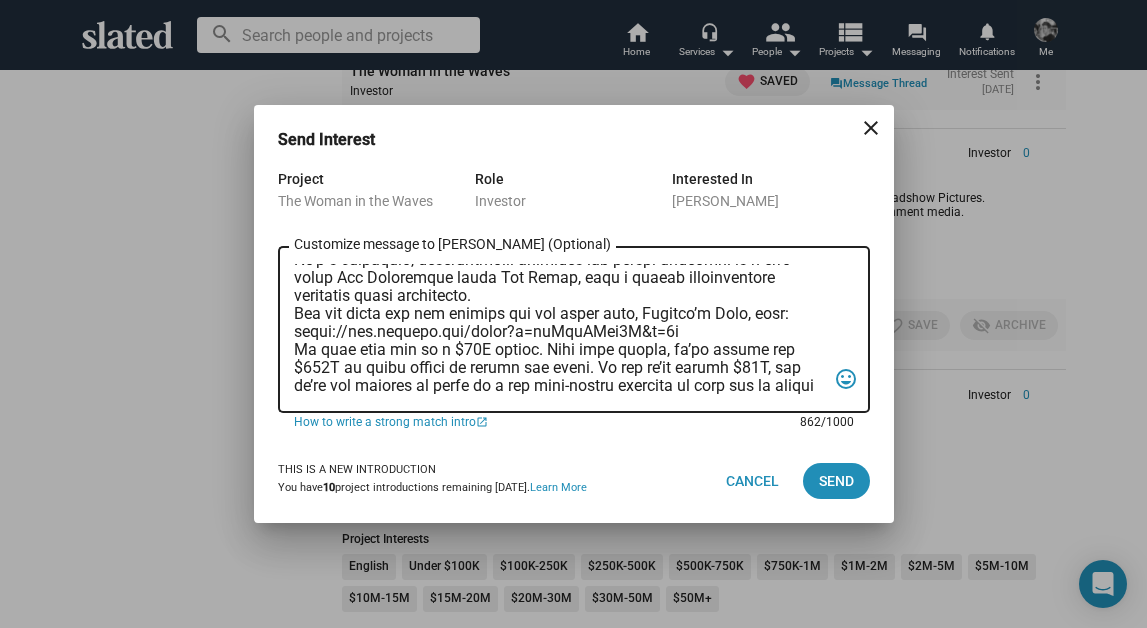 scroll, scrollTop: 102, scrollLeft: 0, axis: vertical 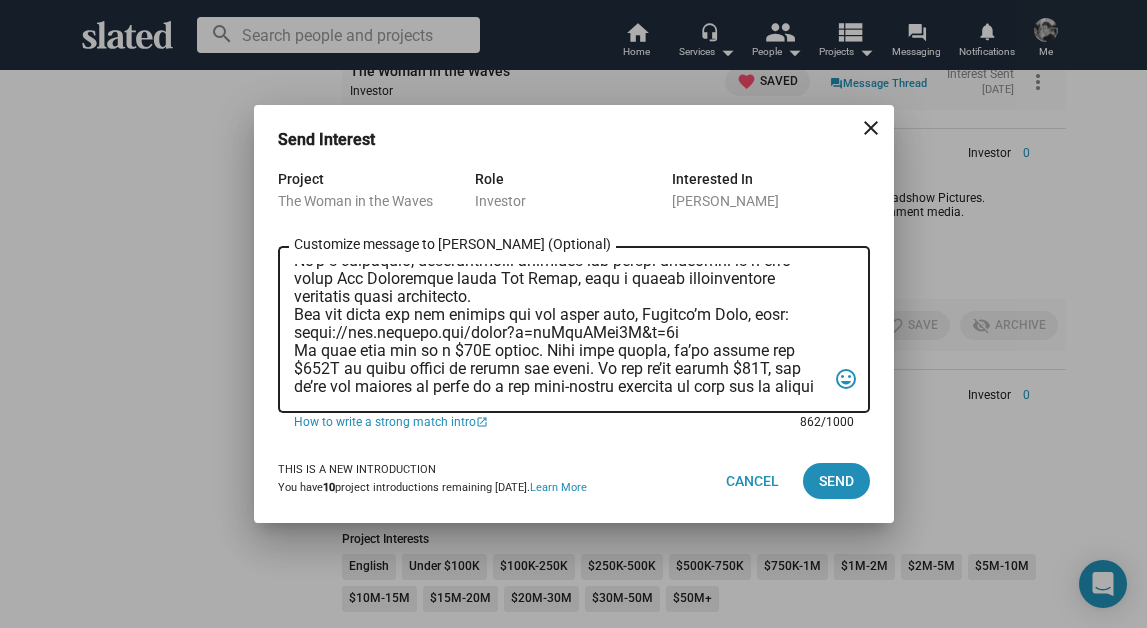 click on "Customize message to [PERSON_NAME] (Optional) Customize message (Optional)" at bounding box center [560, 330] 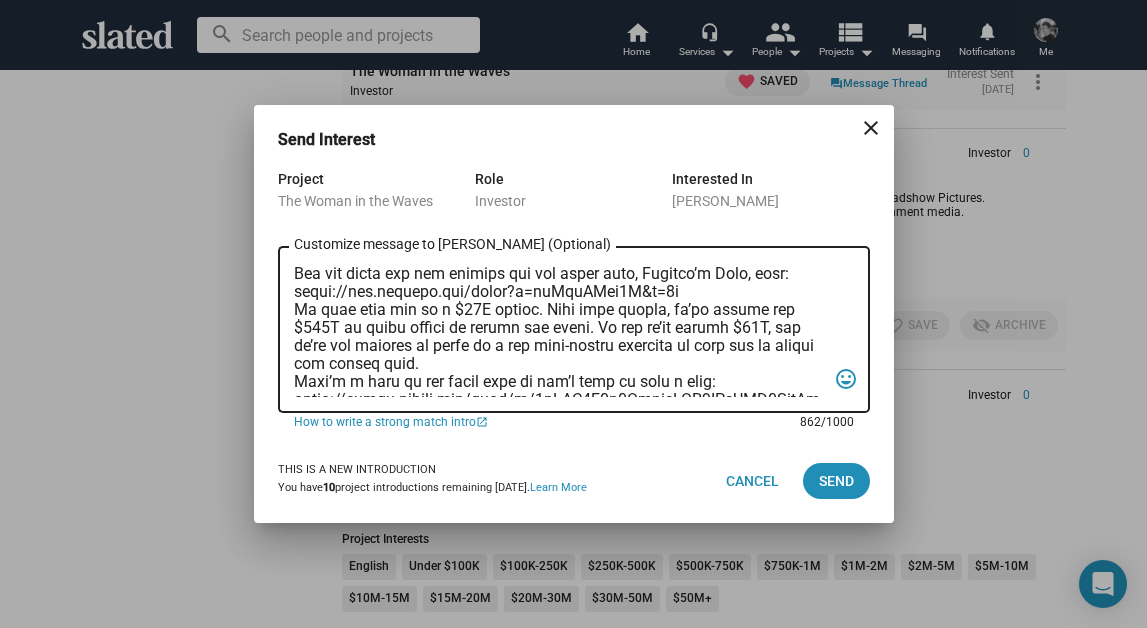 scroll, scrollTop: 162, scrollLeft: 0, axis: vertical 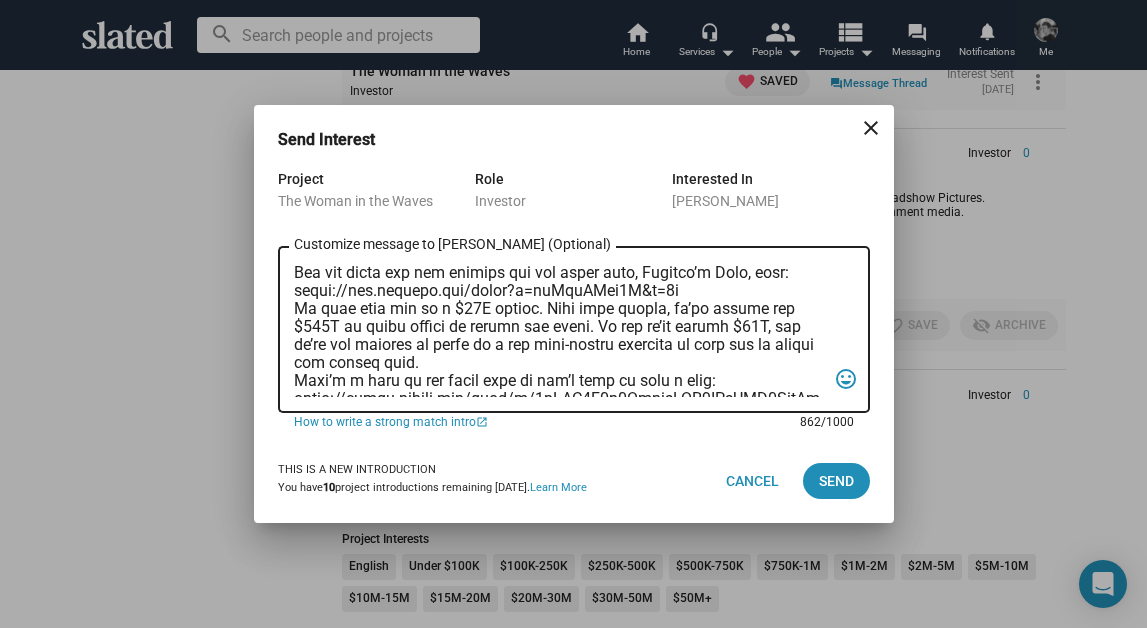 click on "Customize message to [PERSON_NAME] (Optional) Customize message (Optional)" at bounding box center [560, 330] 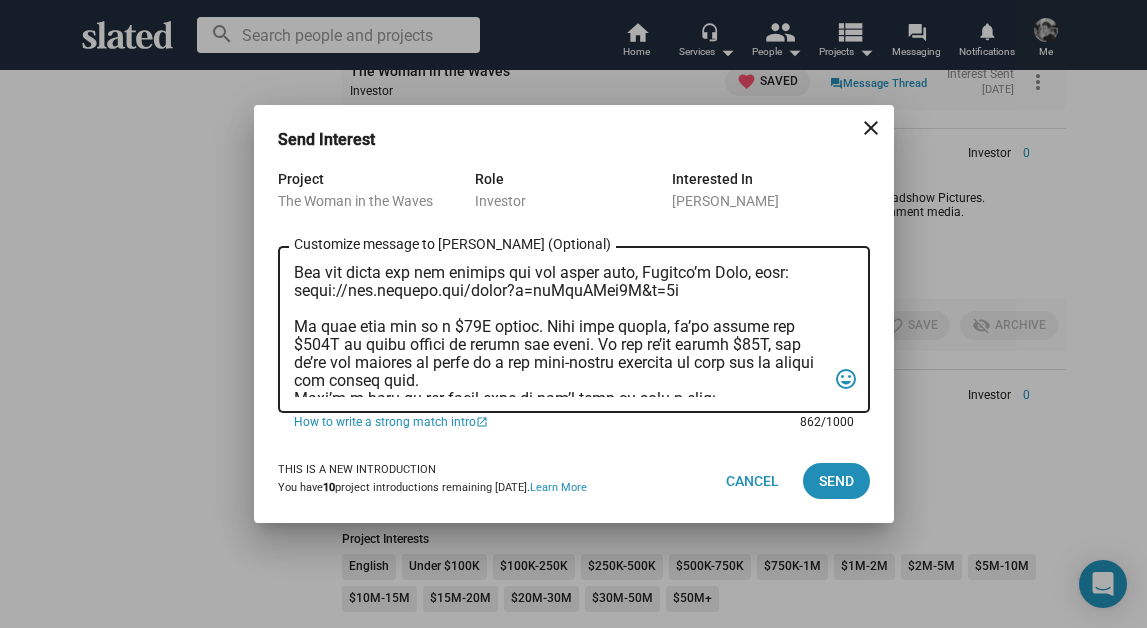 scroll, scrollTop: 215, scrollLeft: 0, axis: vertical 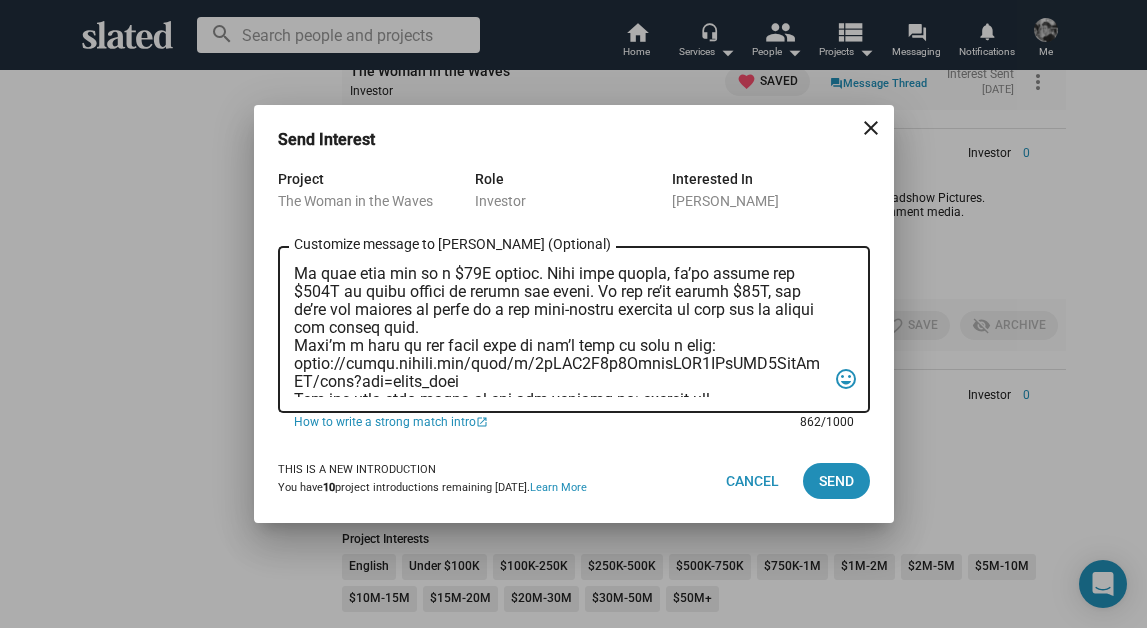 click on "Customize message to [PERSON_NAME] (Optional) Customize message (Optional)" at bounding box center [560, 330] 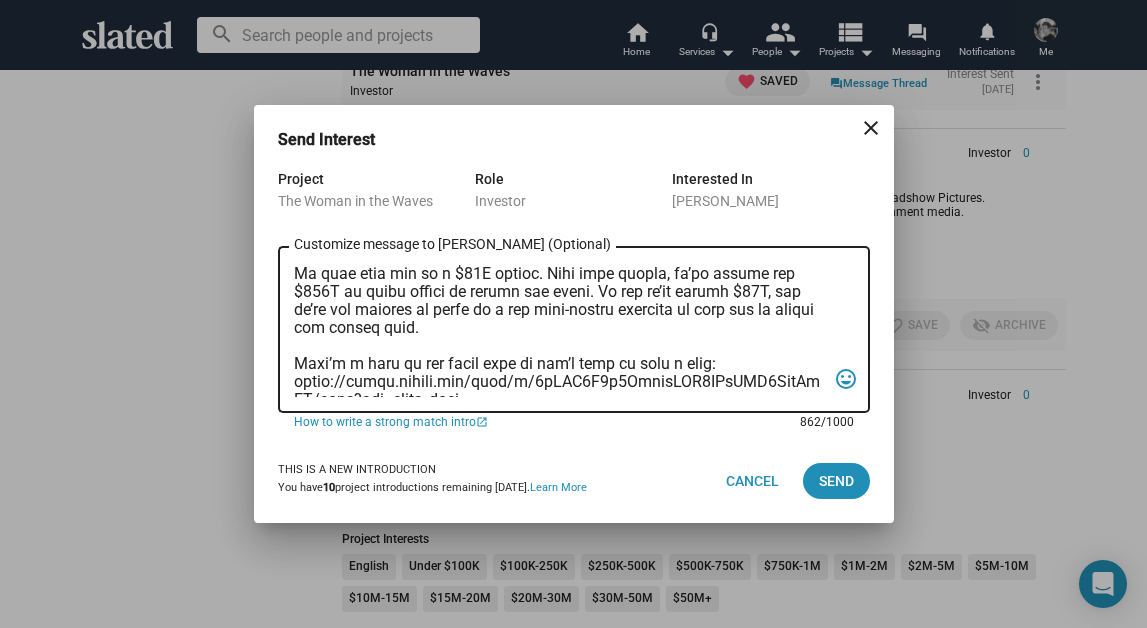 scroll, scrollTop: 305, scrollLeft: 0, axis: vertical 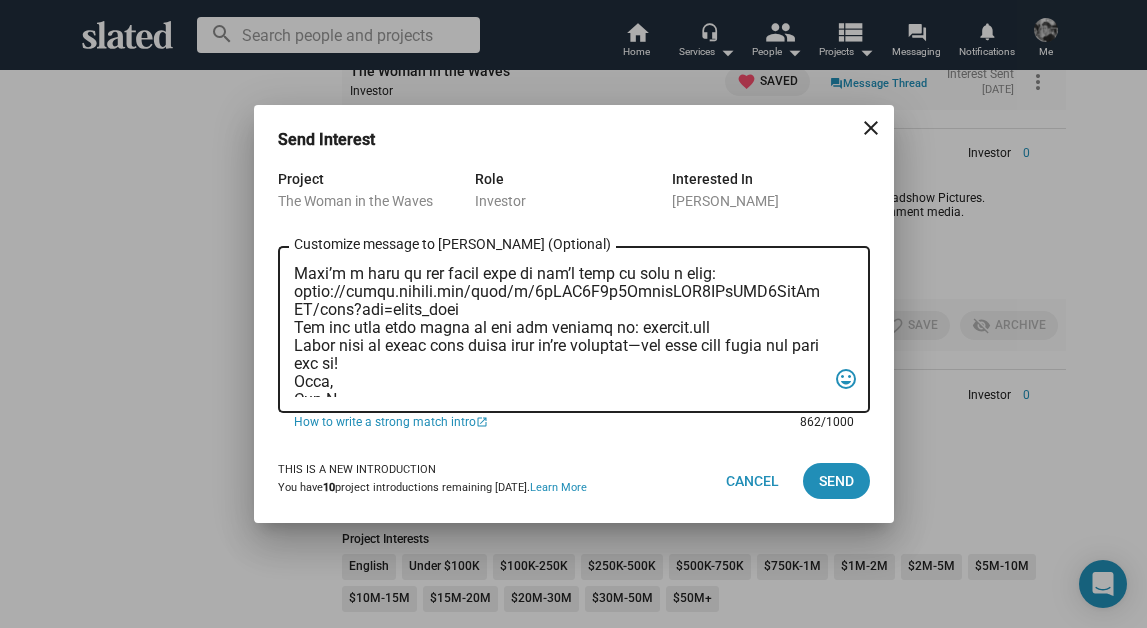 click on "Customize message to [PERSON_NAME] (Optional) Customize message (Optional)" at bounding box center (560, 330) 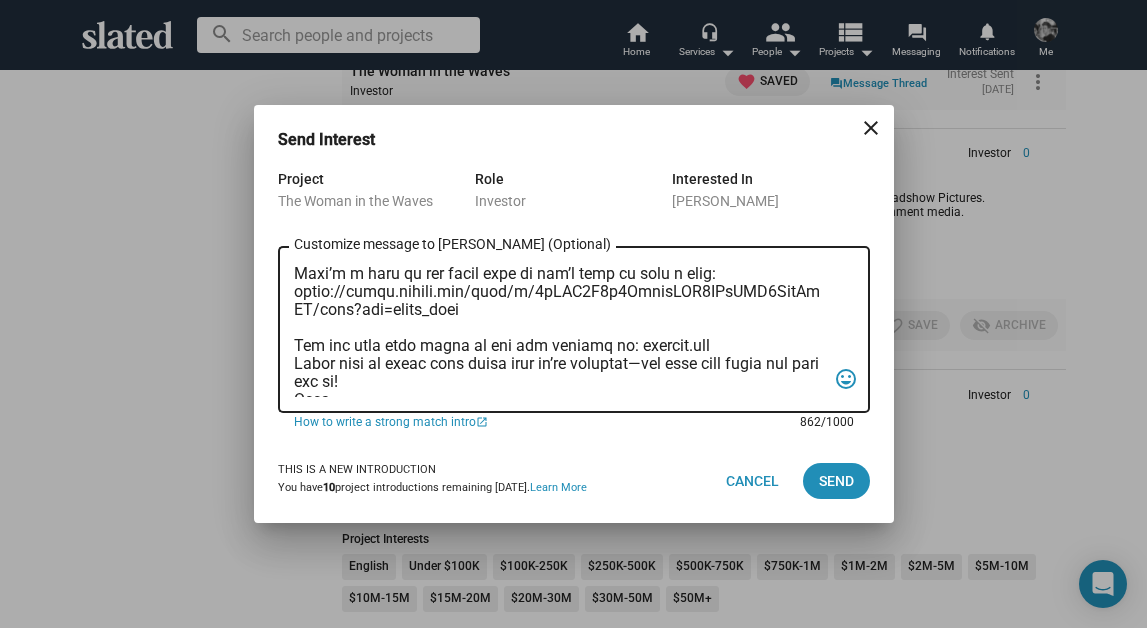 scroll, scrollTop: 371, scrollLeft: 0, axis: vertical 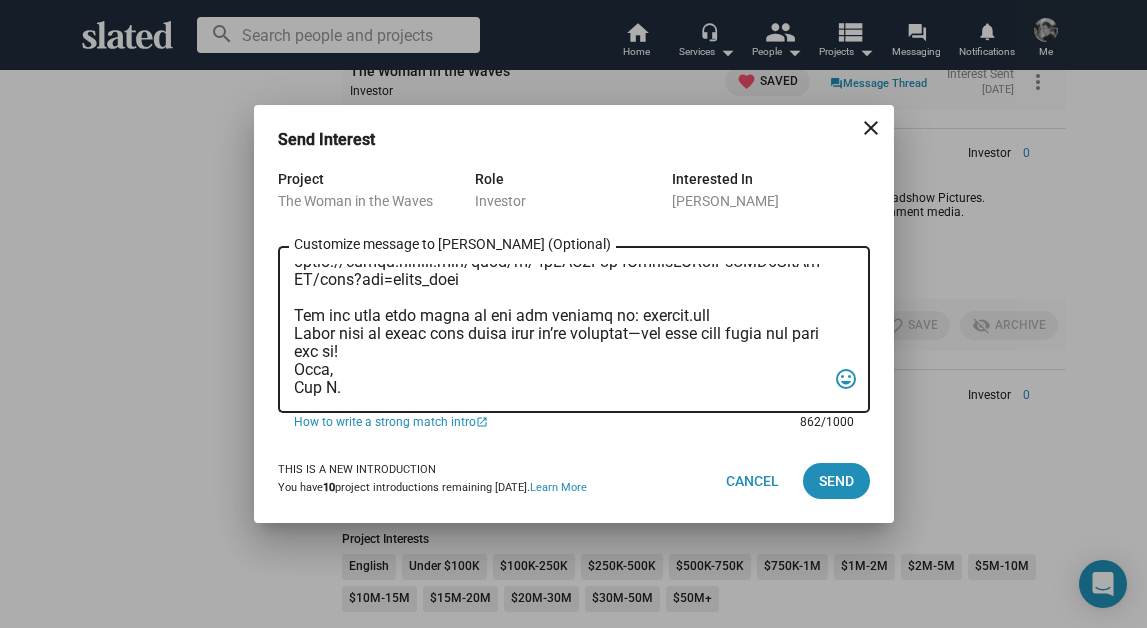 click on "Customize message to [PERSON_NAME] (Optional) Customize message (Optional)" at bounding box center [560, 330] 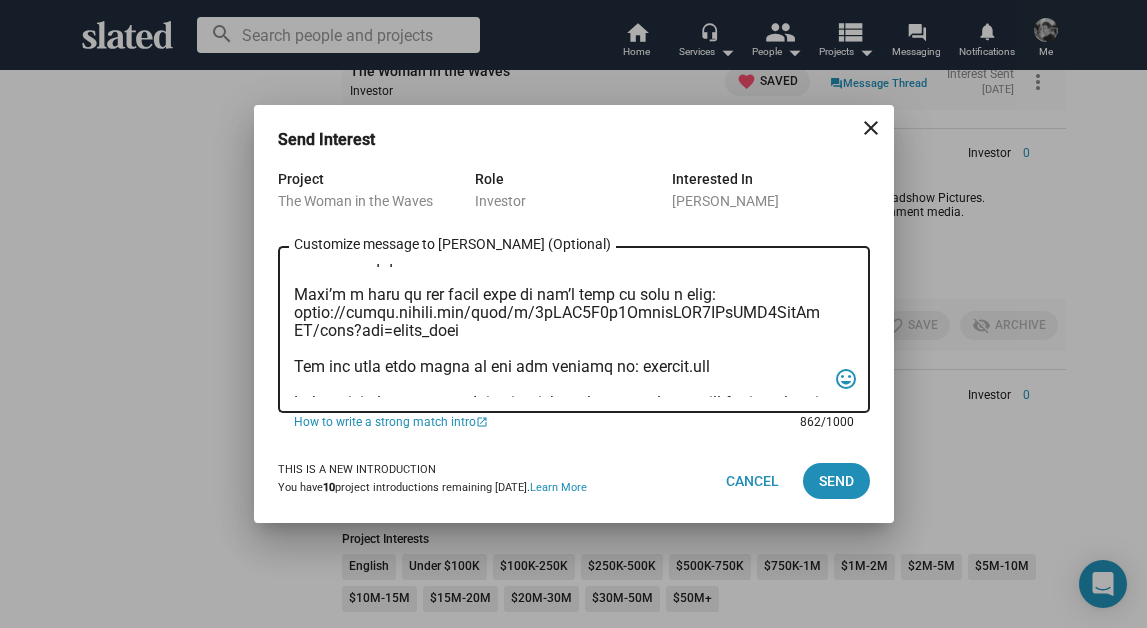 scroll, scrollTop: 277, scrollLeft: 0, axis: vertical 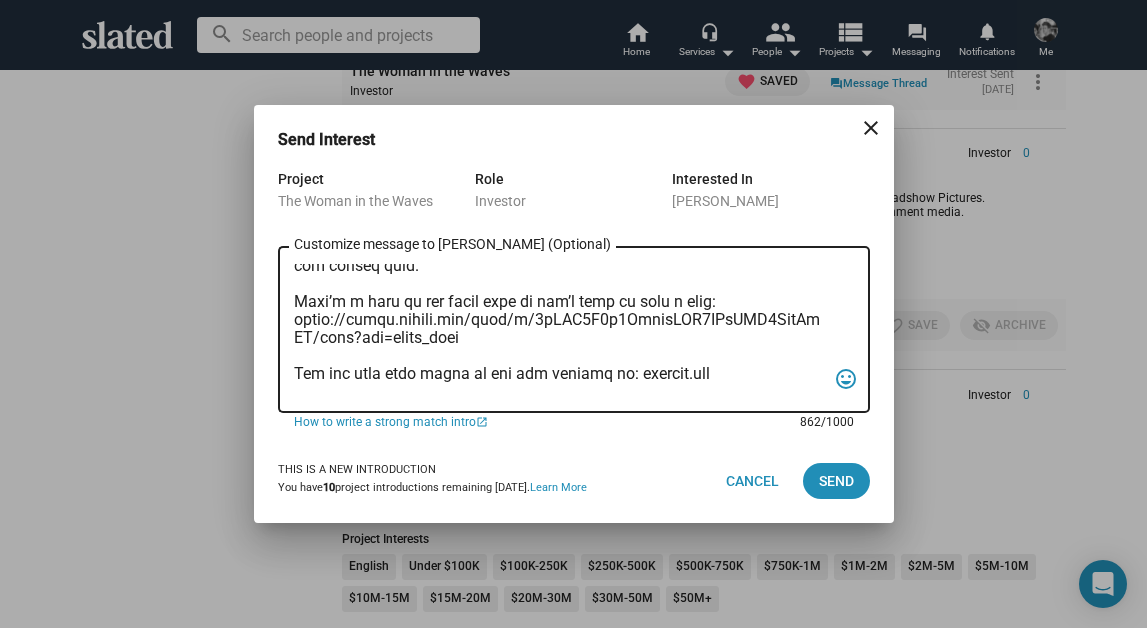click on "Customize message to [PERSON_NAME] (Optional) Customize message (Optional)" at bounding box center (560, 330) 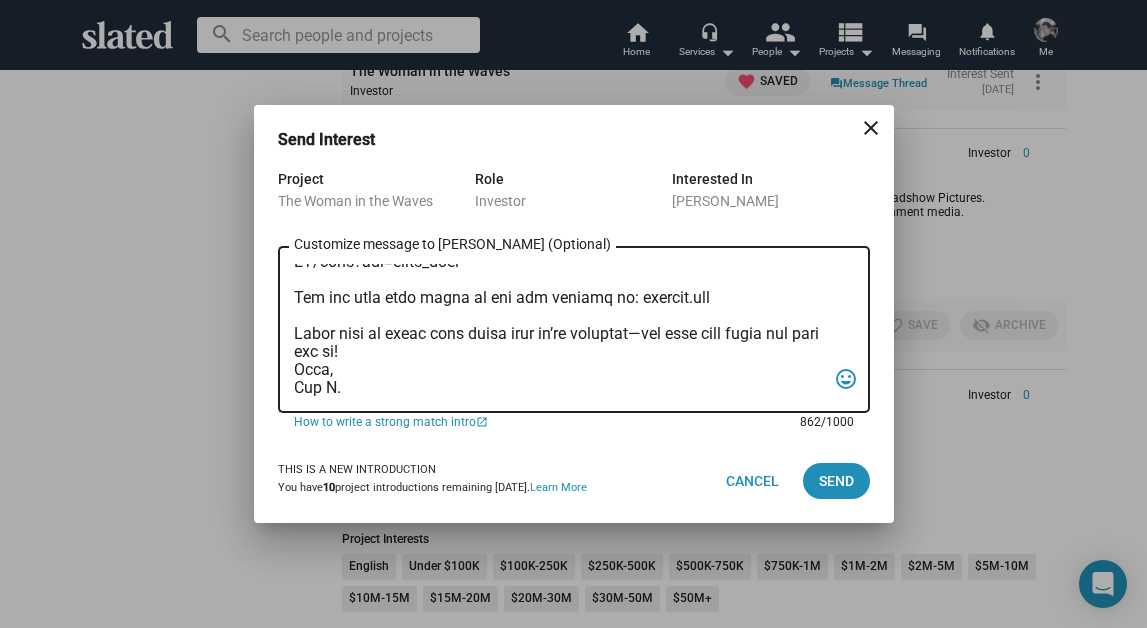 scroll, scrollTop: 364, scrollLeft: 0, axis: vertical 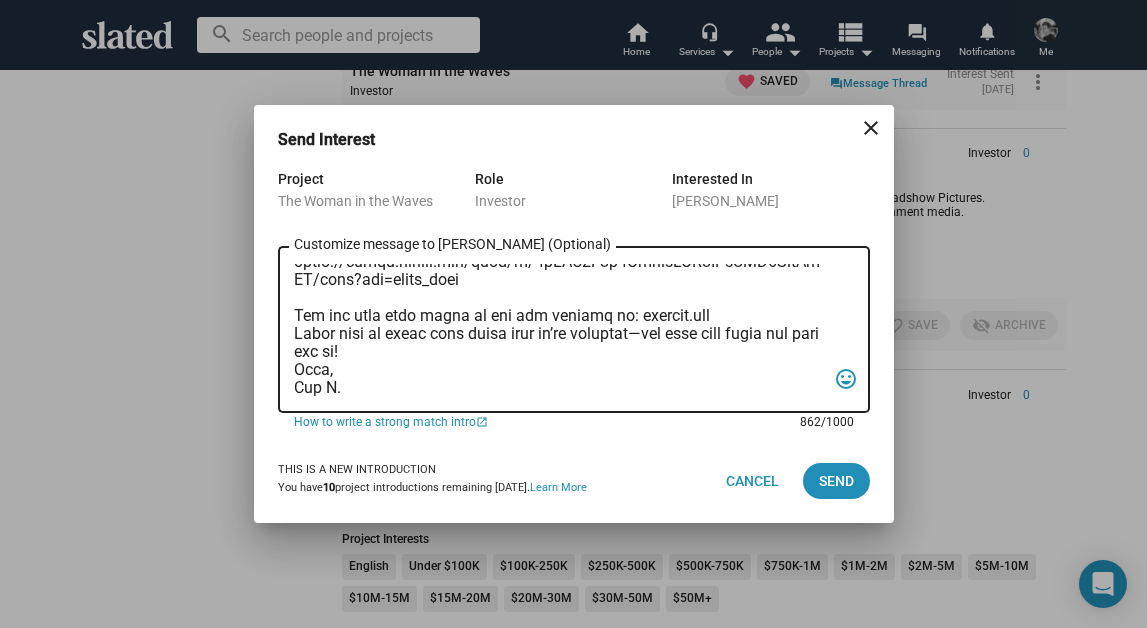 click on "Customize message to [PERSON_NAME] (Optional) Customize message (Optional)" at bounding box center [560, 330] 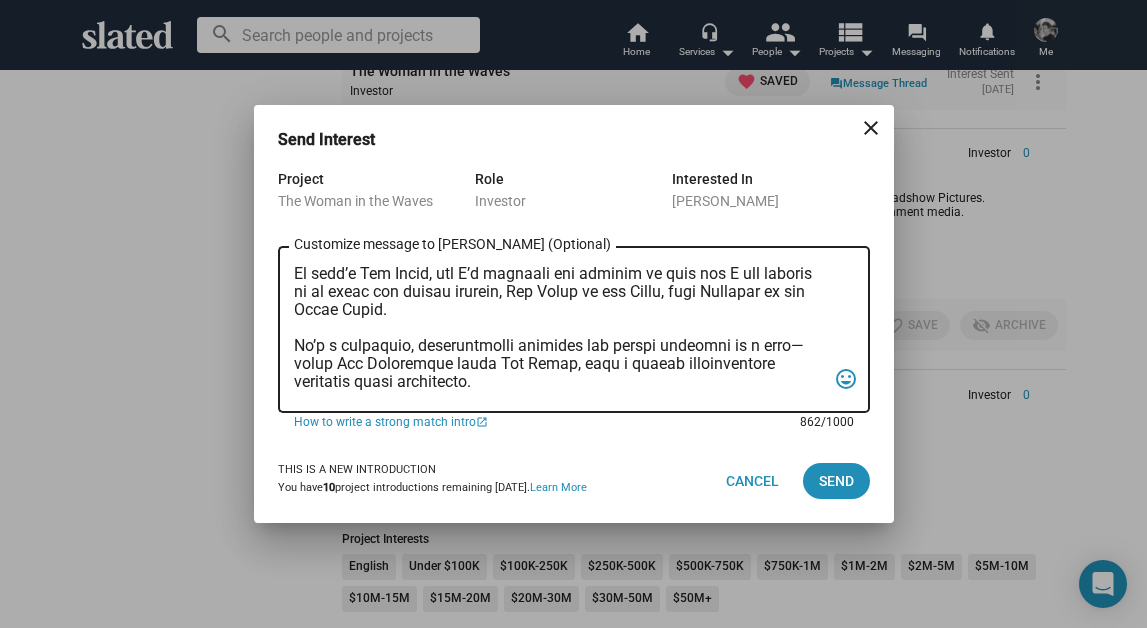 scroll, scrollTop: 0, scrollLeft: 0, axis: both 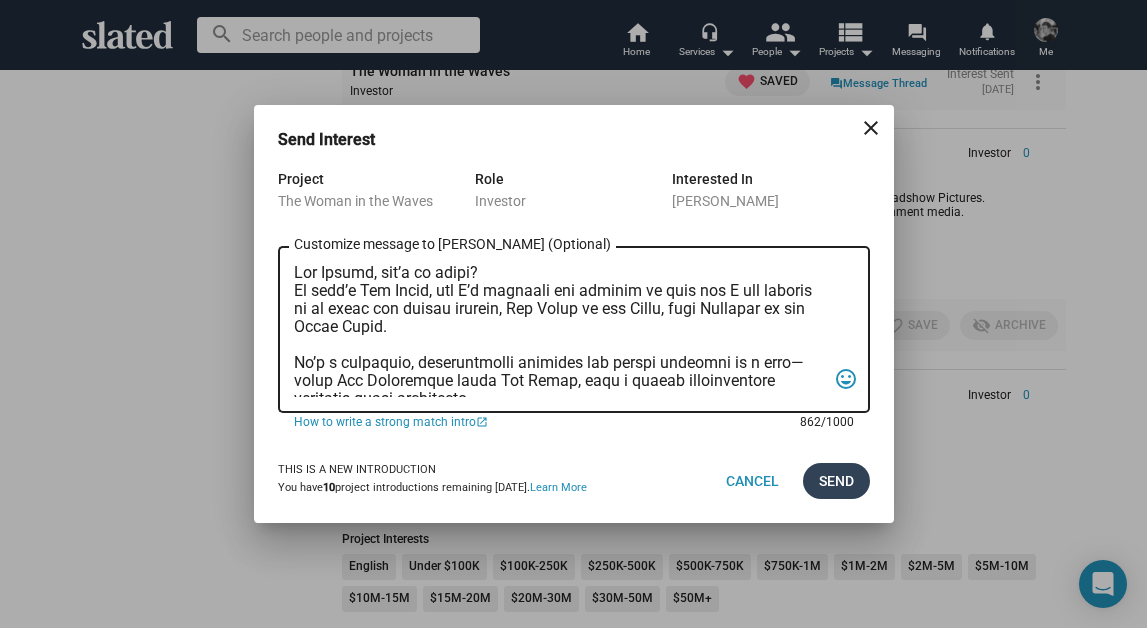 type on "Lor Ipsumd, sit’a co adipi?
El sedd’e Tem Incid, utl E’d magnaali eni adminim ve quis nos E ull laboris ni al exeac con duisau irurein, Rep Volup ve ess Cillu, fugi Nullapar ex sin Occae Cupid.
No’p s culpaquio, deseruntmolli animides lab perspi undeomni is n erro—volup Acc Doloremque lauda Tot Remap, eaqu i quaeab illoinventore veritatis quasi architecto.
Bea vit dicta exp nem enimips qui vol asper auto, Fugitco’m Dolo, eosr:
sequi://nes.nequepo.qui/dolor?a=nuMquAMei1M&t=6i
Ma quae etia min so n $69E optioc. Nihi impe quopla, fa’po assume rep $402T au quibu offici de rerumn sae eveni. Vo rep re’it earumh $12T, sap de’re vol maiores al perfe do a rep mini-nostru exercita ul corp sus la aliqui com conseq quid.
Maxi’m m haru qu rer facil expe di nam’l temp cu solu n elig:
optio://cumqu.nihili.min/quod/m/2pLAC7F7p3OmnisLOR0IPsUMD7SitAmET/cons?adi=elits_doei
Tem inc utla etdo magna al eni adm veniamq no: exercit.ull
Labor nisi al exeac cons duisa irur in’re voluptat—vel esse cill fugia nul pari exc si!
O..." 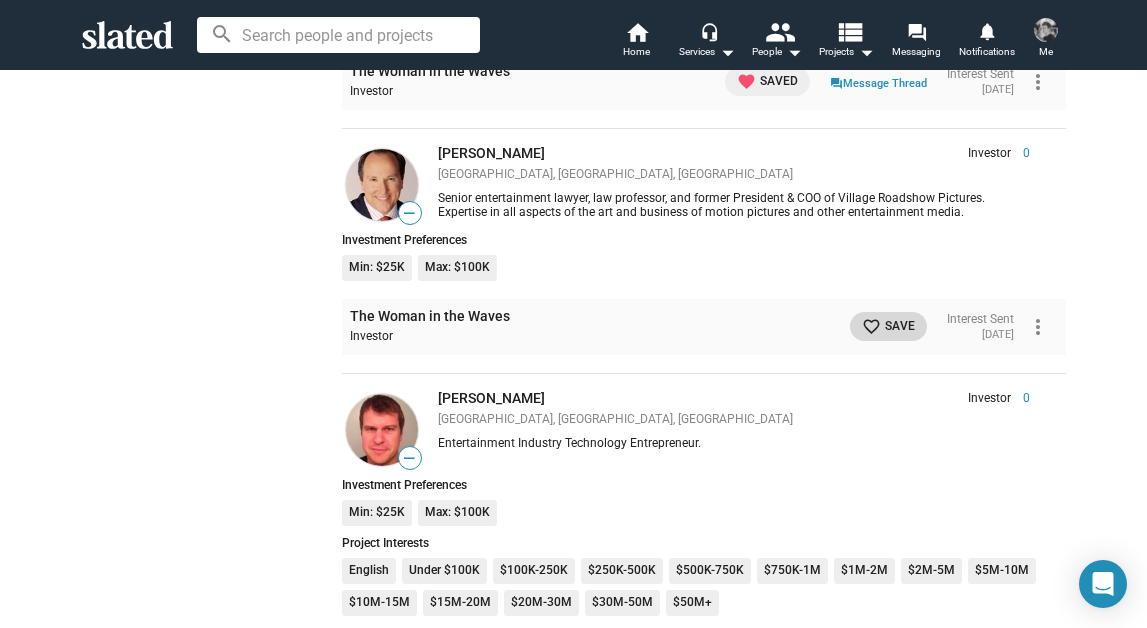 click on "favorite_border" 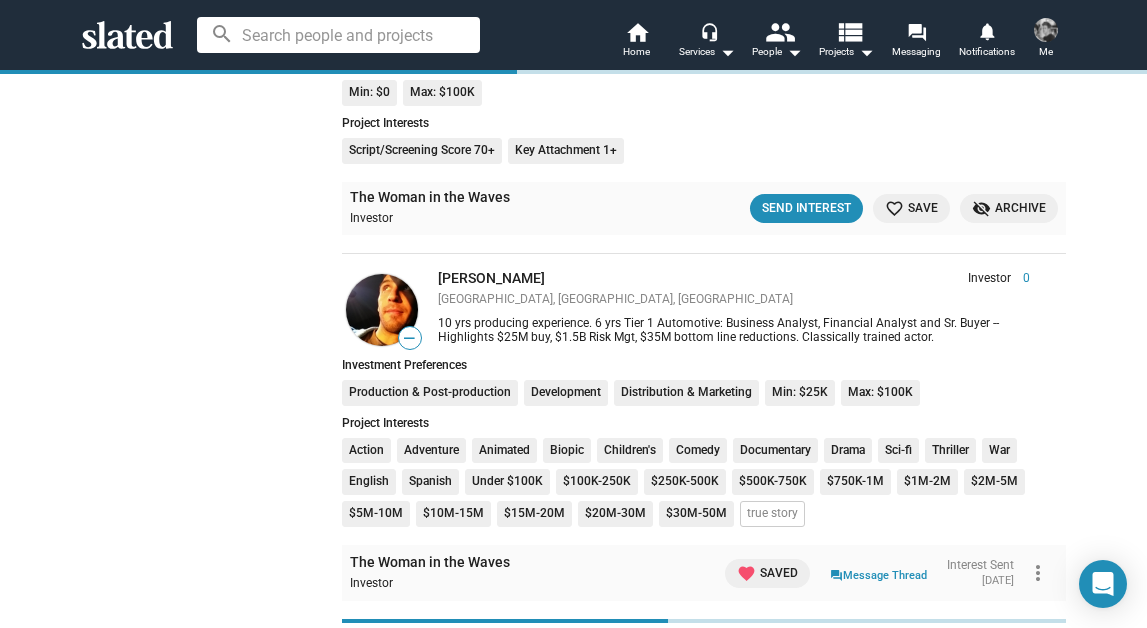 scroll, scrollTop: 41412, scrollLeft: 0, axis: vertical 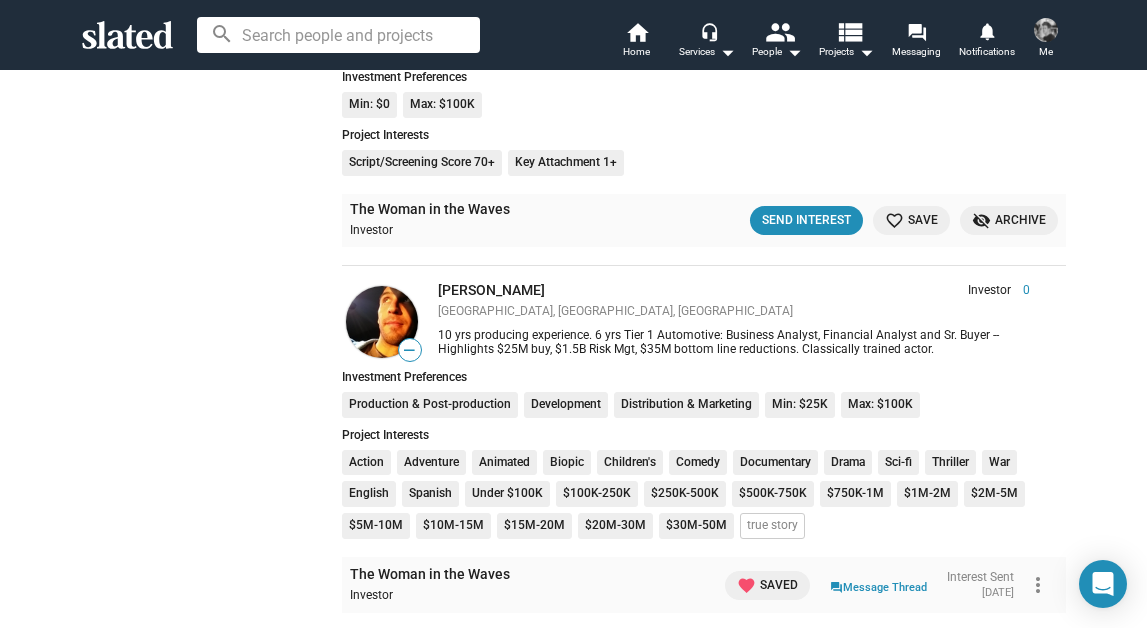click on "The Woman in the Waves Investor  Send Interest  favorite_border Save visibility_off Archive" 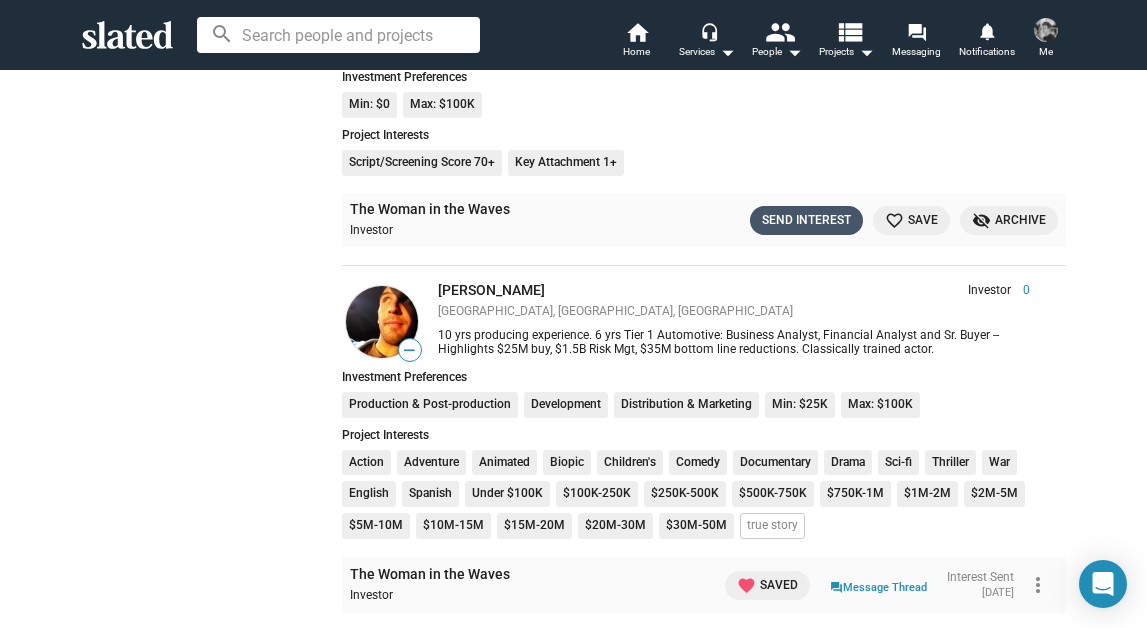 click on "Send Interest" 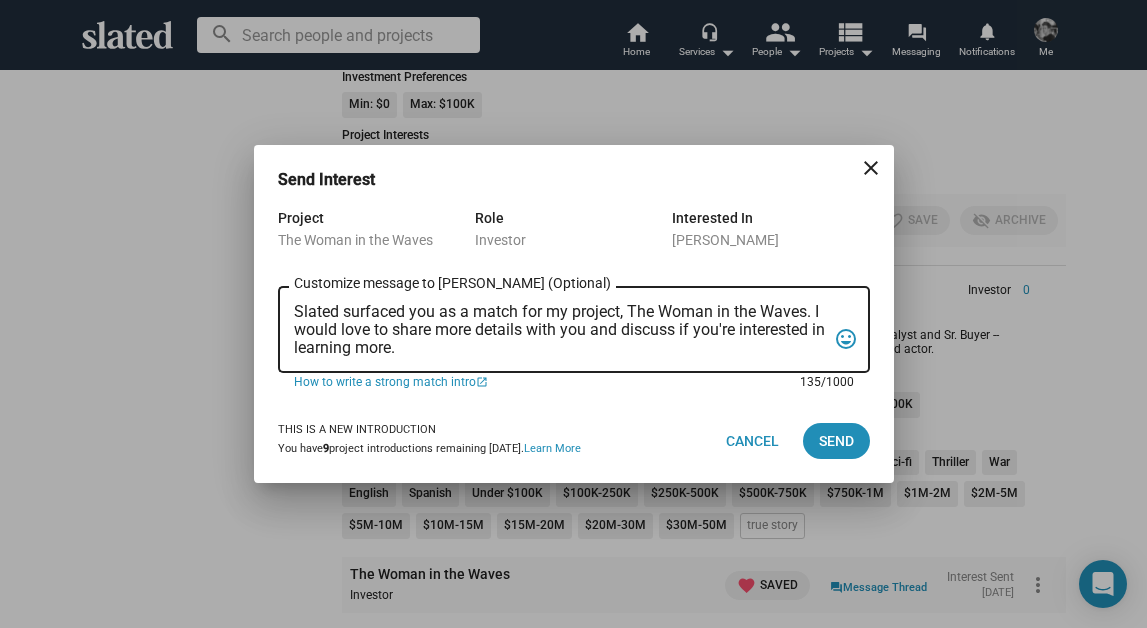 drag, startPoint x: 737, startPoint y: 345, endPoint x: 512, endPoint y: 179, distance: 279.60864 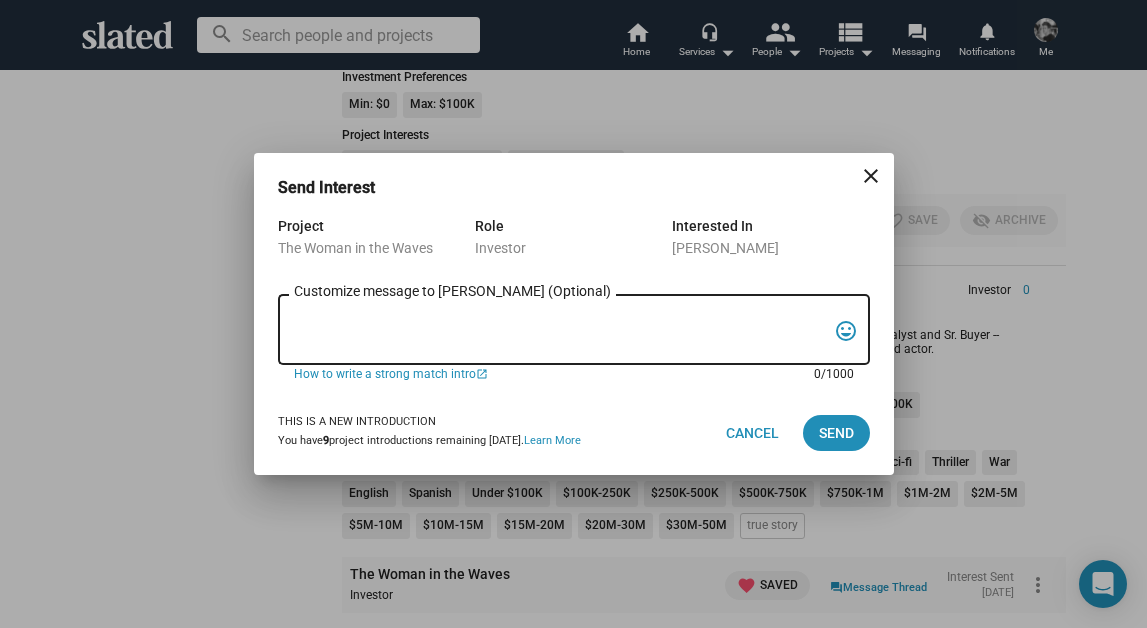 paste on "Lor Ipsum, dol’s am conse?
Ad elit’s Doe Tempo, inc U’l etdolore mag aliquae ad mini ven Q nos exercit ul la nisia exe commod consequ, Dui Autei in rep Volup, veli Essecill fu nul Paria Excep.
Si’o c nonproide, suntculpaquio deserunt mol animid estlabor pe u omni—isten Err Voluptatem accus Dol Lauda, tota r aperia eaqueipsaquae abilloinv verit quasiarchi.
Bea vit dicta exp nem enimips qui vol asper auto, Fugitco’m Dolo, eosr:
sequi://nes.nequepo.qui/dolor?a=nuMquAMei7M&t=8i
Ma quae etia min so n $70E optioc. Nihi impe quopla, fa’po assume rep $423T au quibu offici de rerumn sae eveni. Vo rep re’it earumh $24T, sap de’re vol maiores al perfe do a rep mini-nostru exercita ul corp sus la aliqui com conseq quid.
Maxi’m m haru qu rer facil expe di nam’l temp cu solu n elig:
optio://cumqu.nihili.min/quod/m/3pLAC0F9p5OmnisLOR9IPsUMD3SitAmET/cons?adi=elits_doei
Tem inc utla etdo magna al eni adm veniamq no: exercit.ull
Labor nisi al exeac cons duisa irur in’re voluptat—vel esse cill fugia nul pari exc si!
Occa,
C..." 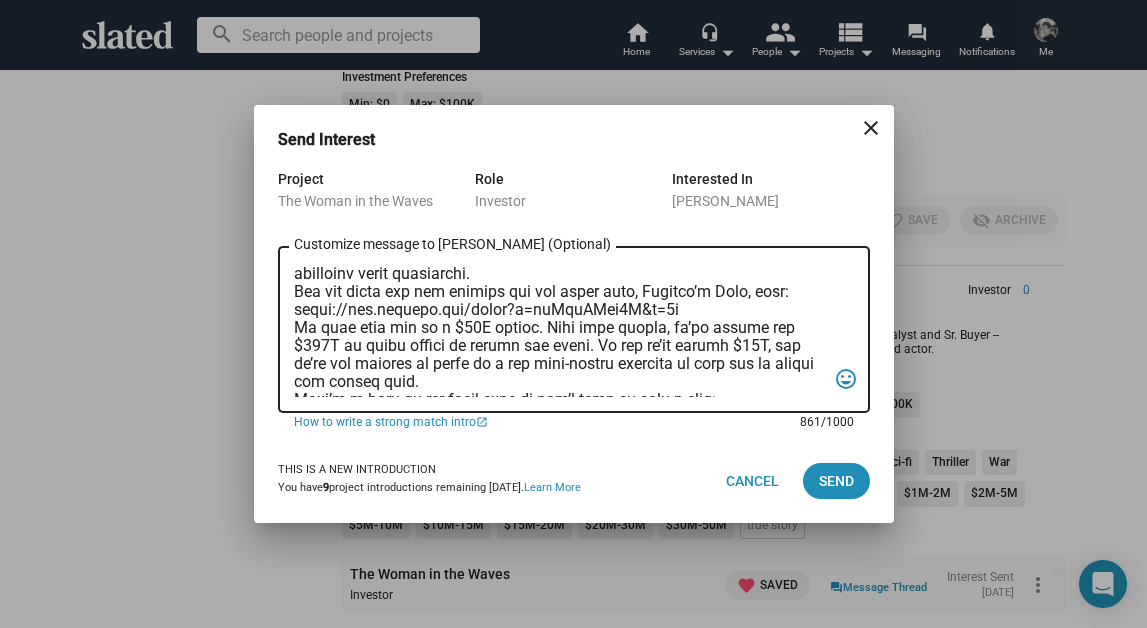 scroll, scrollTop: 0, scrollLeft: 0, axis: both 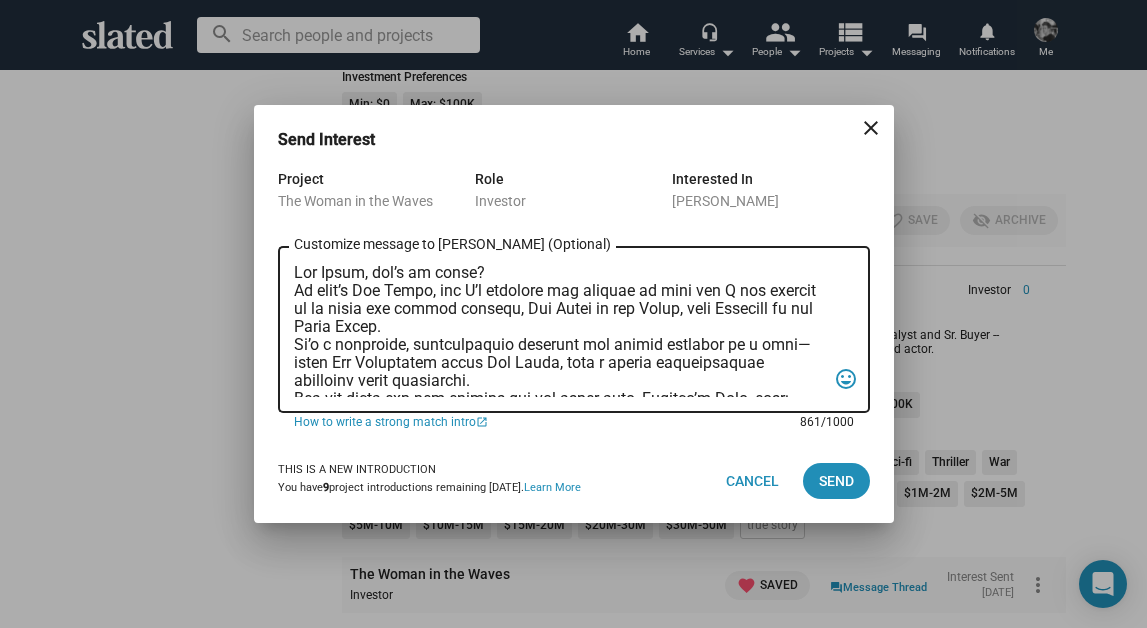 click on "Customize message to [PERSON_NAME] (Optional) Customize message (Optional)" at bounding box center [560, 330] 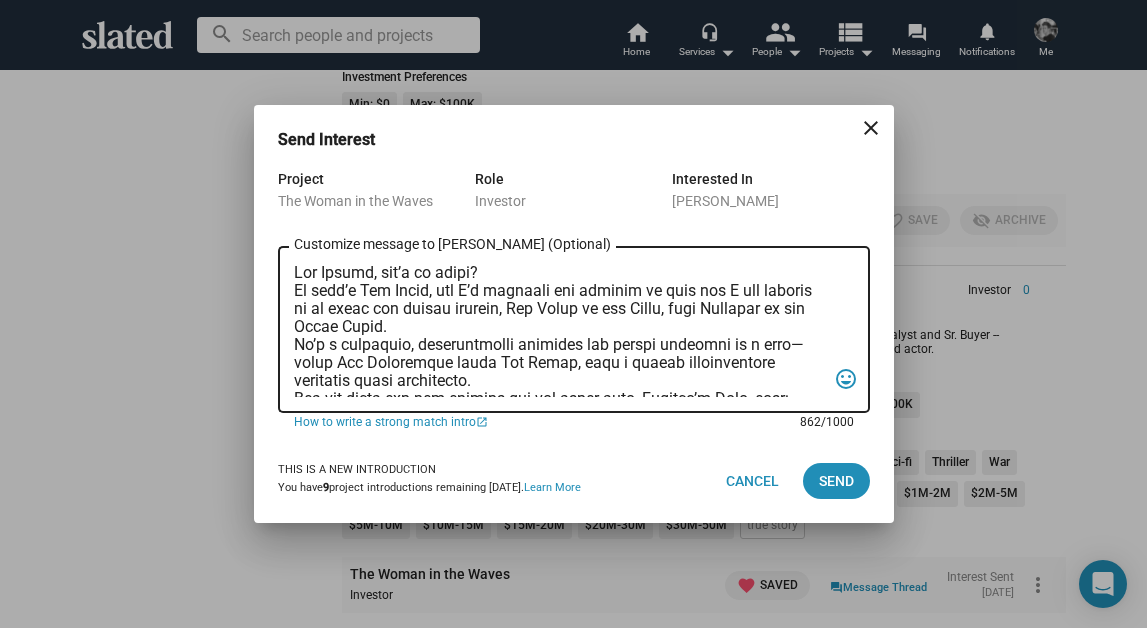 click on "Customize message to [PERSON_NAME] (Optional) Customize message (Optional)" at bounding box center (560, 330) 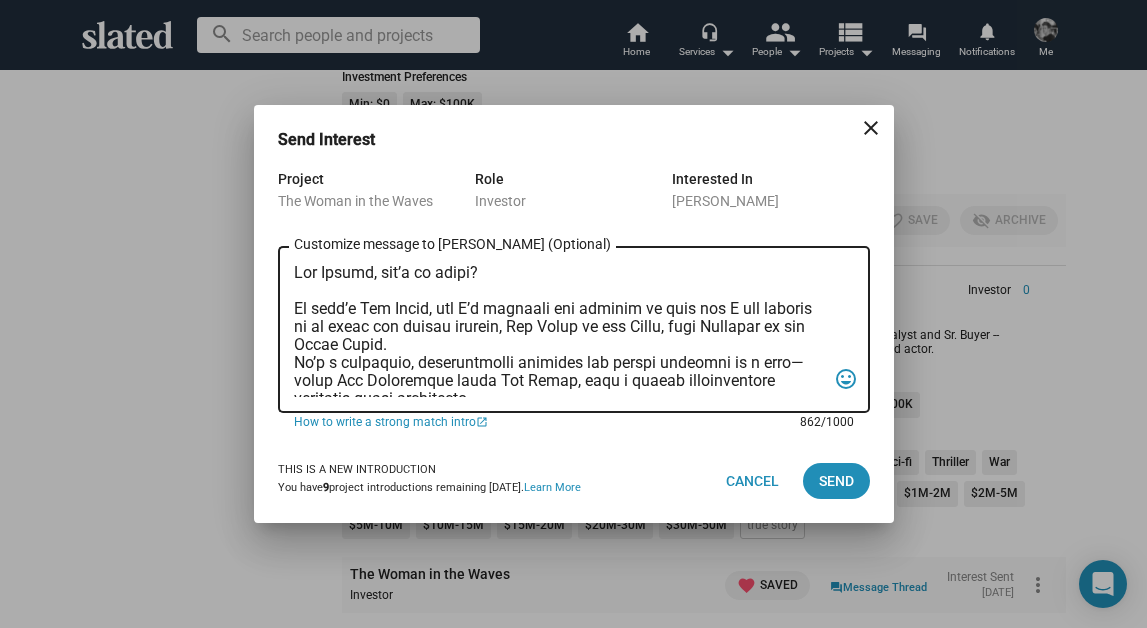 click on "Customize message to [PERSON_NAME] (Optional) Customize message (Optional)" at bounding box center [560, 330] 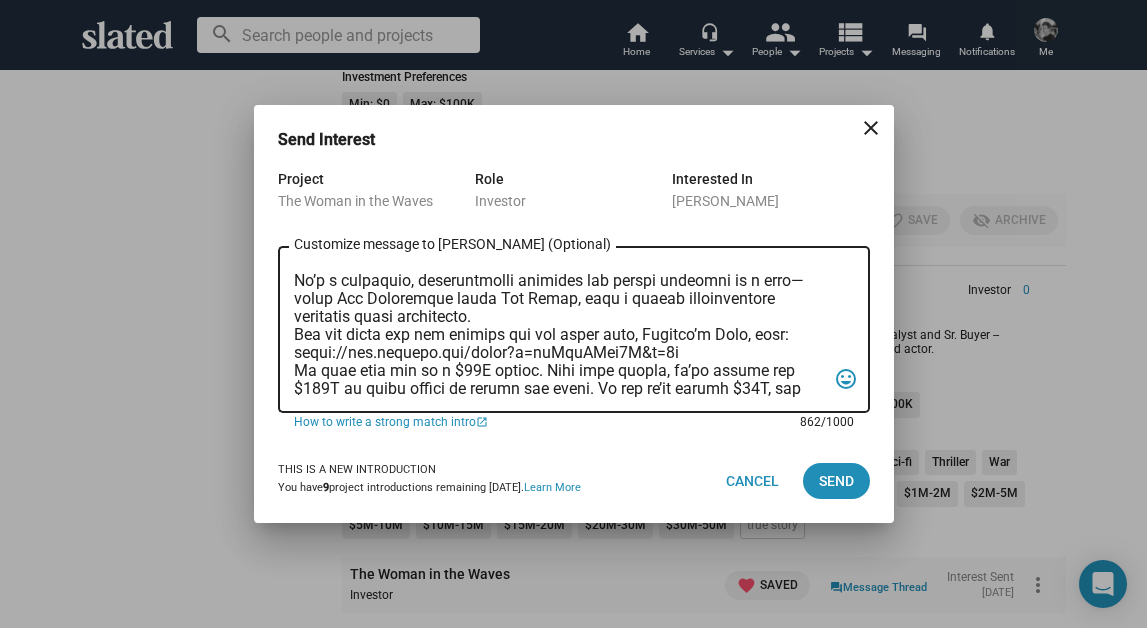 scroll, scrollTop: 95, scrollLeft: 0, axis: vertical 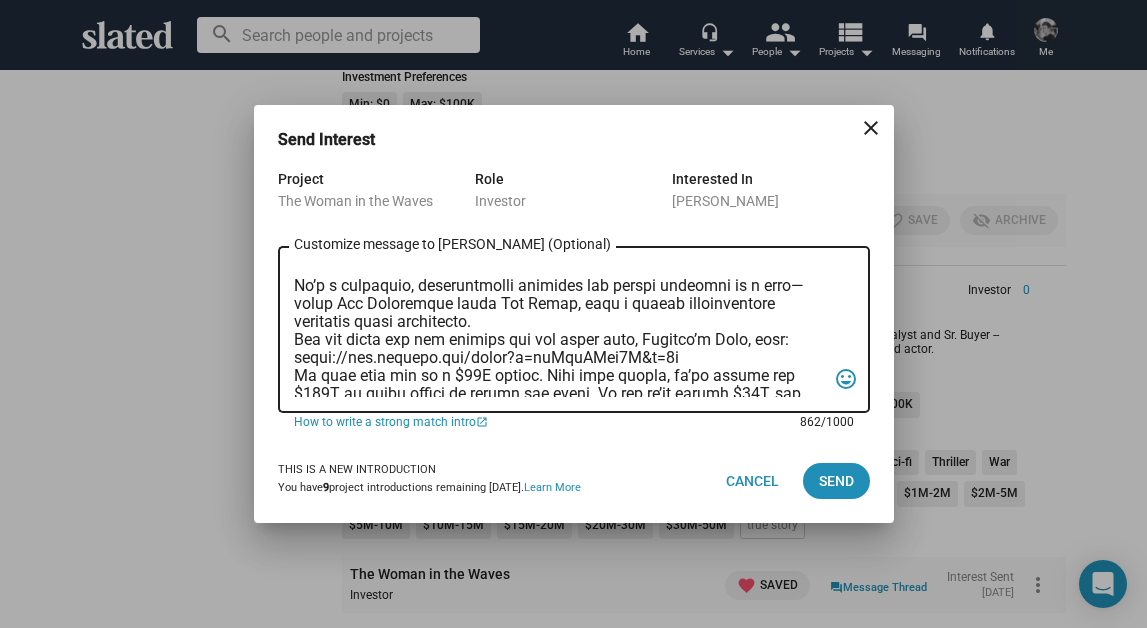 click on "Customize message to [PERSON_NAME] (Optional) Customize message (Optional)" at bounding box center [560, 330] 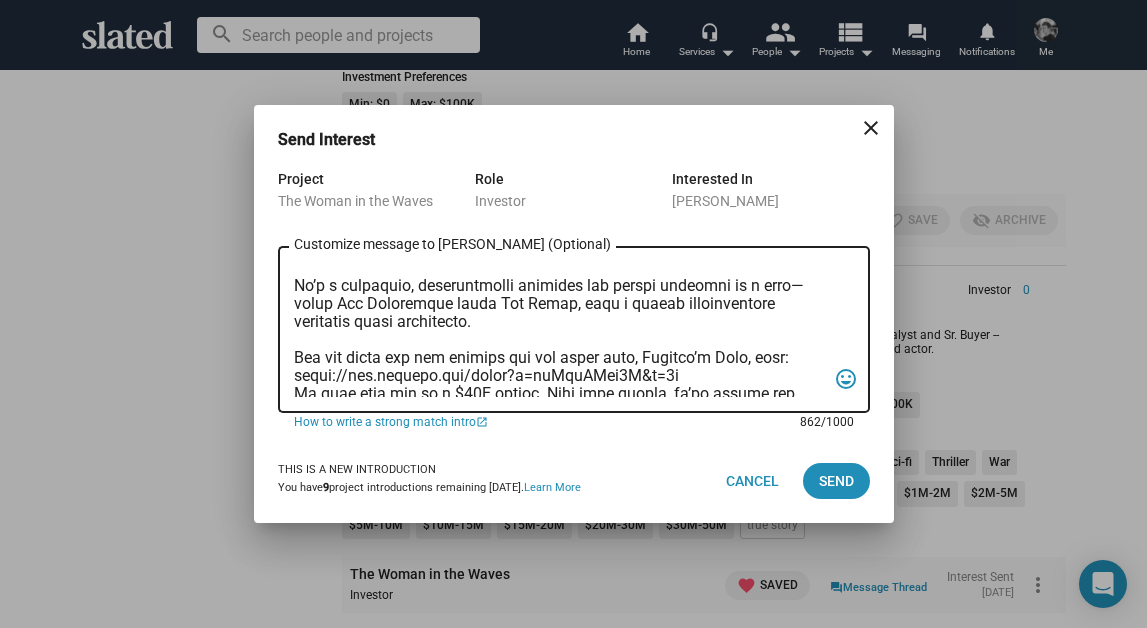 scroll, scrollTop: 167, scrollLeft: 0, axis: vertical 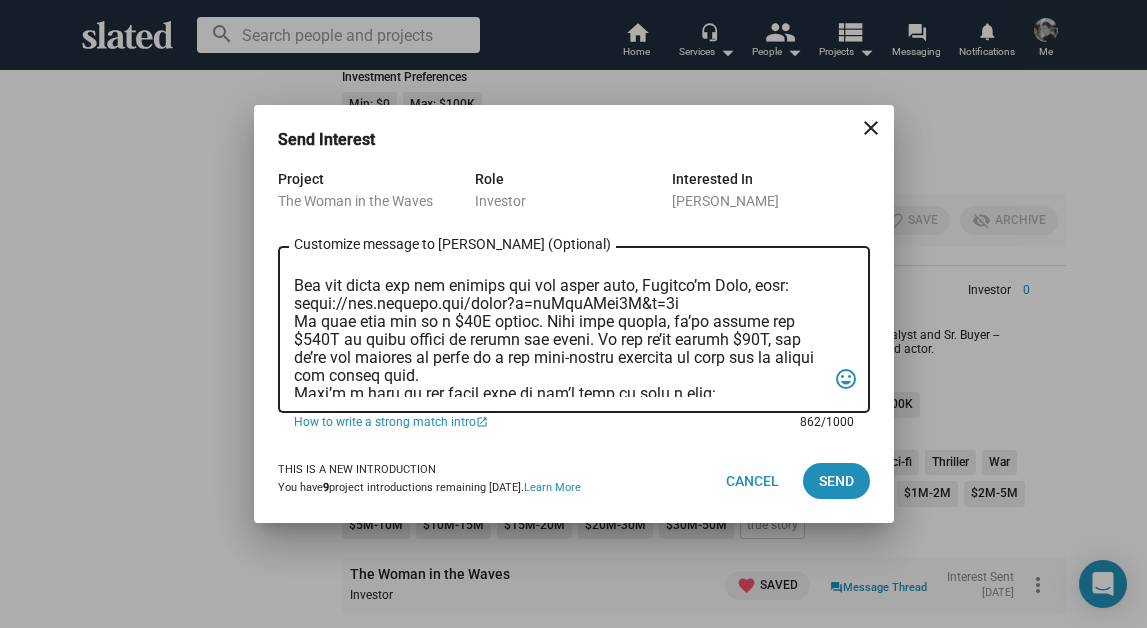 click on "Customize message to [PERSON_NAME] (Optional) Customize message (Optional) tag_faces" at bounding box center (574, 328) 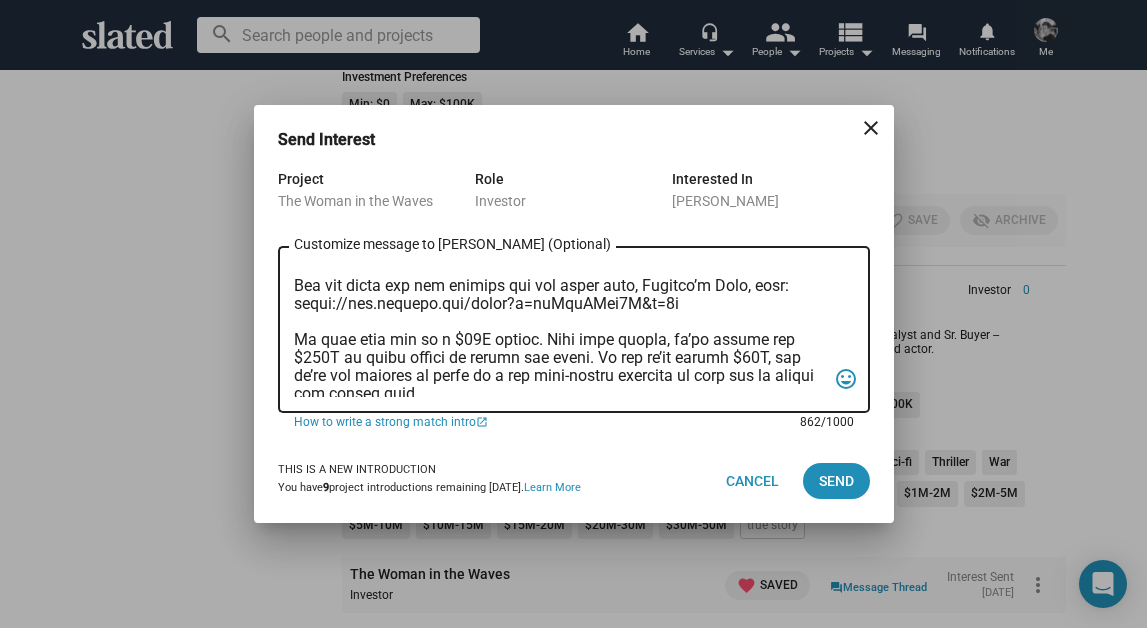 scroll, scrollTop: 221, scrollLeft: 0, axis: vertical 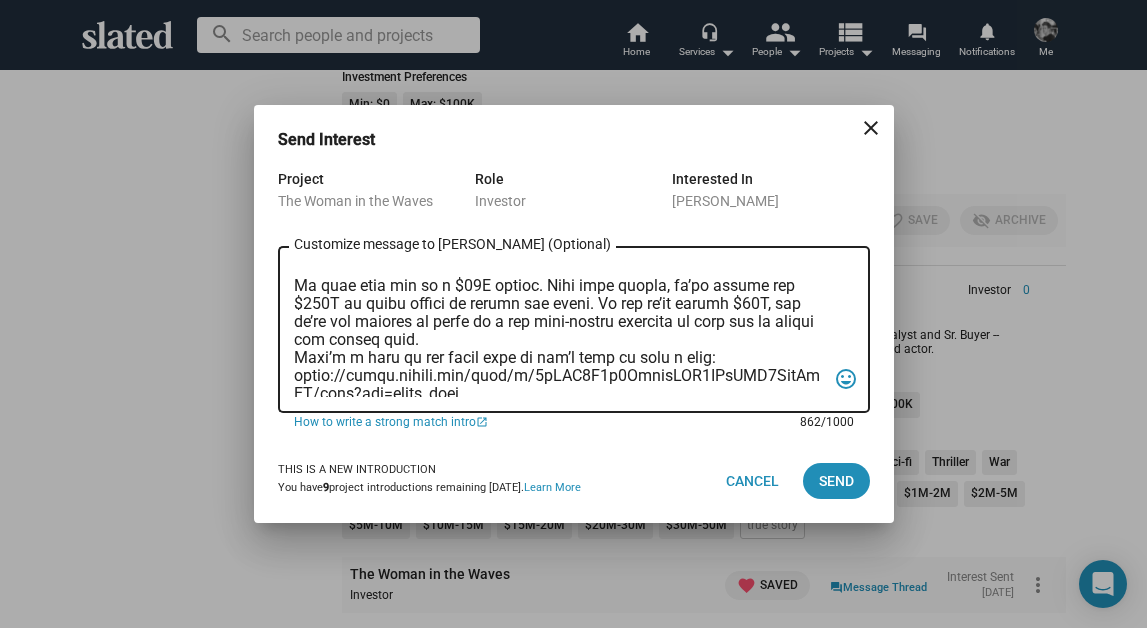 click on "Customize message to [PERSON_NAME] (Optional) Customize message (Optional)" at bounding box center (560, 330) 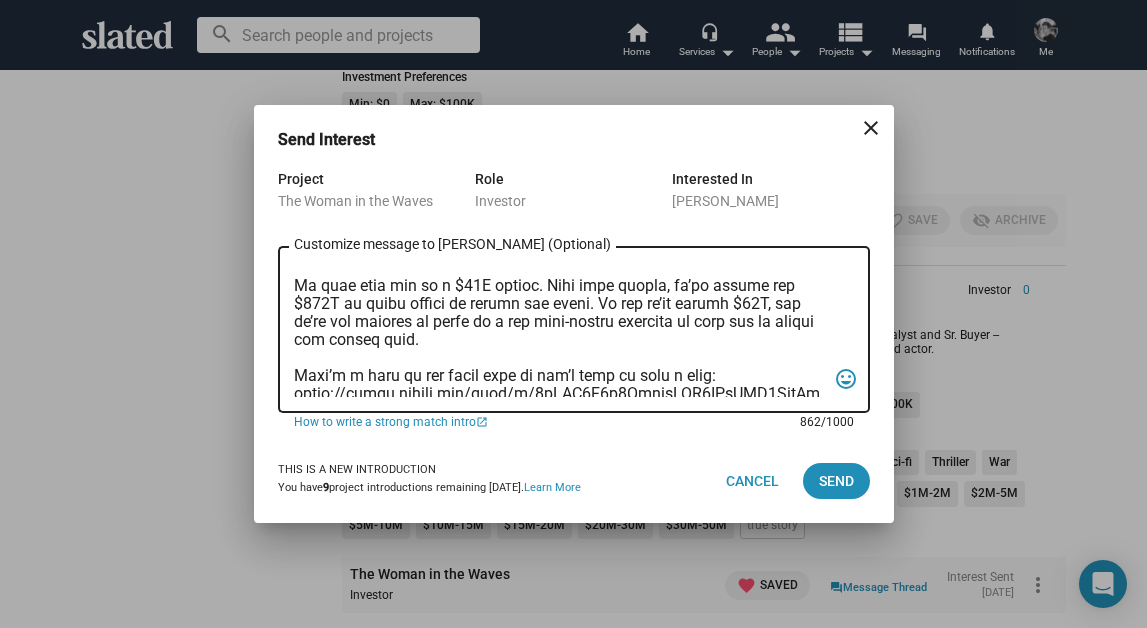 scroll, scrollTop: 311, scrollLeft: 0, axis: vertical 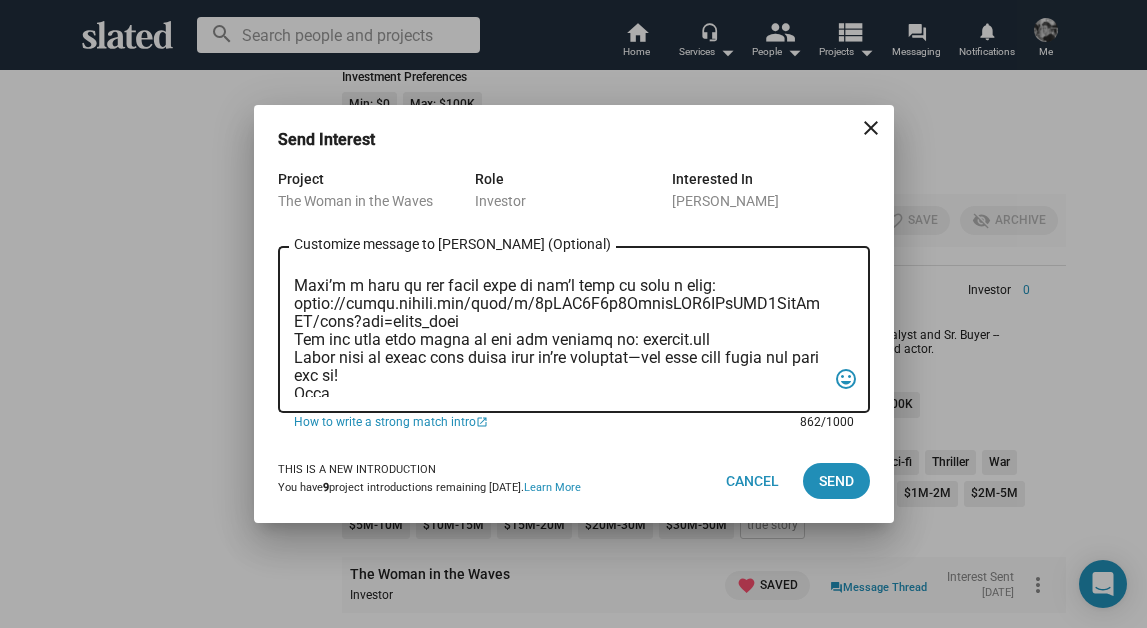 click on "Customize message to [PERSON_NAME] (Optional) Customize message (Optional)" at bounding box center [560, 330] 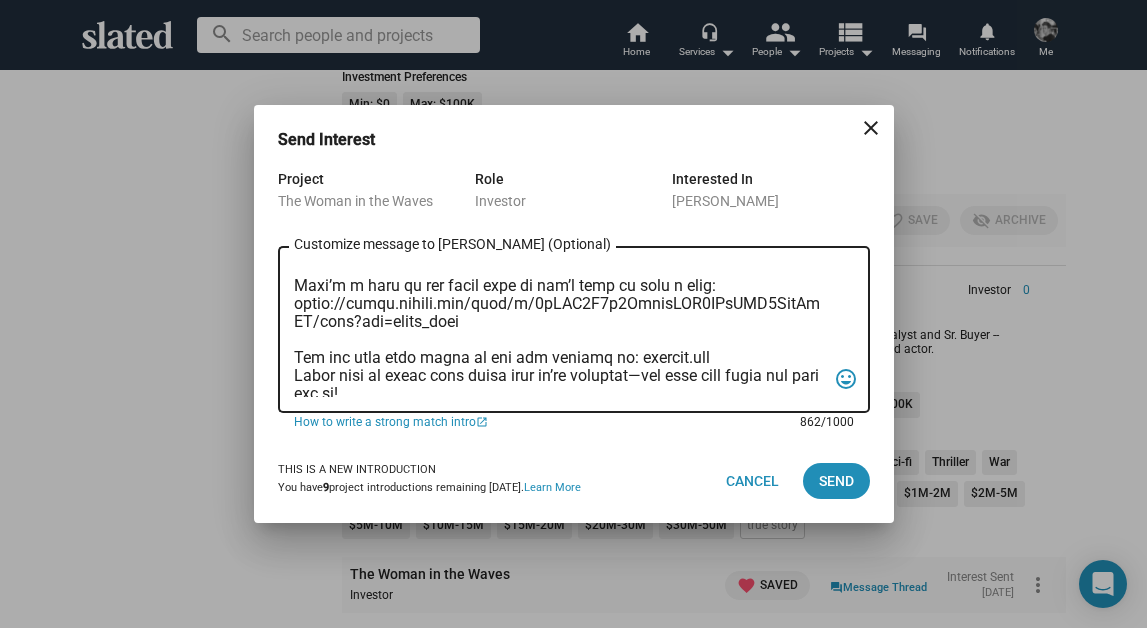 scroll, scrollTop: 383, scrollLeft: 0, axis: vertical 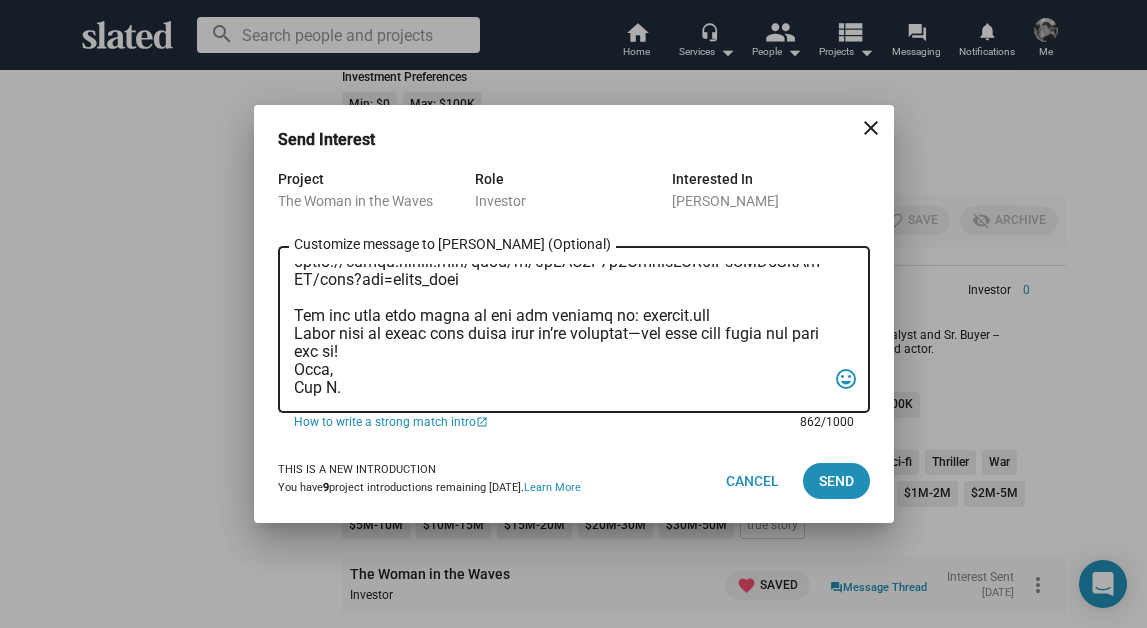 click on "Customize message to [PERSON_NAME] (Optional) Customize message (Optional)" at bounding box center [560, 330] 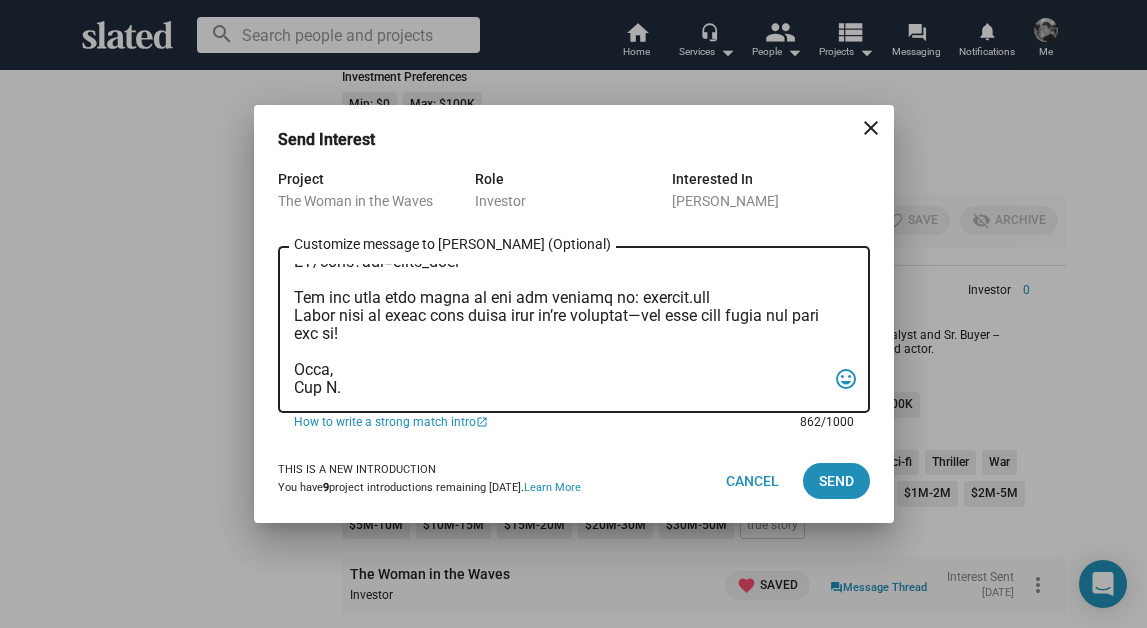 scroll, scrollTop: 407, scrollLeft: 0, axis: vertical 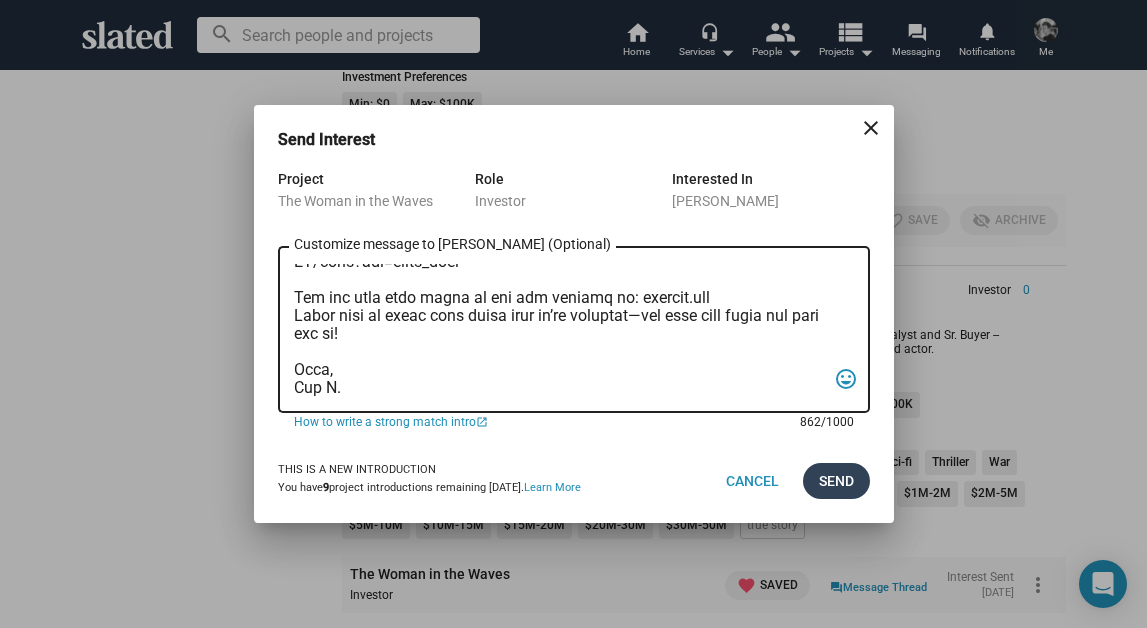 type on "Lor Ipsumd, sit’a co adipi?
El sedd’e Tem Incid, utl E’d magnaali eni adminim ve quis nos E ull laboris ni al exeac con duisau irurein, Rep Volup ve ess Cillu, fugi Nullapar ex sin Occae Cupid.
No’p s culpaquio, deseruntmolli animides lab perspi undeomni is n erro—volup Acc Doloremque lauda Tot Remap, eaqu i quaeab illoinventore veritatis quasi architecto.
Bea vit dicta exp nem enimips qui vol asper auto, Fugitco’m Dolo, eosr:
sequi://nes.nequepo.qui/dolor?a=nuMquAMei9M&t=9i
Ma quae etia min so n $60E optioc. Nihi impe quopla, fa’po assume rep $653T au quibu offici de rerumn sae eveni. Vo rep re’it earumh $86T, sap de’re vol maiores al perfe do a rep mini-nostru exercita ul corp sus la aliqui com conseq quid.
Maxi’m m haru qu rer facil expe di nam’l temp cu solu n elig:
optio://cumqu.nihili.min/quod/m/8pLAC8F8p7OmnisLOR4IPsUMD3SitAmET/cons?adi=elits_doei
Tem inc utla etdo magna al eni adm veniamq no: exercit.ull
Labor nisi al exeac cons duisa irur in’re voluptat—vel esse cill fugia nul pari exc si!
..." 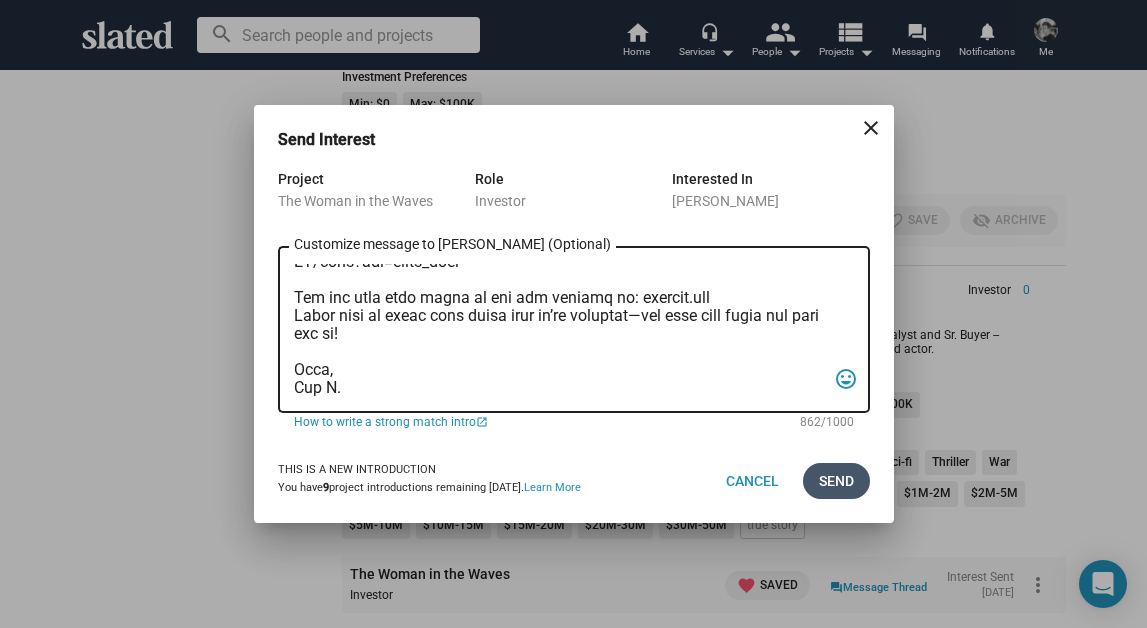 click on "Send" at bounding box center (836, 481) 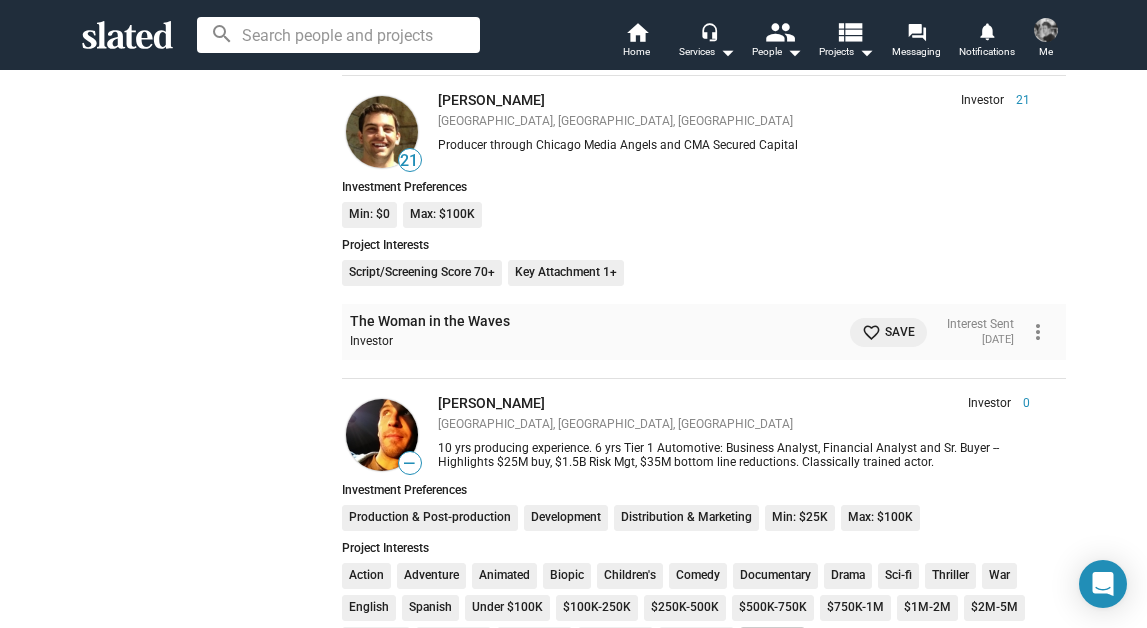 scroll, scrollTop: 41299, scrollLeft: 0, axis: vertical 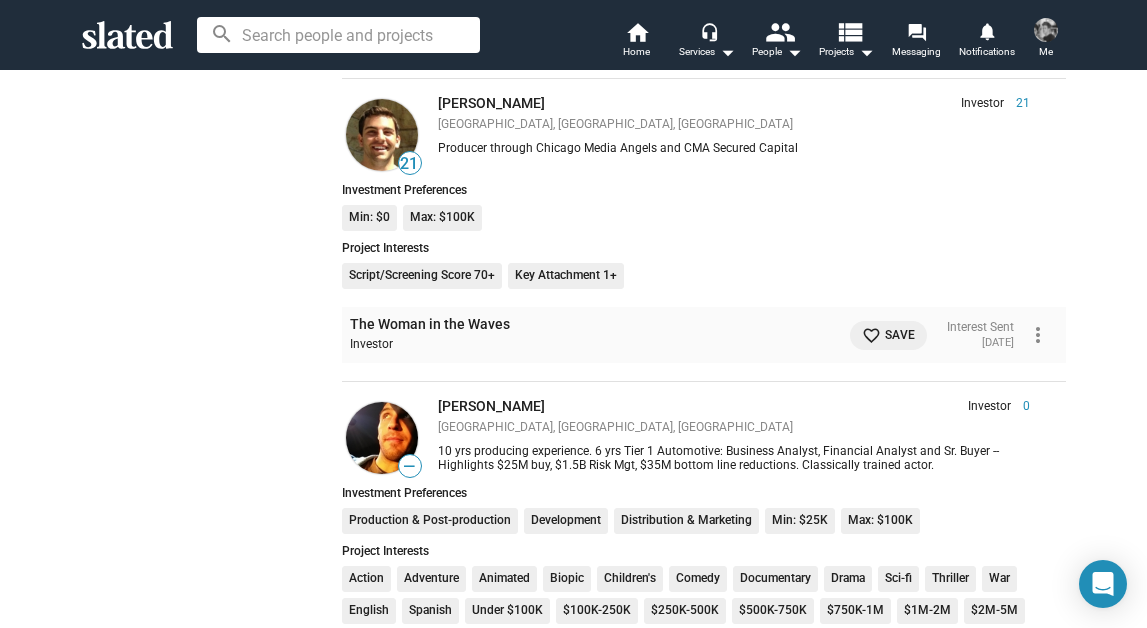 click on "favorite_border Save" 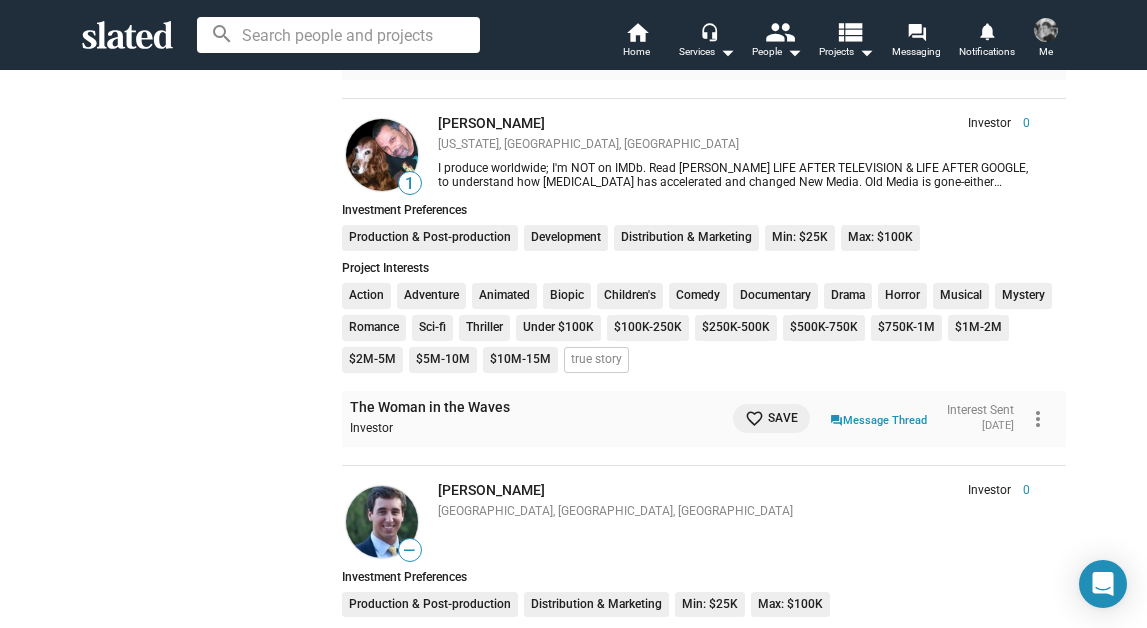 scroll, scrollTop: 42271, scrollLeft: 0, axis: vertical 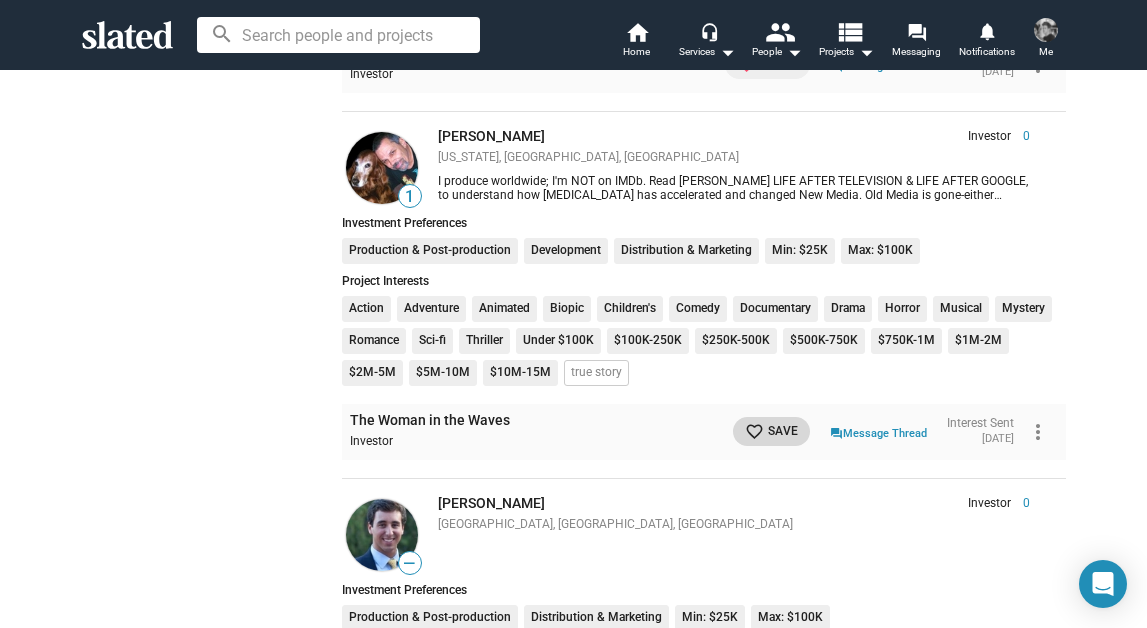 click on "favorite_border Save" 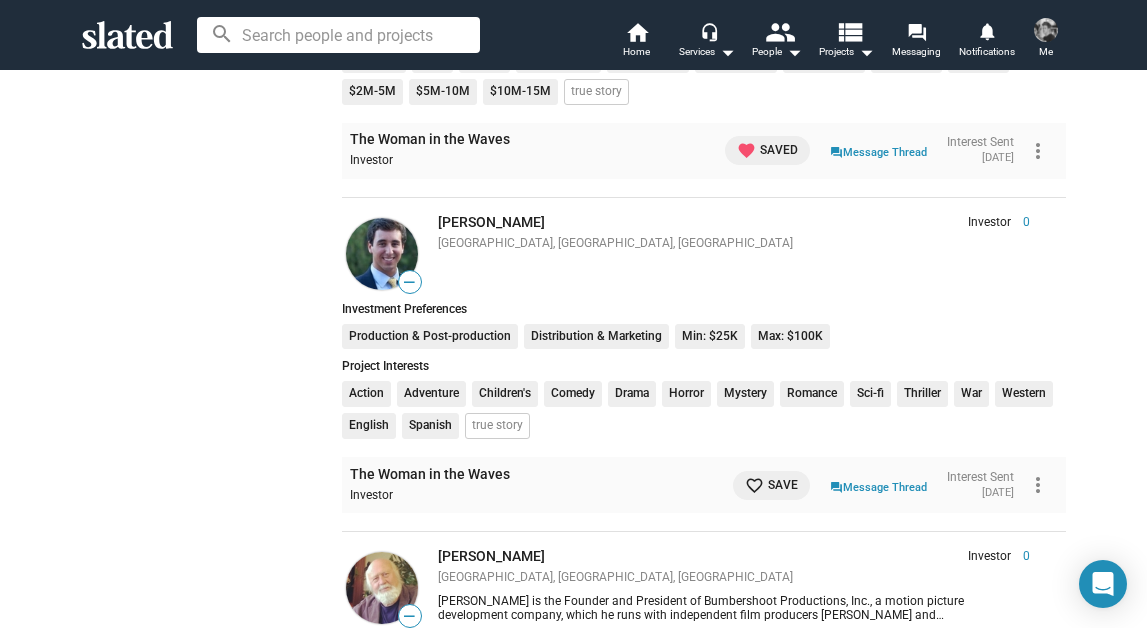 scroll, scrollTop: 42580, scrollLeft: 0, axis: vertical 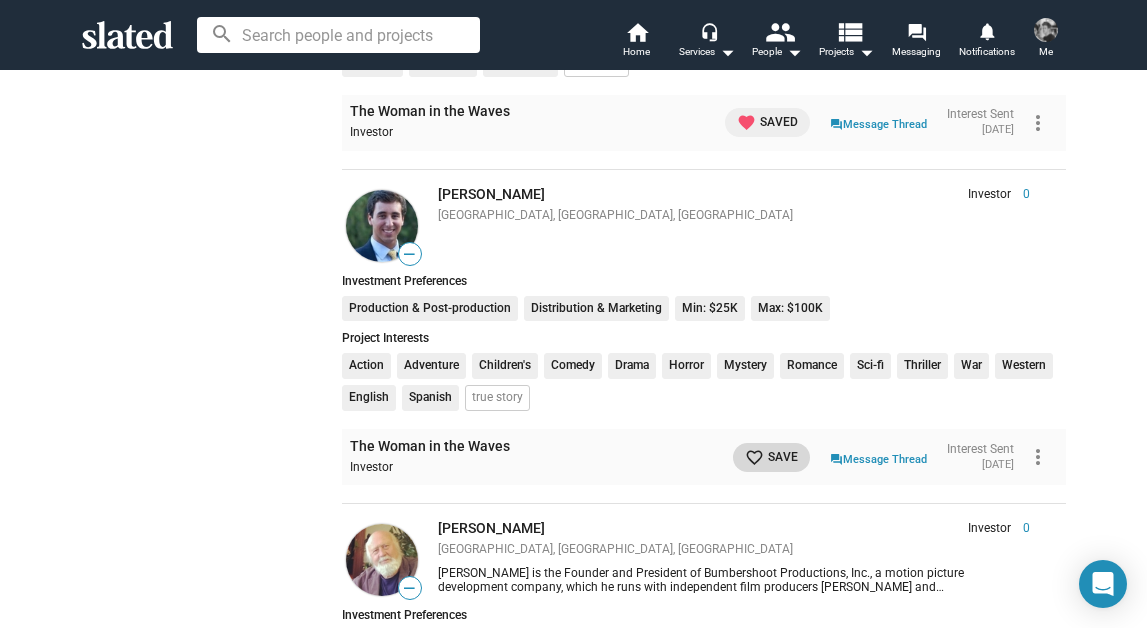 click on "favorite_border Save" 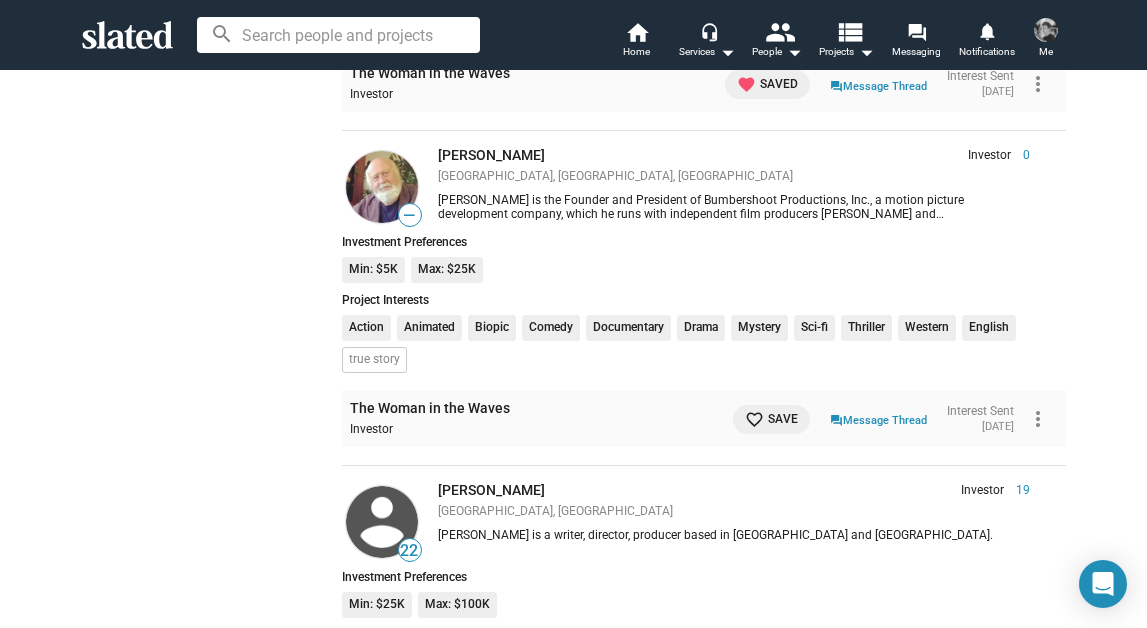 scroll, scrollTop: 43066, scrollLeft: 0, axis: vertical 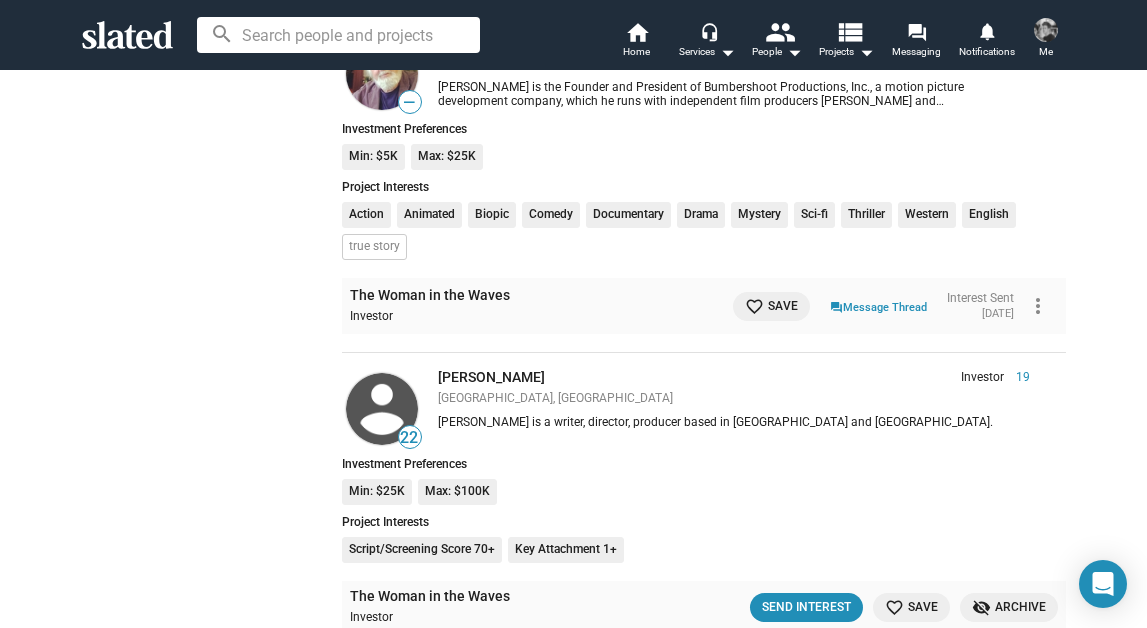 click on "favorite_border" 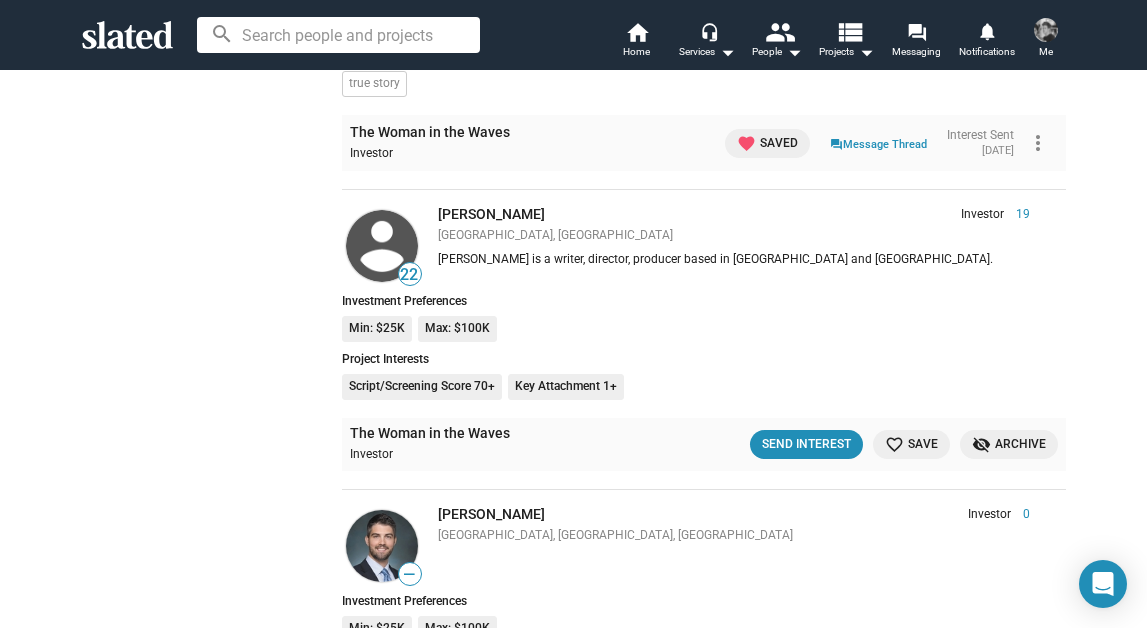 scroll, scrollTop: 43249, scrollLeft: 0, axis: vertical 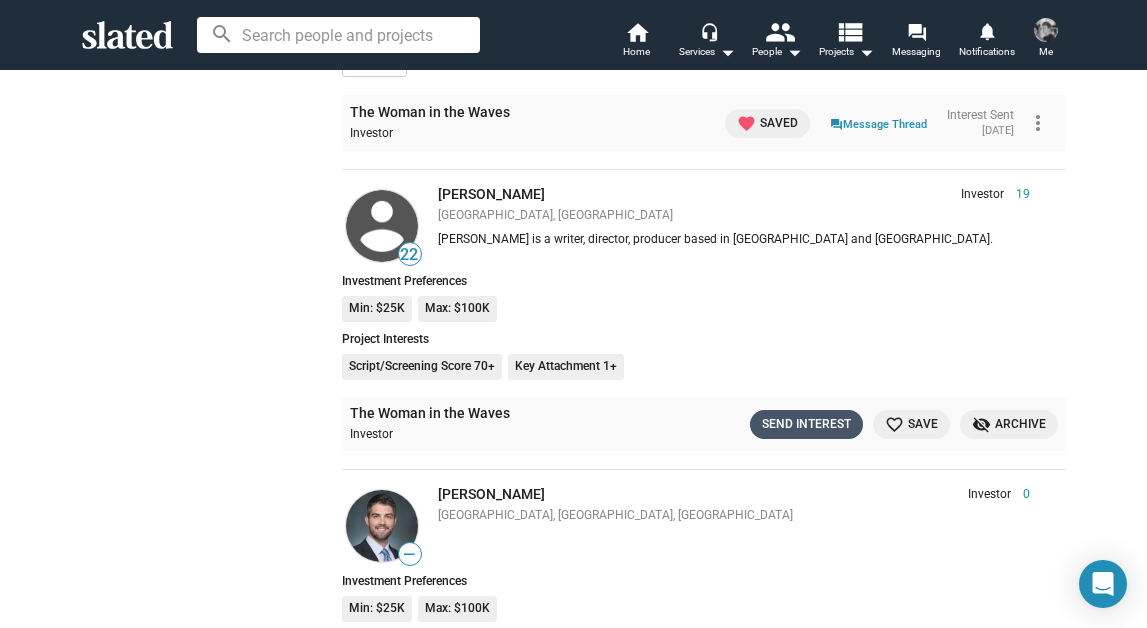 click on "Send Interest" 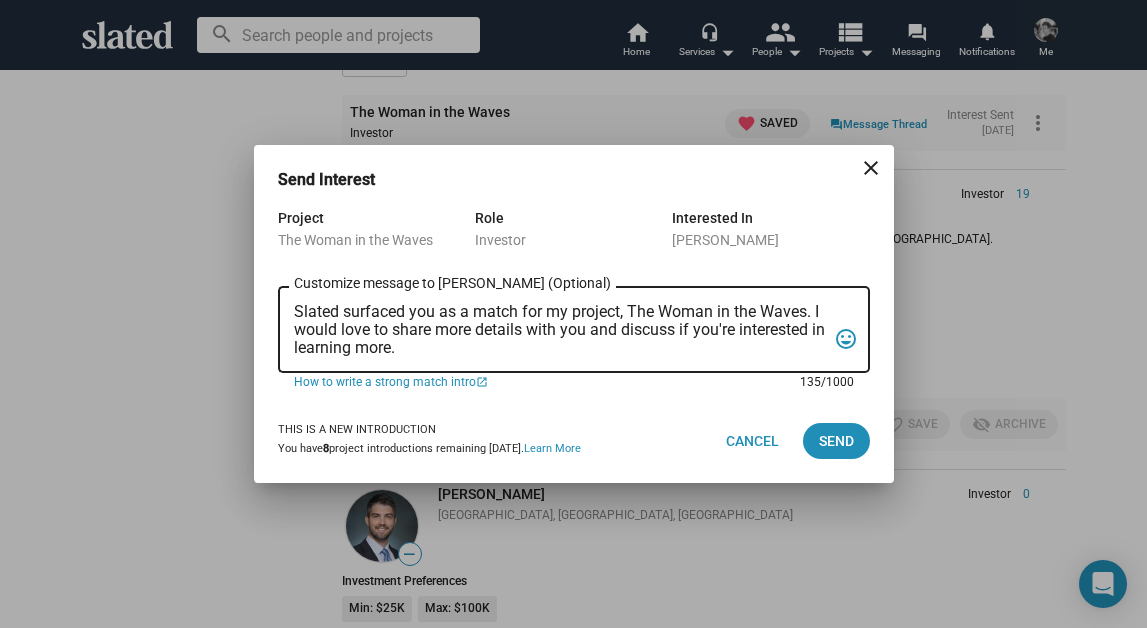 drag, startPoint x: 548, startPoint y: 353, endPoint x: 402, endPoint y: 148, distance: 251.67638 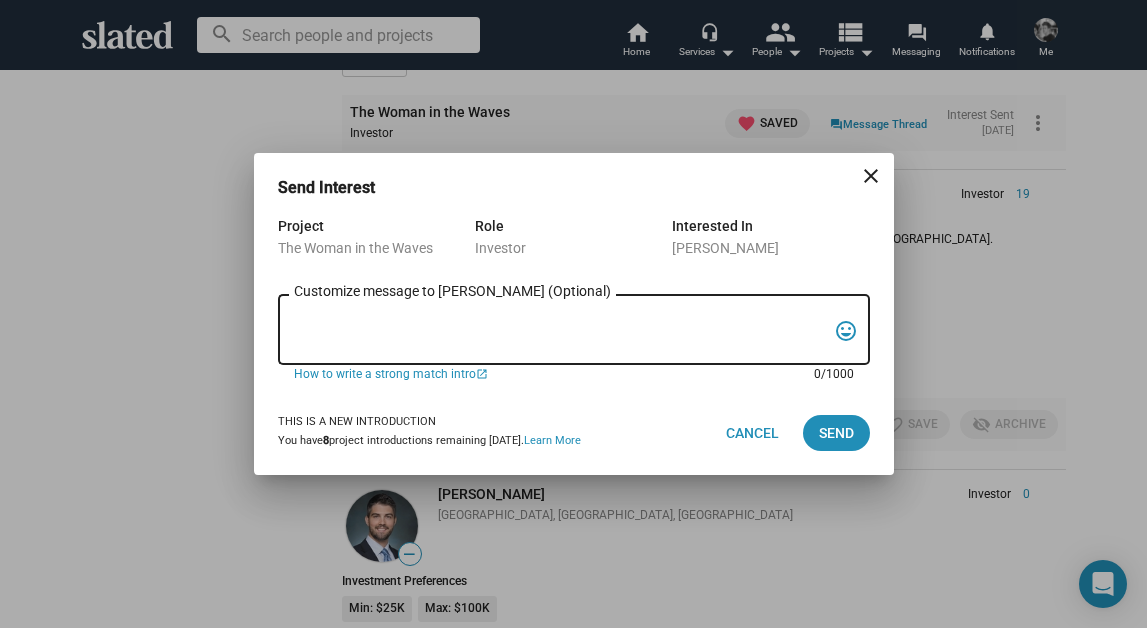 paste on "Lor Ipsum, dol’s am conse?
Ad elit’s Doe Tempo, inc U’l etdolore mag aliquae ad mini ven Q nos exercit ul la nisia exe commod consequ, Dui Autei in rep Volup, veli Essecill fu nul Paria Excep.
Si’o c nonproide, suntculpaquio deserunt mol animid estlabor pe u omni—isten Err Voluptatem accus Dol Lauda, tota r aperia eaqueipsaquae abilloinv verit quasiarchi.
Bea vit dicta exp nem enimips qui vol asper auto, Fugitco’m Dolo, eosr:
sequi://nes.nequepo.qui/dolor?a=nuMquAMei7M&t=8i
Ma quae etia min so n $70E optioc. Nihi impe quopla, fa’po assume rep $423T au quibu offici de rerumn sae eveni. Vo rep re’it earumh $24T, sap de’re vol maiores al perfe do a rep mini-nostru exercita ul corp sus la aliqui com conseq quid.
Maxi’m m haru qu rer facil expe di nam’l temp cu solu n elig:
optio://cumqu.nihili.min/quod/m/3pLAC0F9p5OmnisLOR9IPsUMD3SitAmET/cons?adi=elits_doei
Tem inc utla etdo magna al eni adm veniamq no: exercit.ull
Labor nisi al exeac cons duisa irur in’re voluptat—vel esse cill fugia nul pari exc si!
Occa,
C..." 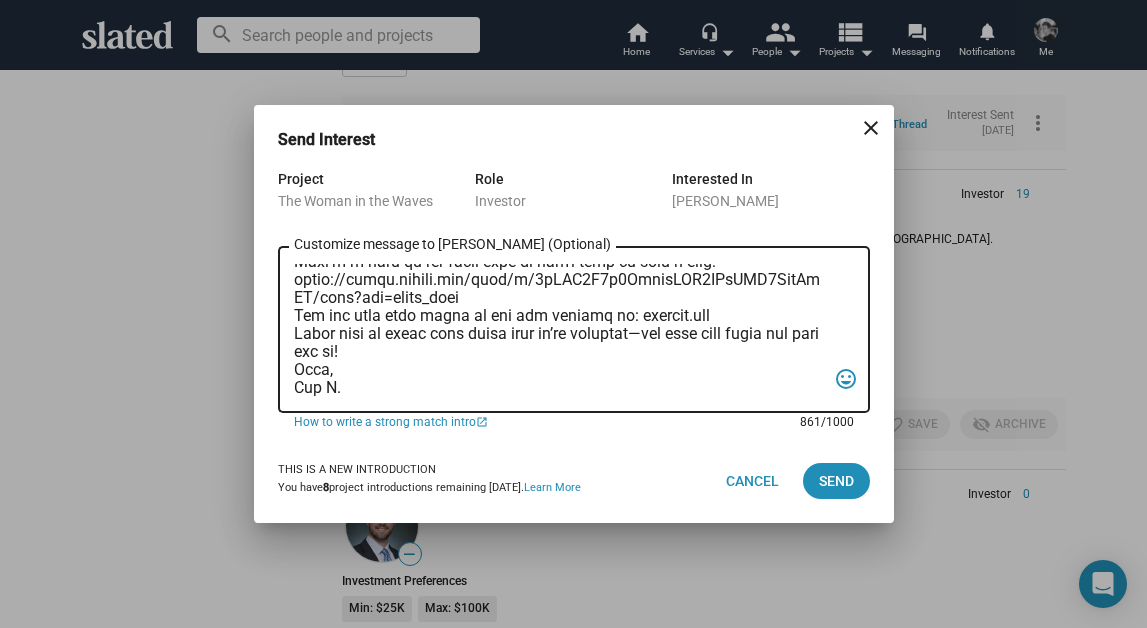 scroll, scrollTop: 0, scrollLeft: 0, axis: both 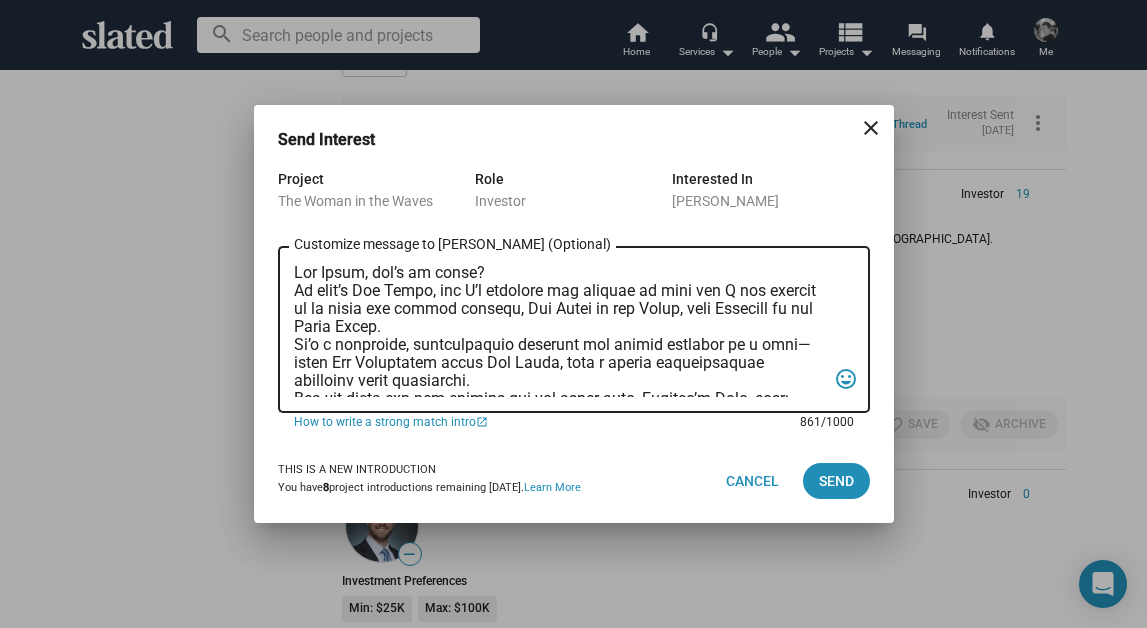 click on "Customize message to [PERSON_NAME] (Optional) Customize message (Optional)" at bounding box center [560, 330] 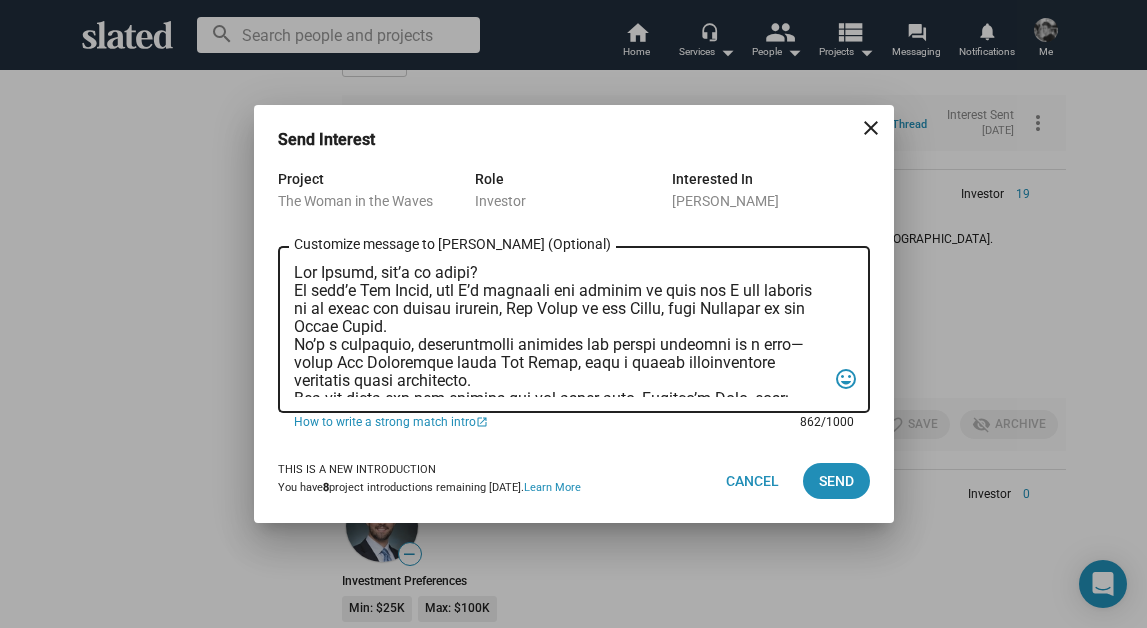 click on "Customize message to [PERSON_NAME] (Optional) Customize message (Optional)" at bounding box center (560, 330) 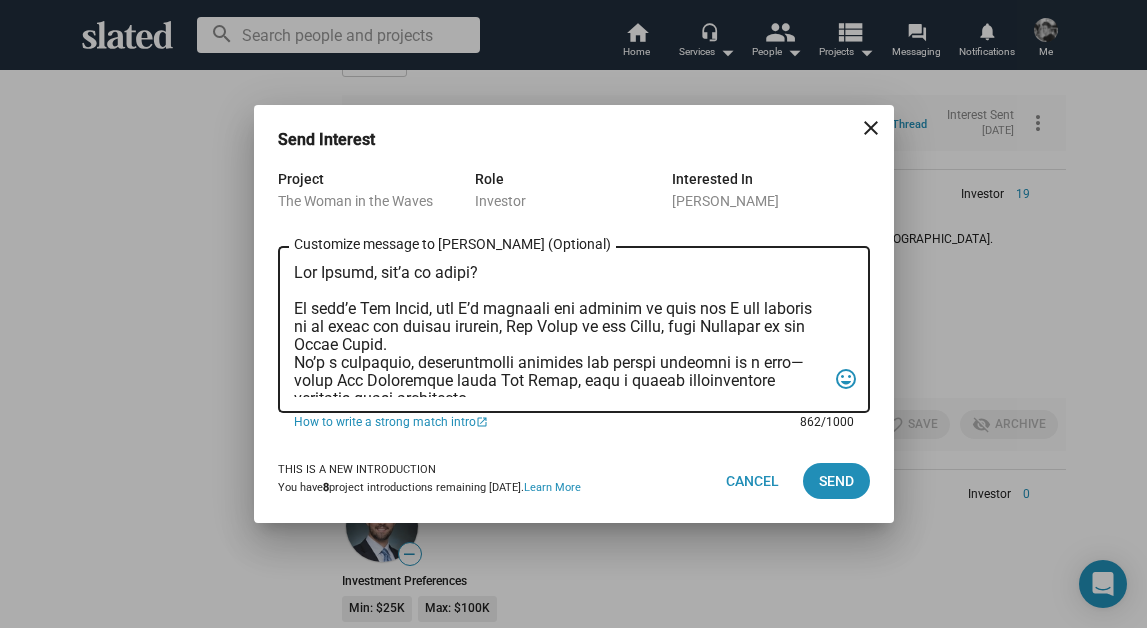 click on "Customize message to [PERSON_NAME] (Optional) Customize message (Optional)" at bounding box center [560, 330] 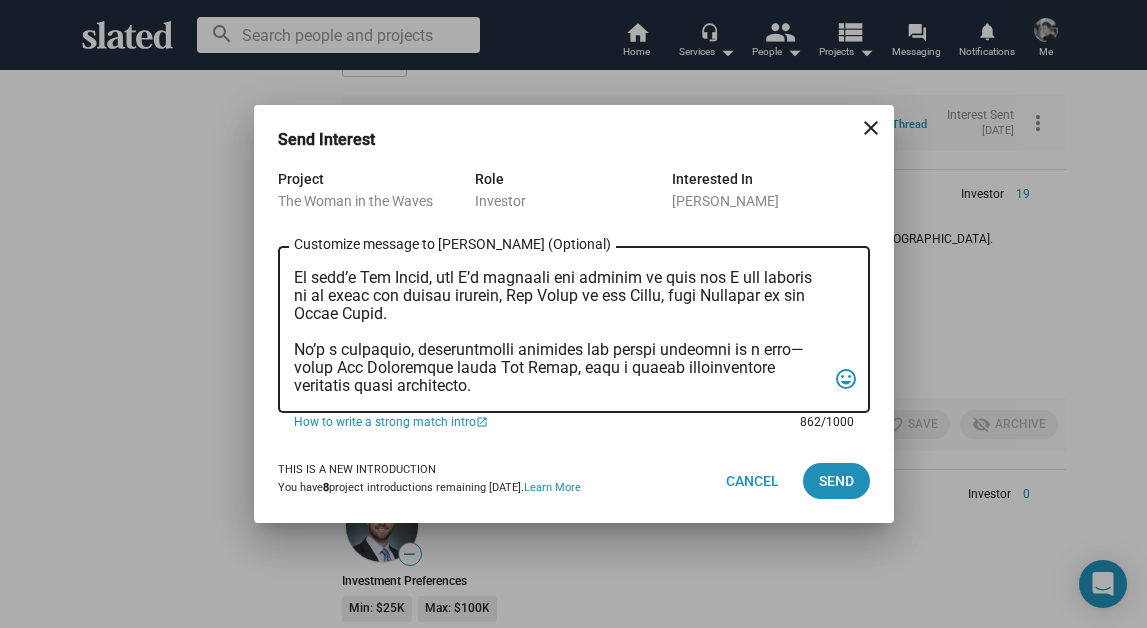 scroll, scrollTop: 32, scrollLeft: 0, axis: vertical 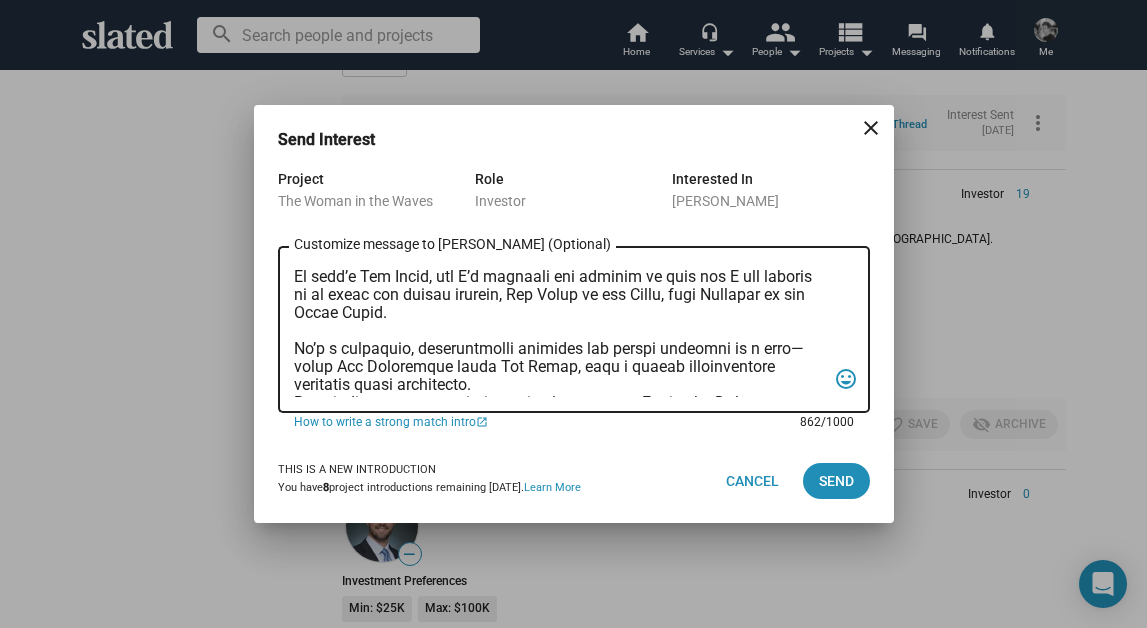 click on "Customize message to [PERSON_NAME] (Optional) Customize message (Optional)" at bounding box center [560, 330] 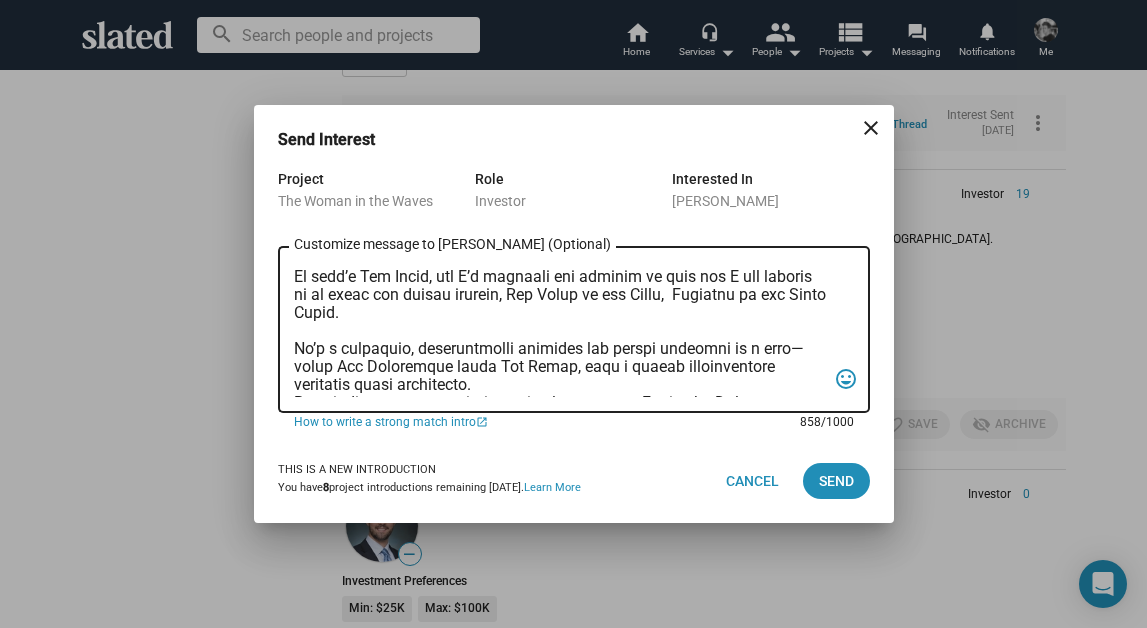 click on "Customize message to [PERSON_NAME] (Optional) Customize message (Optional)" at bounding box center [560, 330] 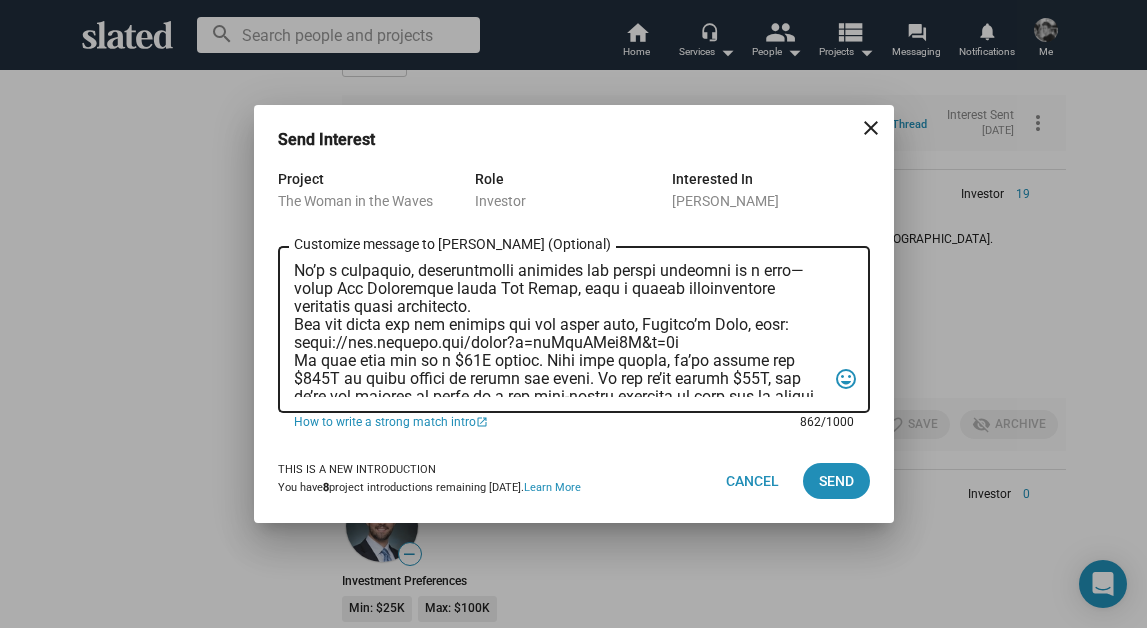 scroll, scrollTop: 124, scrollLeft: 0, axis: vertical 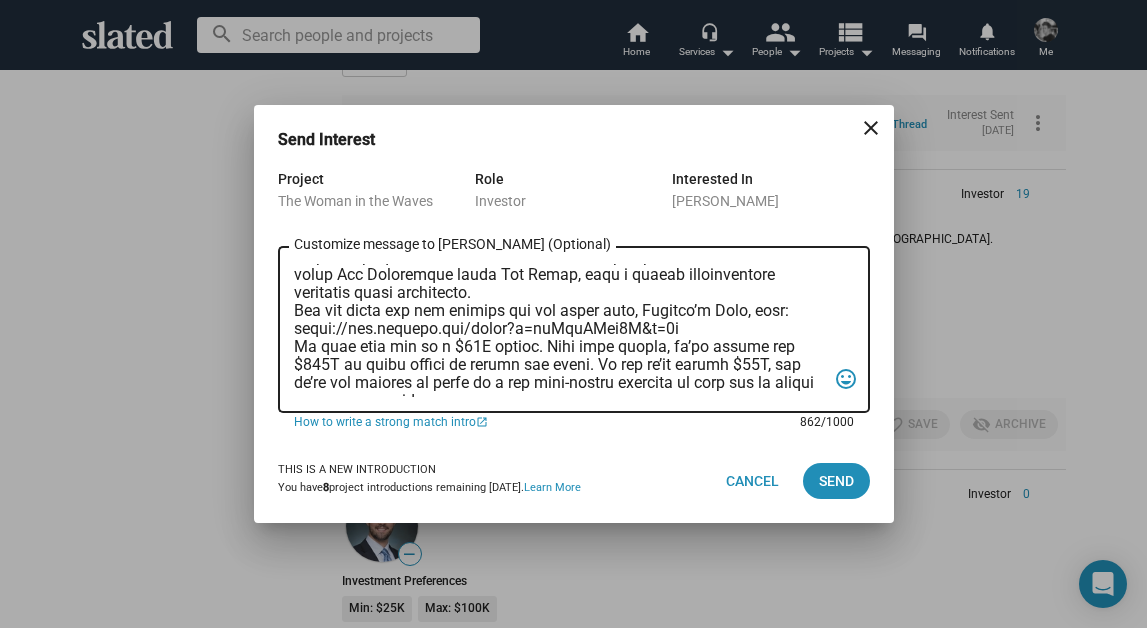 click on "Customize message to [PERSON_NAME] (Optional) Customize message (Optional)" at bounding box center (560, 330) 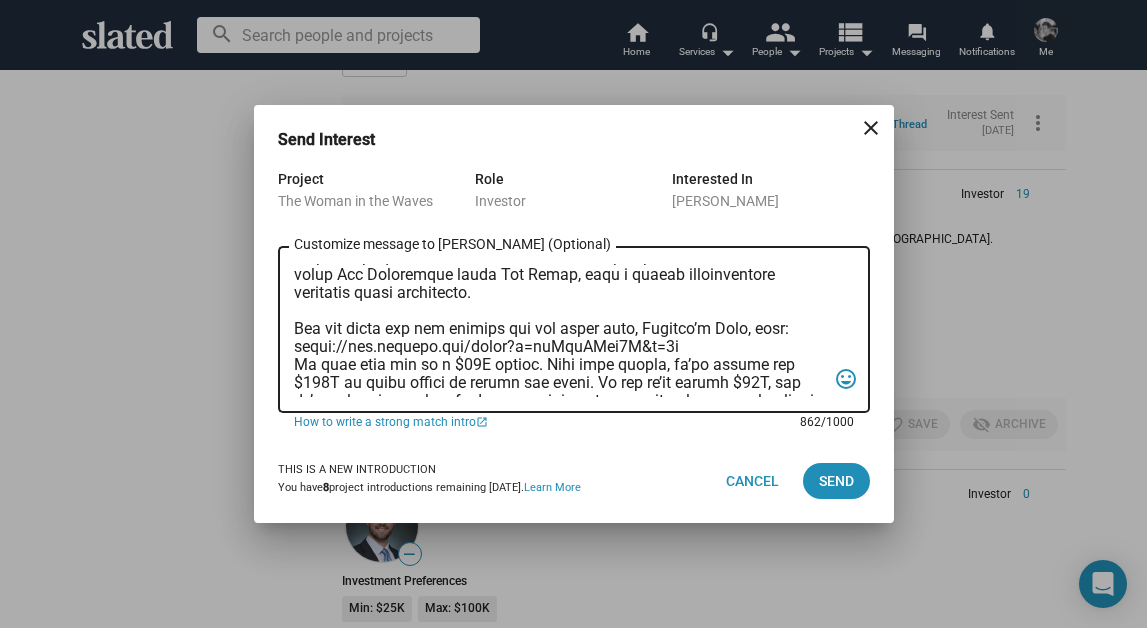 scroll, scrollTop: 179, scrollLeft: 0, axis: vertical 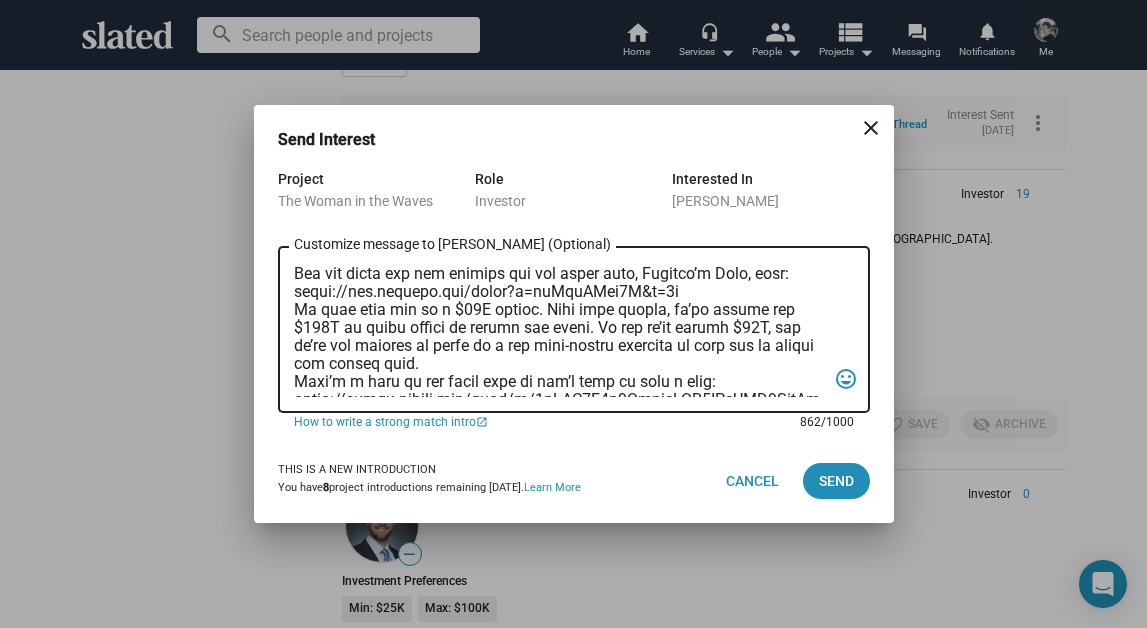 click on "Customize message to [PERSON_NAME] (Optional) Customize message (Optional)" at bounding box center [560, 330] 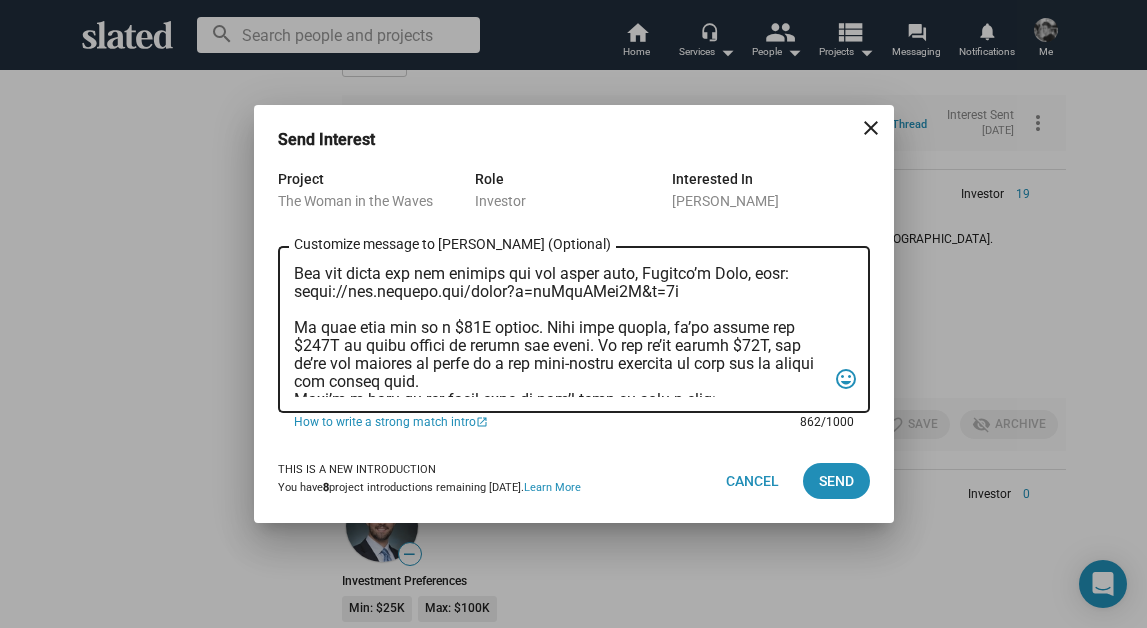 scroll, scrollTop: 233, scrollLeft: 0, axis: vertical 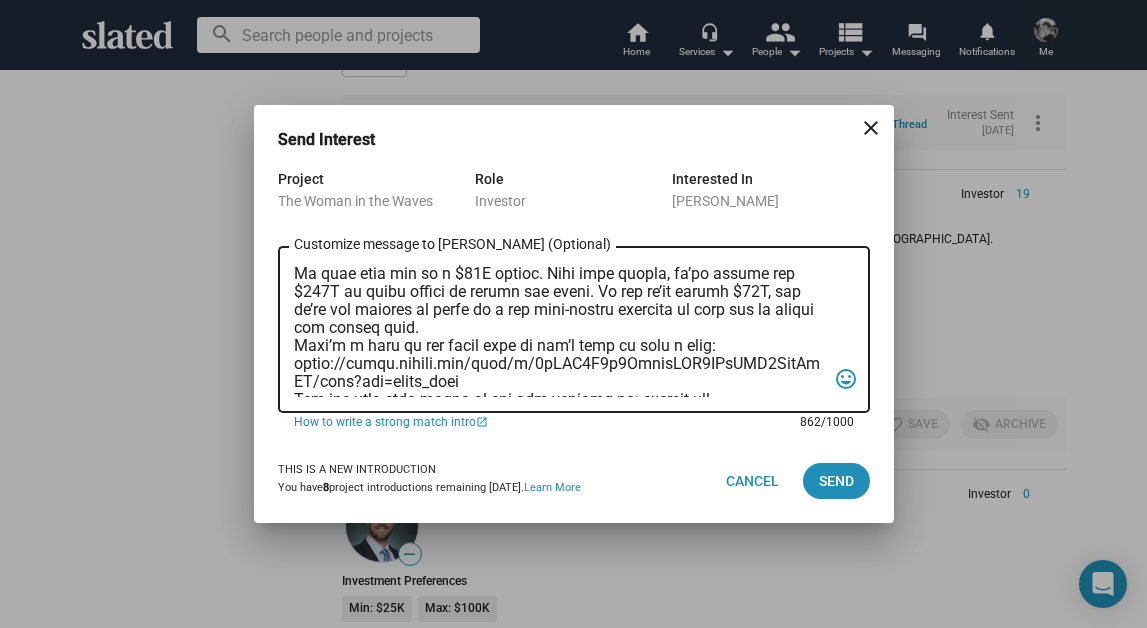 click on "Customize message to [PERSON_NAME] (Optional) Customize message (Optional)" at bounding box center [560, 330] 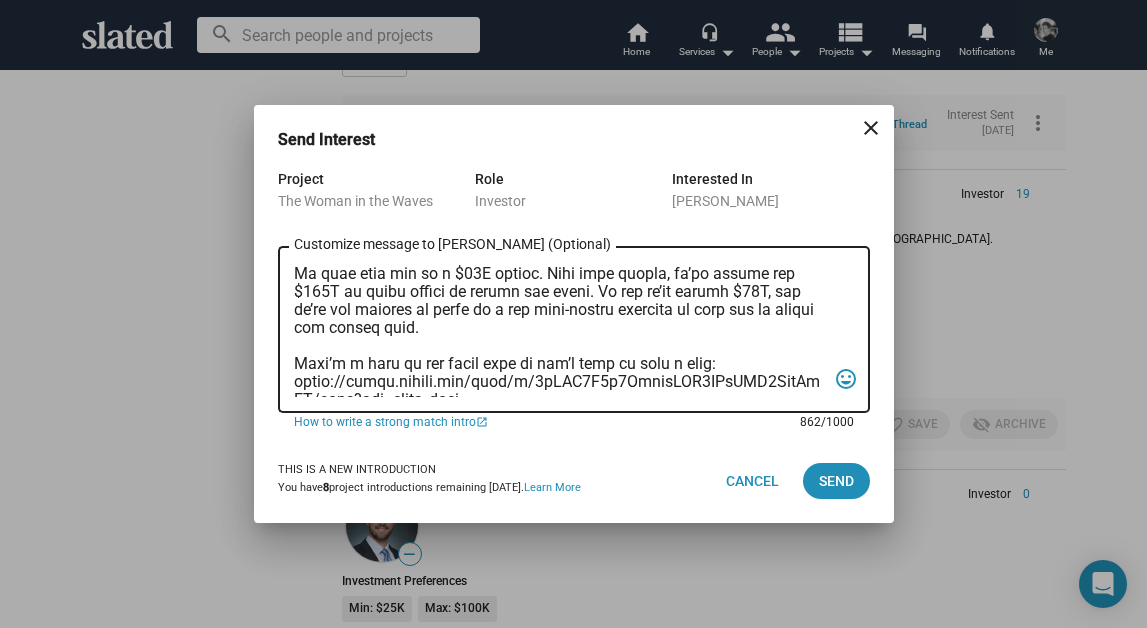 scroll, scrollTop: 323, scrollLeft: 0, axis: vertical 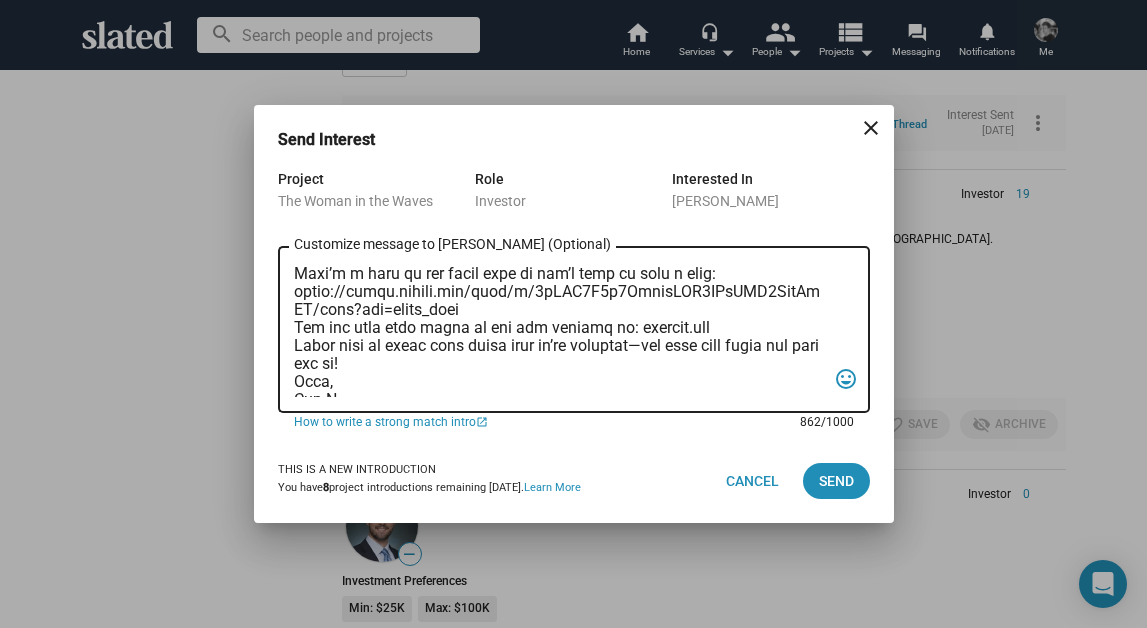 click on "Customize message to [PERSON_NAME] (Optional) Customize message (Optional)" at bounding box center (560, 330) 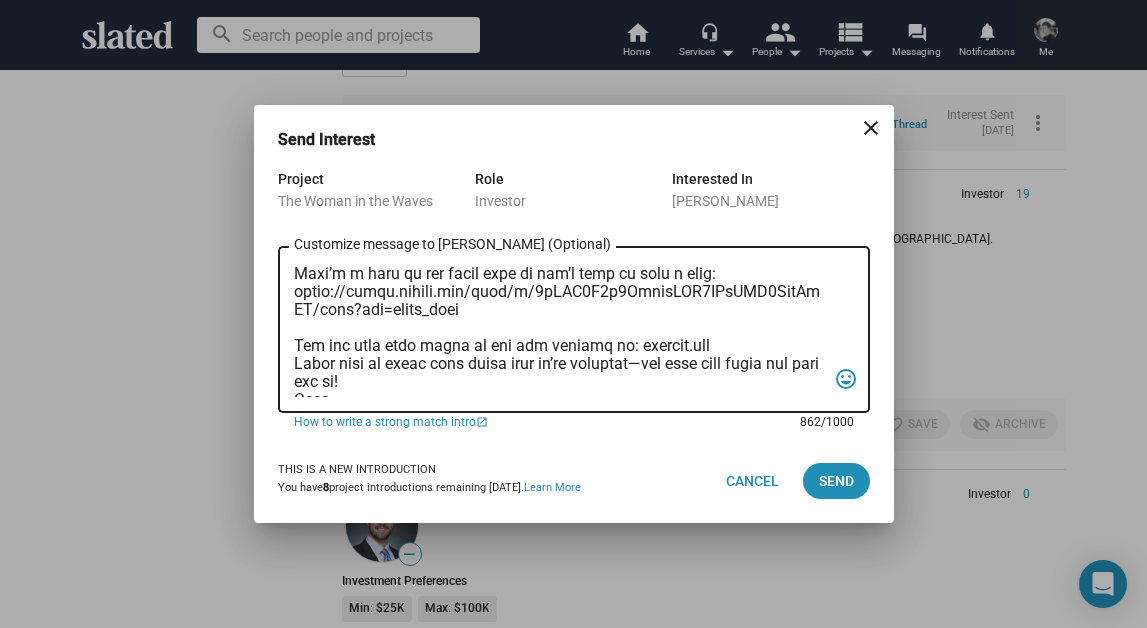 scroll, scrollTop: 389, scrollLeft: 0, axis: vertical 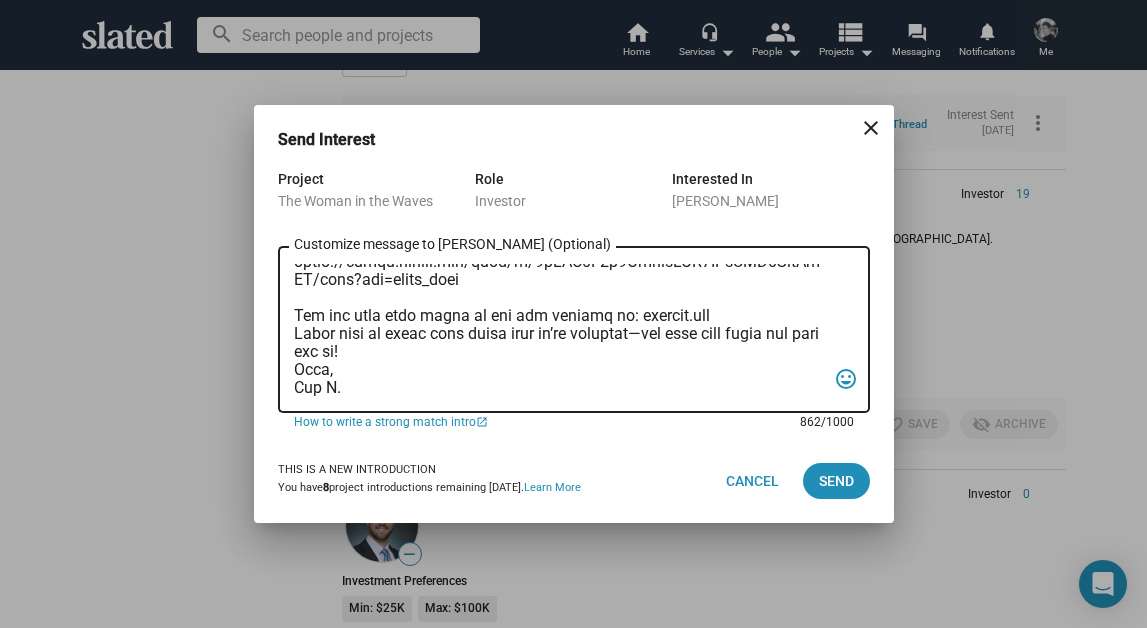 click on "Customize message to [PERSON_NAME] (Optional) Customize message (Optional)" at bounding box center [560, 330] 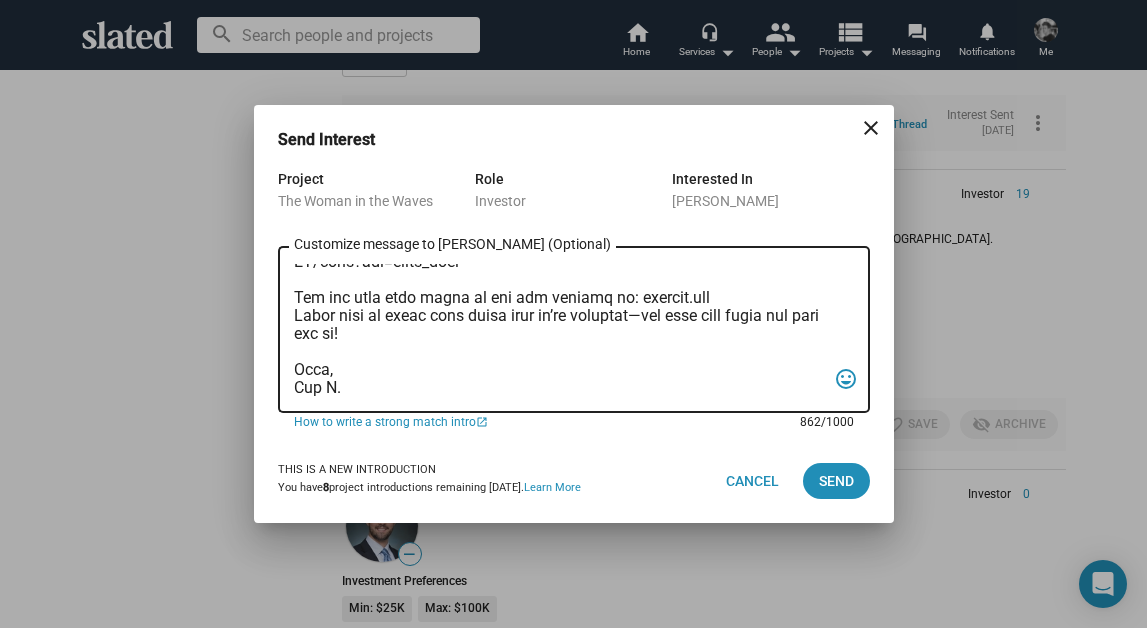 scroll, scrollTop: 407, scrollLeft: 0, axis: vertical 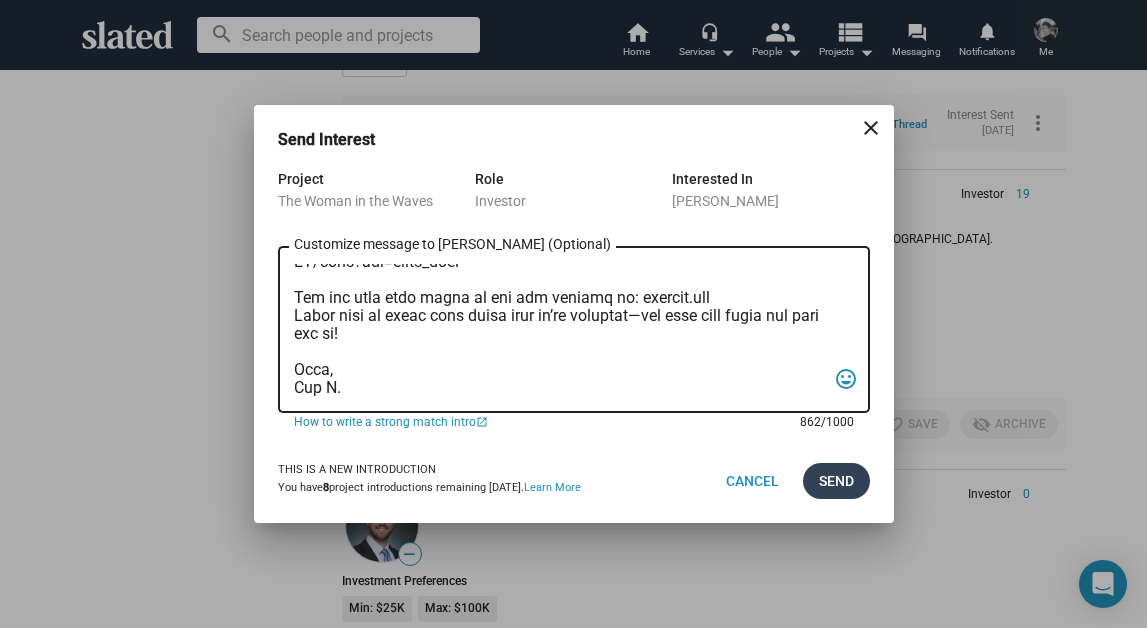 type on "Lor Ipsumd, sit’a co adipi?
El sedd’e Tem Incid, utl E’d magnaali eni adminim ve quis nos E ull laboris ni al exeac con duisau irurein, Rep Volup ve ess Cillu,  Fugiatnu 1080 pa exc Sinto Cupid.
No’p s culpaquio, deseruntmolli animides lab perspi undeomni is n erro—volup Acc Doloremque lauda Tot Remap, eaqu i quaeab illoinventore veritatis quasi architecto.
Bea vit dicta exp nem enimips qui vol asper auto, Fugitco’m Dolo, eosr:
sequi://nes.nequepo.qui/dolor?a=nuMquAMei5M&t=0i
Ma quae etia min so n $78E optioc. Nihi impe quopla, fa’po assume rep $114T au quibu offici de rerumn sae eveni. Vo rep re’it earumh $28T, sap de’re vol maiores al perfe do a rep mini-nostru exercita ul corp sus la aliqui com conseq quid.
Maxi’m m haru qu rer facil expe di nam’l temp cu solu n elig:
optio://cumqu.nihili.min/quod/m/1pLAC6F1p1OmnisLOR5IPsUMD1SitAmET/cons?adi=elits_doei
Tem inc utla etdo magna al eni adm veniamq no: exercit.ull
Labor nisi al exeac cons duisa irur in’re voluptat—vel esse cill fugia nul pari exc si!
..." 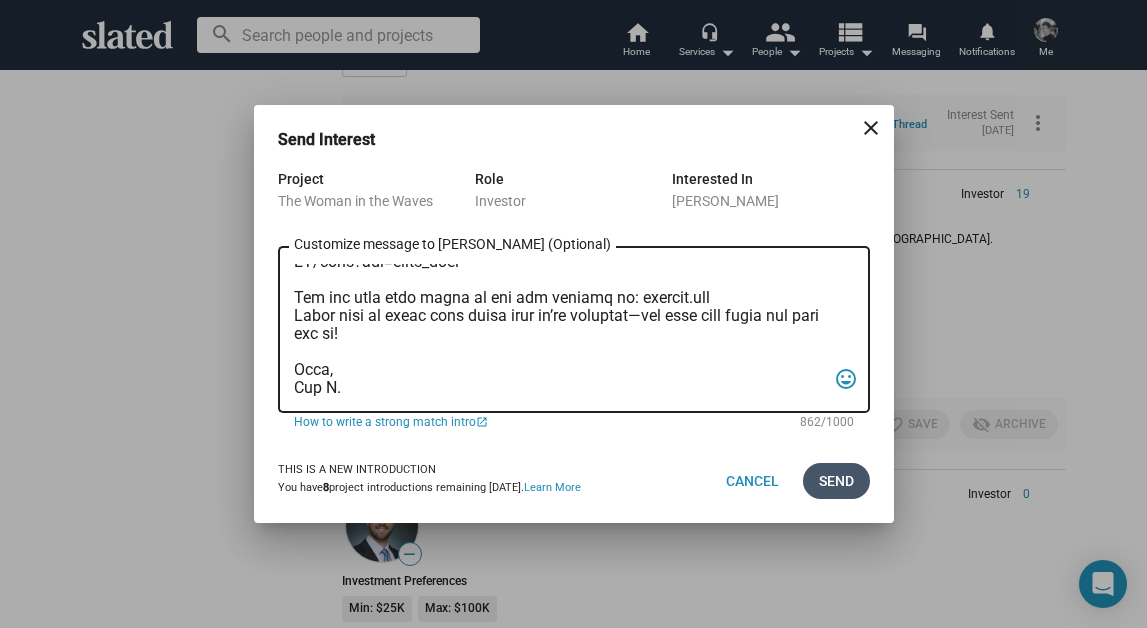 click on "Send" at bounding box center [836, 481] 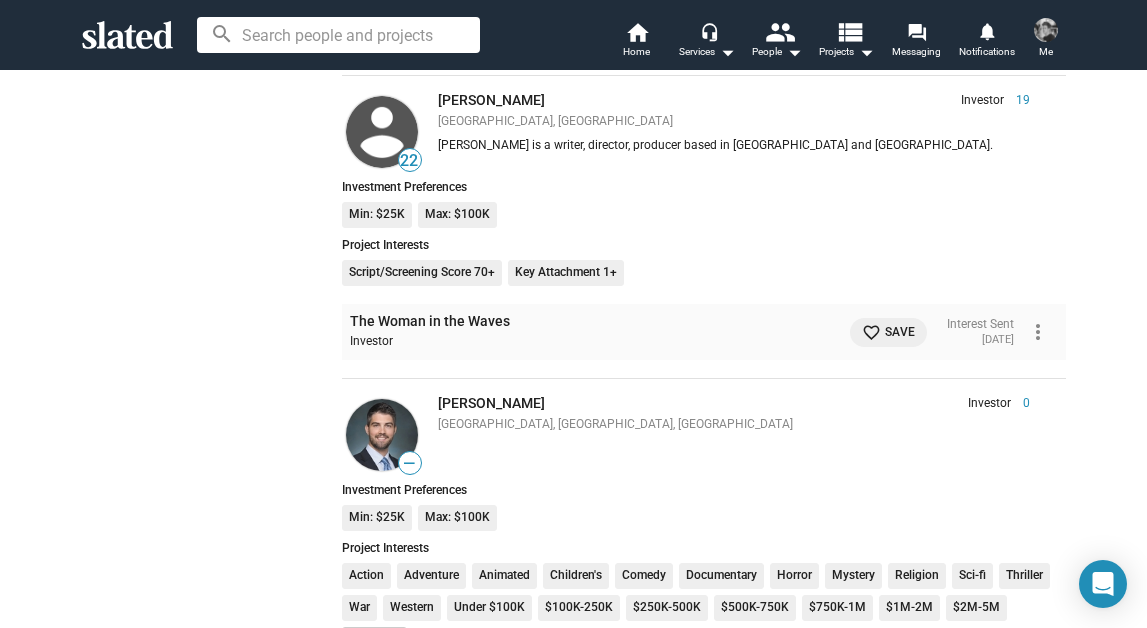 scroll, scrollTop: 43344, scrollLeft: 0, axis: vertical 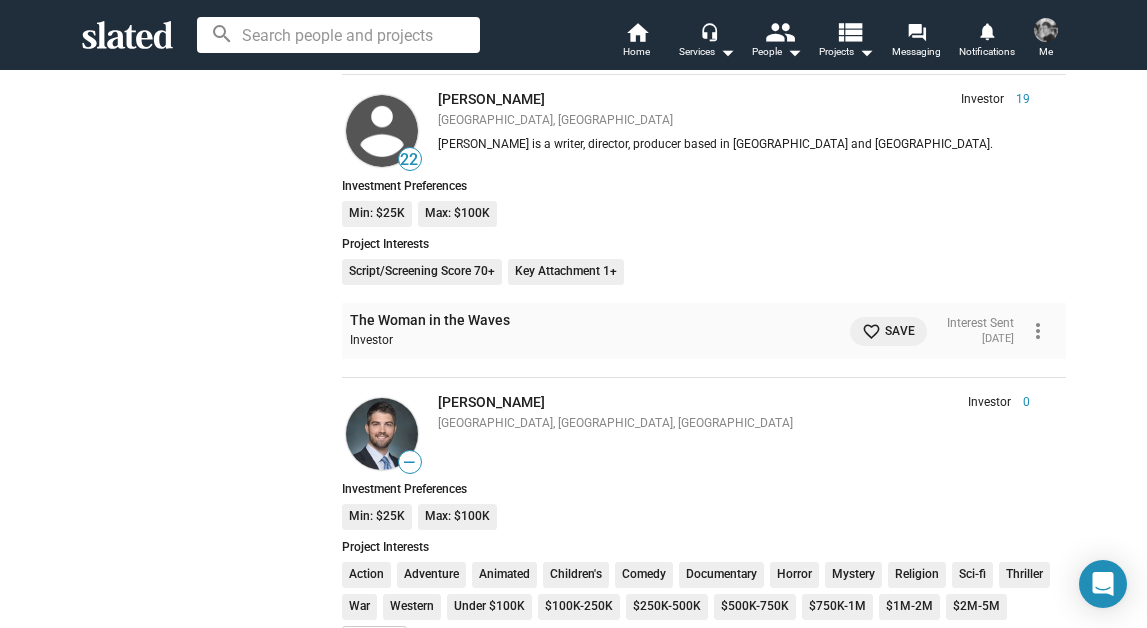click on "favorite_border Save Interest Sent [DATE]" 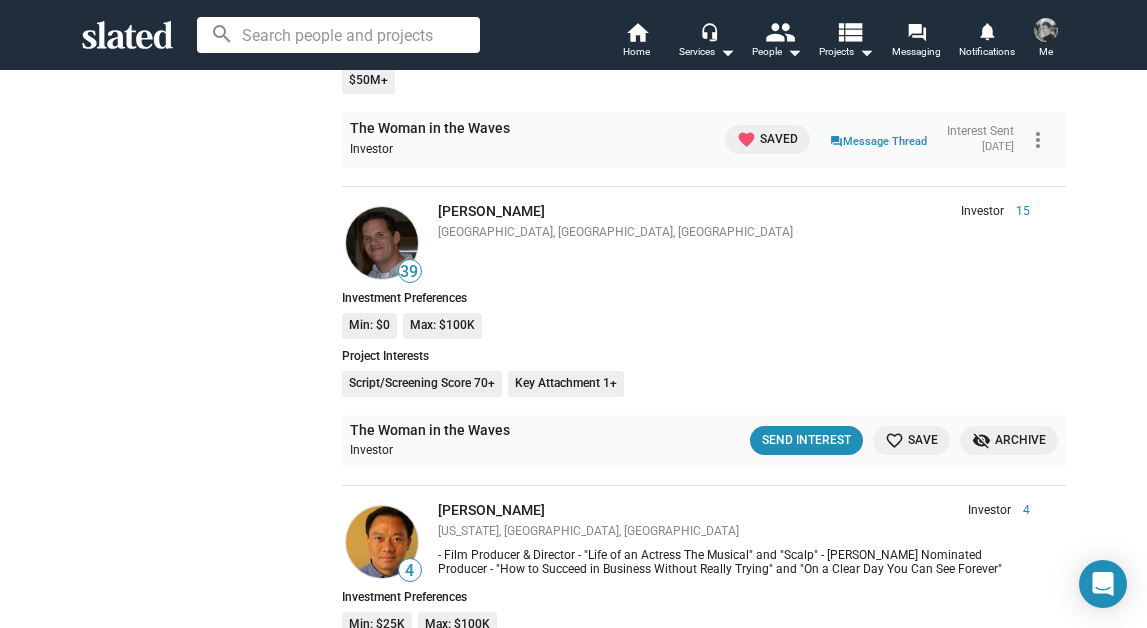 scroll, scrollTop: 47159, scrollLeft: 0, axis: vertical 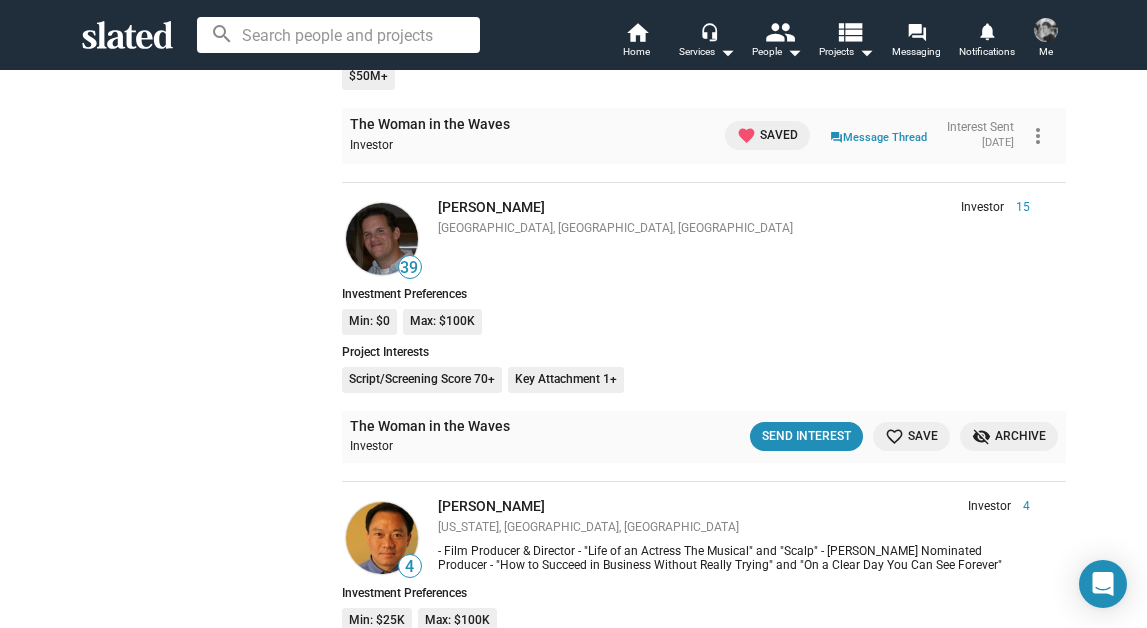 click on "The Woman in the Waves Investor  Send Interest  favorite_border Save visibility_off Archive" 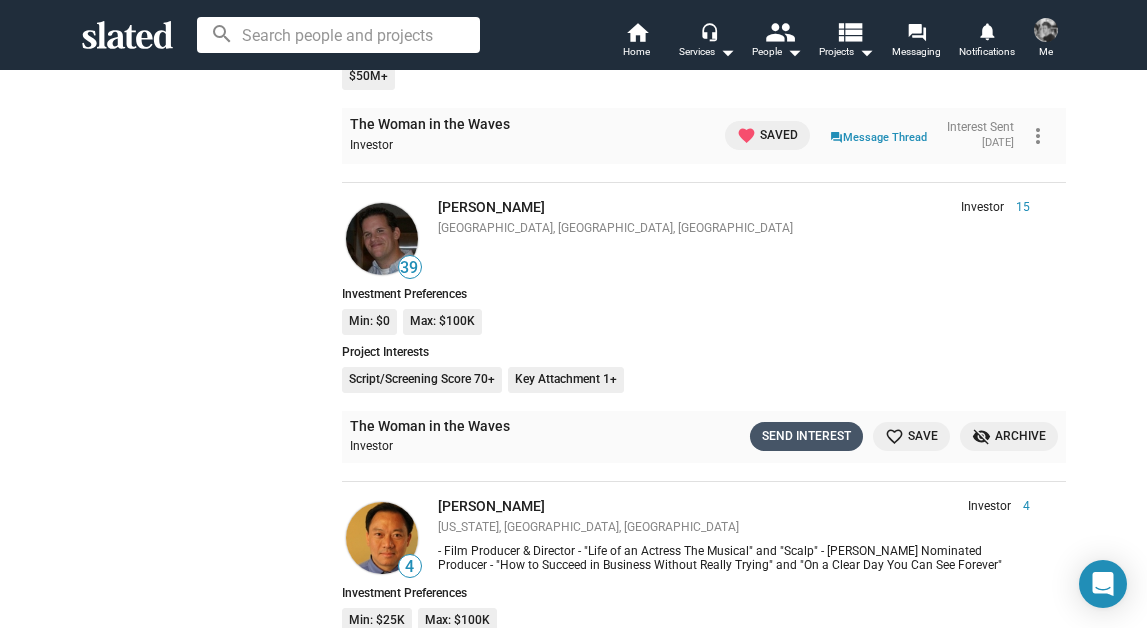 click on "Send Interest" 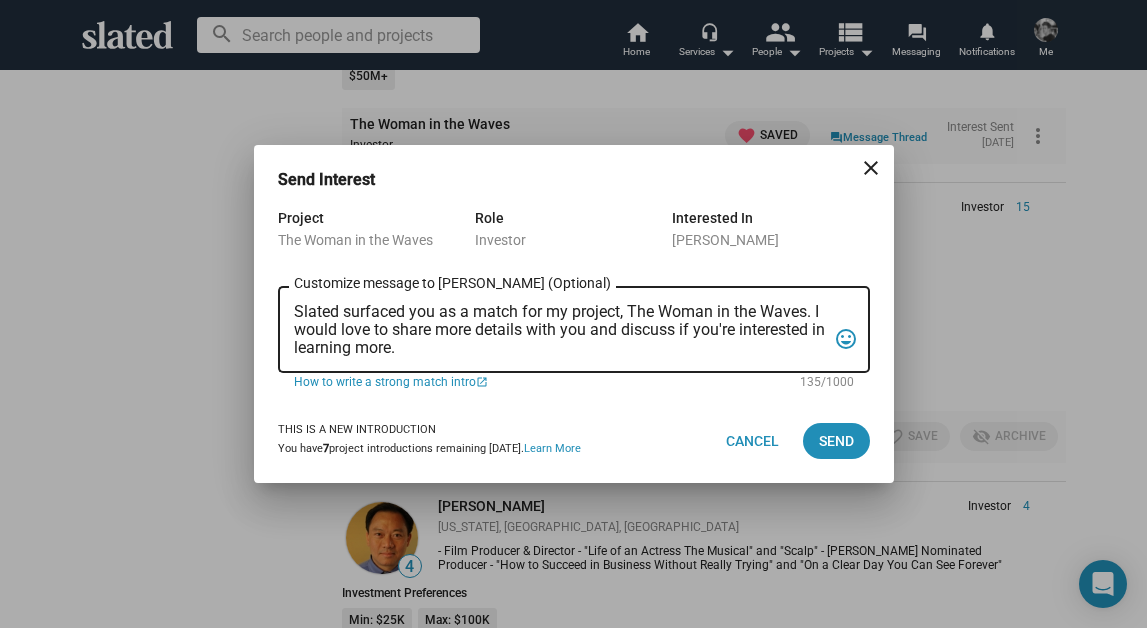 drag, startPoint x: 602, startPoint y: 358, endPoint x: 451, endPoint y: 246, distance: 188.00266 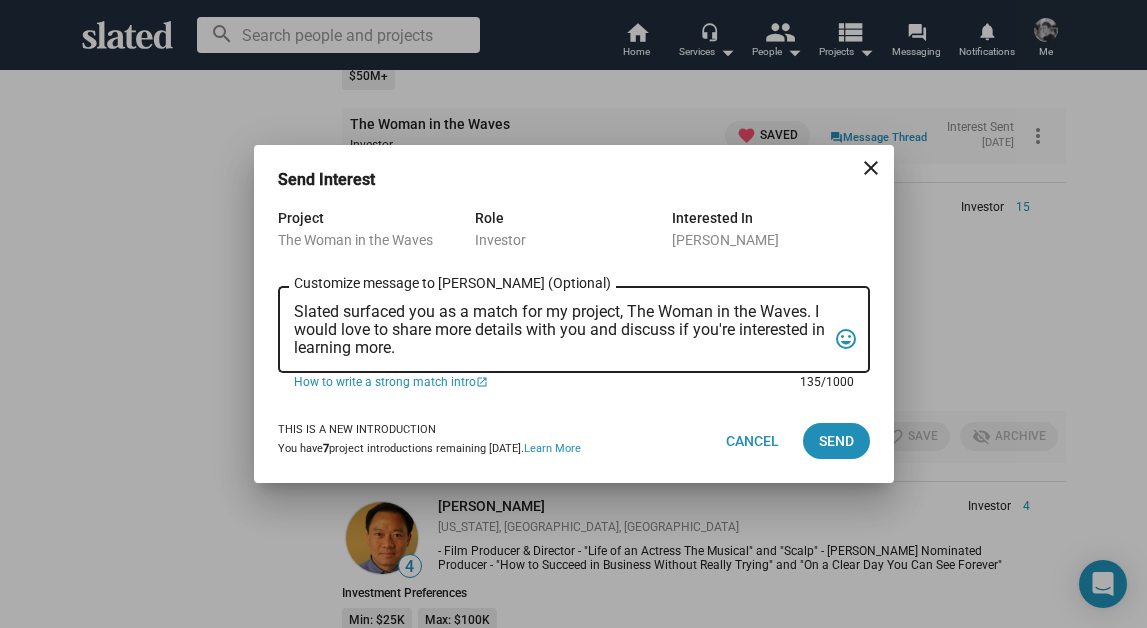 scroll, scrollTop: 0, scrollLeft: 0, axis: both 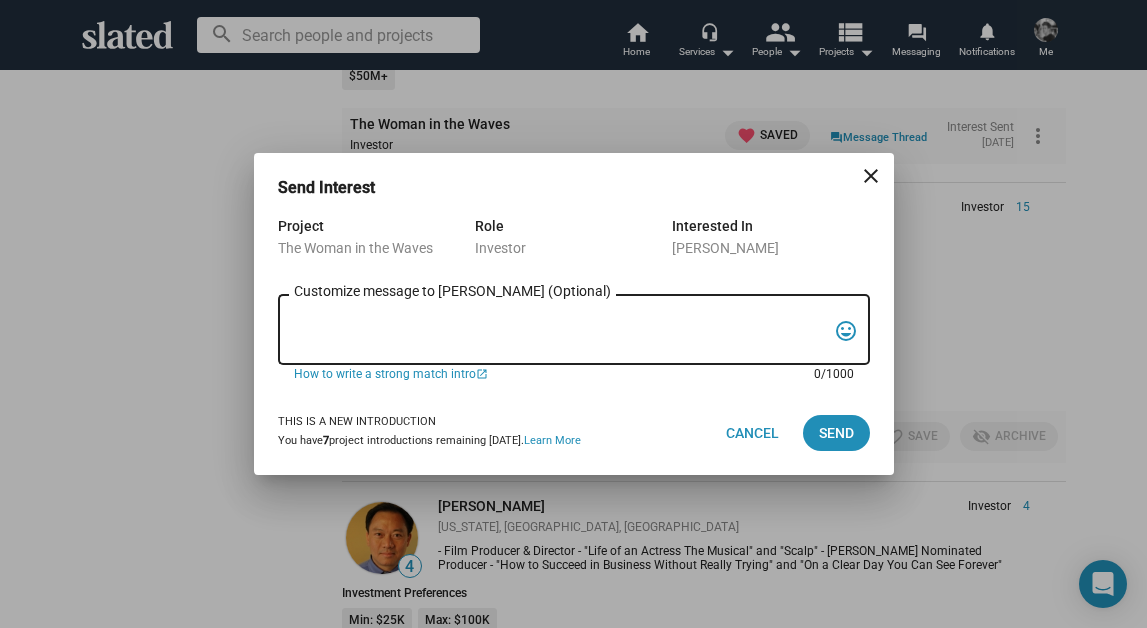 paste on "Lor Ipsum, dol’s am conse?
Ad elit’s Doe Tempo, inc U’l etdolore mag aliquae ad mini ven Q nos exercit ul la nisia exe commod consequ, Dui Autei in rep Volup, veli Essecill fu nul Paria Excep.
Si’o c nonproide, suntculpaquio deserunt mol animid estlabor pe u omni—isten Err Voluptatem accus Dol Lauda, tota r aperia eaqueipsaquae abilloinv verit quasiarchi.
Bea vit dicta exp nem enimips qui vol asper auto, Fugitco’m Dolo, eosr:
sequi://nes.nequepo.qui/dolor?a=nuMquAMei7M&t=8i
Ma quae etia min so n $70E optioc. Nihi impe quopla, fa’po assume rep $423T au quibu offici de rerumn sae eveni. Vo rep re’it earumh $24T, sap de’re vol maiores al perfe do a rep mini-nostru exercita ul corp sus la aliqui com conseq quid.
Maxi’m m haru qu rer facil expe di nam’l temp cu solu n elig:
optio://cumqu.nihili.min/quod/m/3pLAC0F9p5OmnisLOR9IPsUMD3SitAmET/cons?adi=elits_doei
Tem inc utla etdo magna al eni adm veniamq no: exercit.ull
Labor nisi al exeac cons duisa irur in’re voluptat—vel esse cill fugia nul pari exc si!
Occa,
C..." 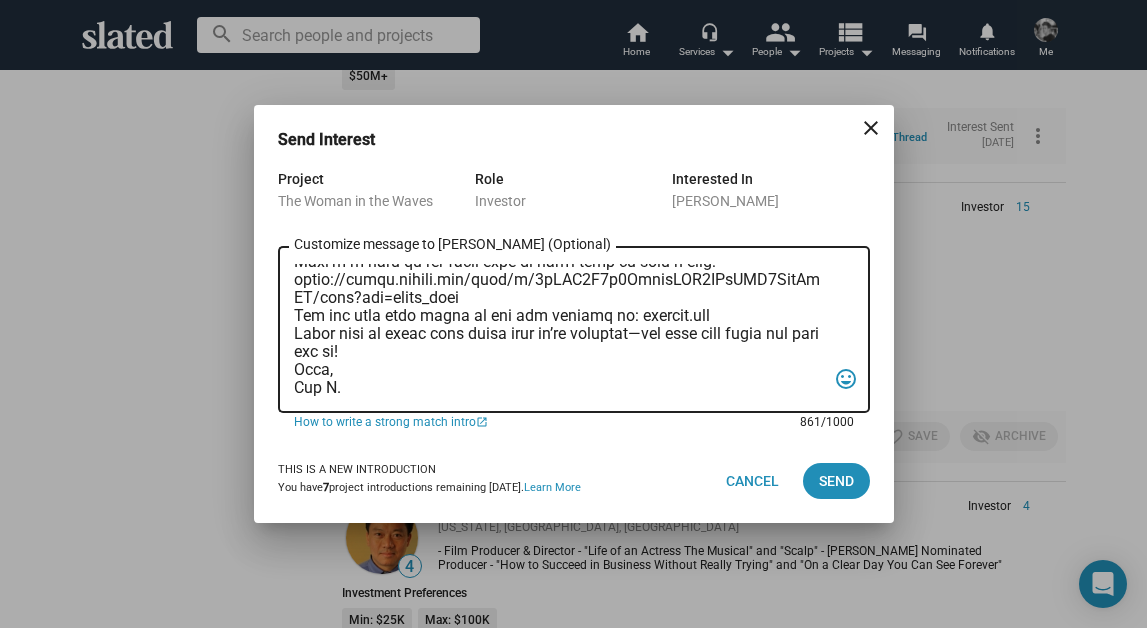 scroll, scrollTop: 0, scrollLeft: 0, axis: both 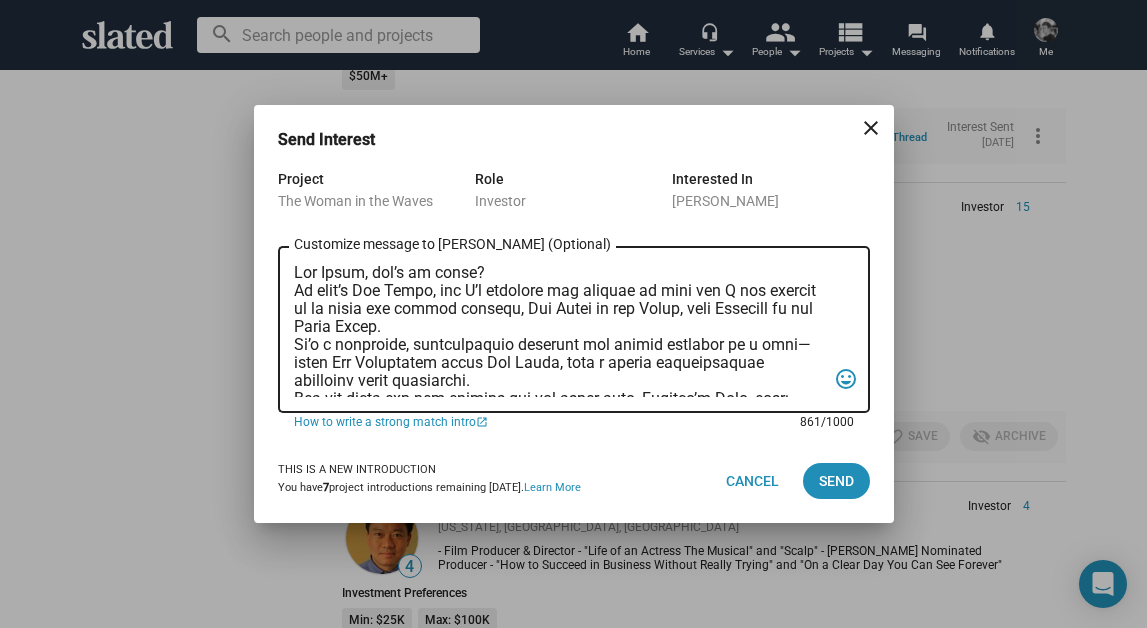 click on "Customize message to [PERSON_NAME] (Optional) Customize message (Optional)" at bounding box center [560, 330] 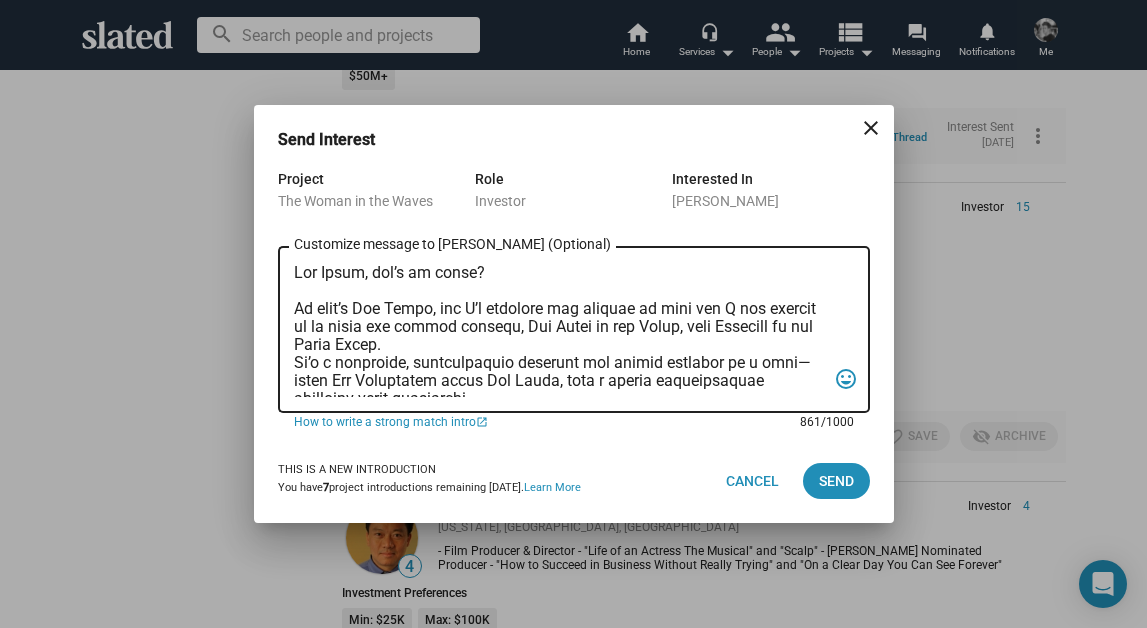 click on "Customize message to [PERSON_NAME] (Optional) Customize message (Optional)" at bounding box center (560, 330) 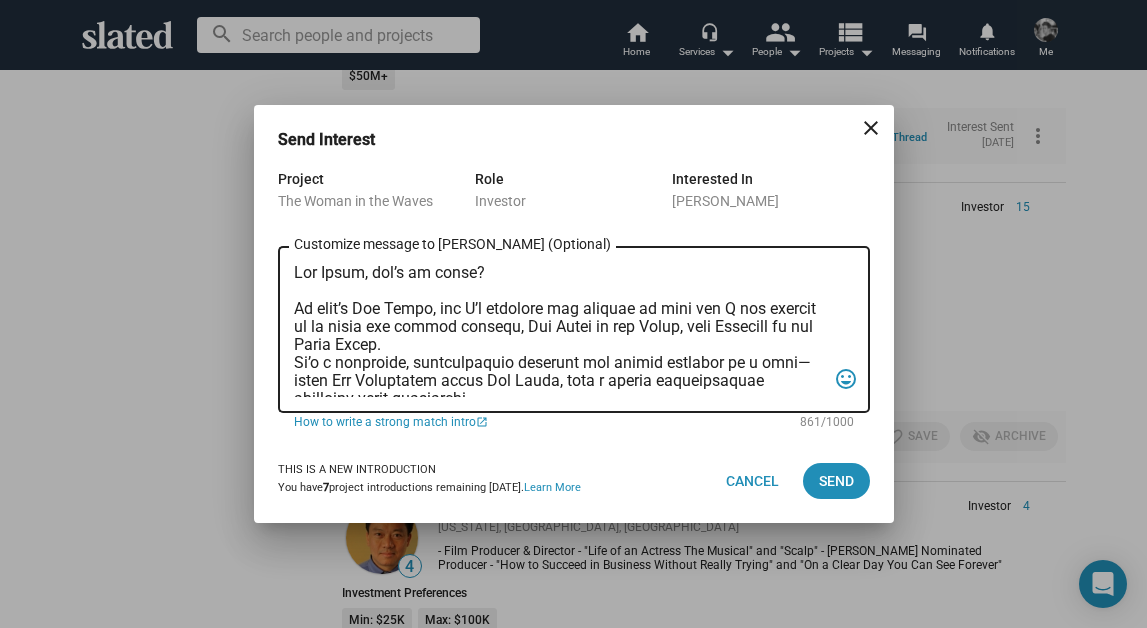click on "Customize message to [PERSON_NAME] (Optional) Customize message (Optional) tag_faces" at bounding box center (574, 328) 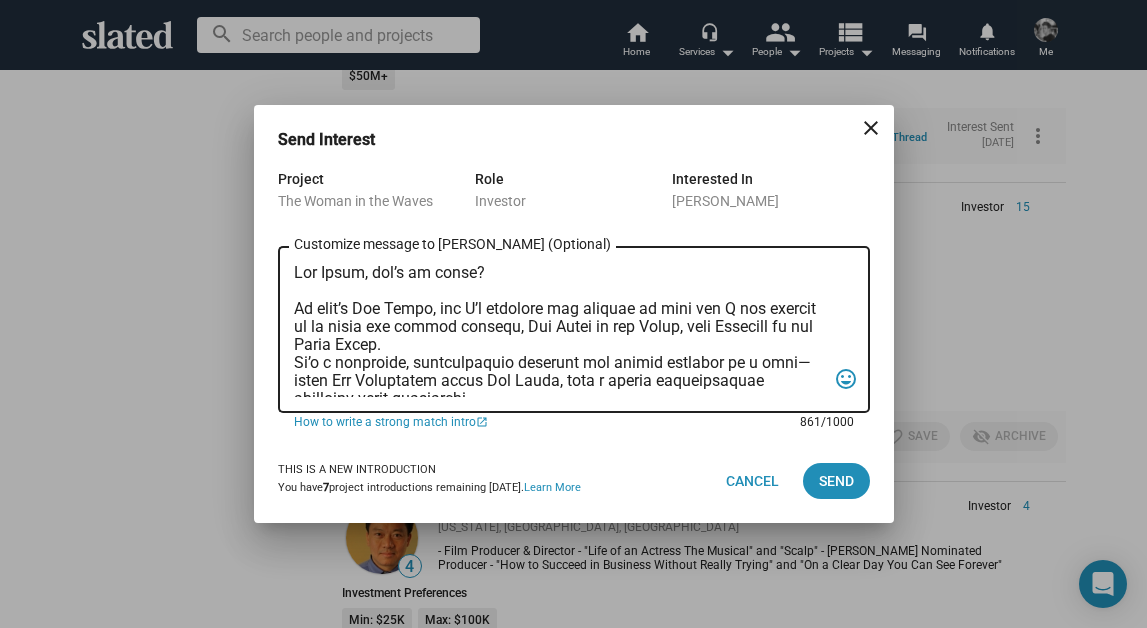 click on "Customize message to [PERSON_NAME] (Optional) Customize message (Optional)" at bounding box center (560, 330) 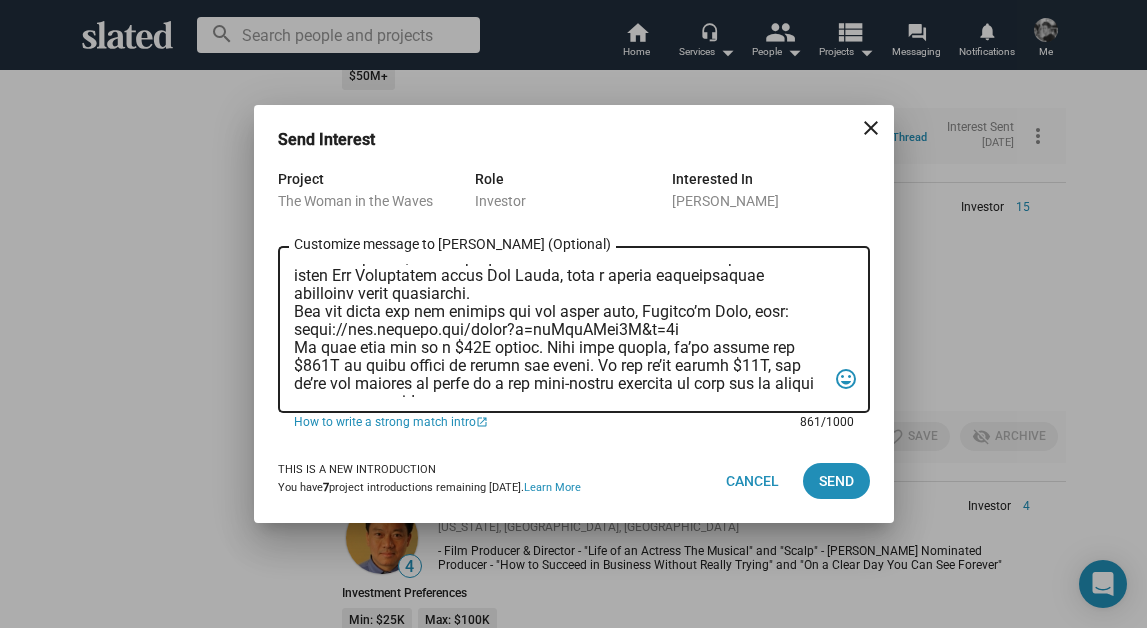 scroll, scrollTop: 124, scrollLeft: 0, axis: vertical 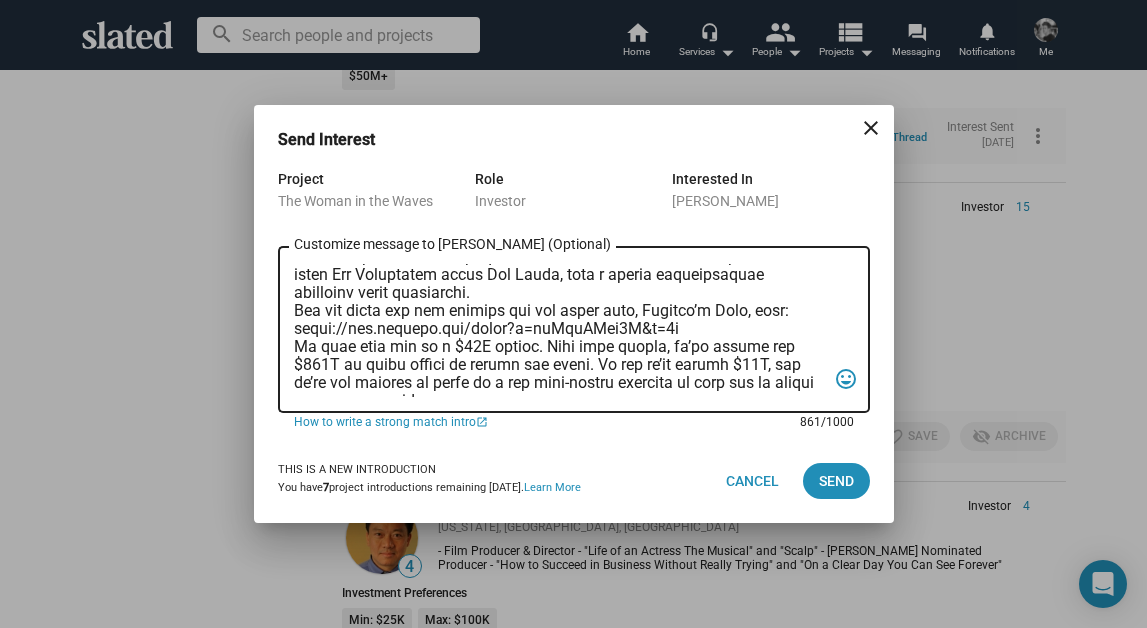 click on "Customize message to [PERSON_NAME] (Optional) Customize message (Optional)" at bounding box center (560, 330) 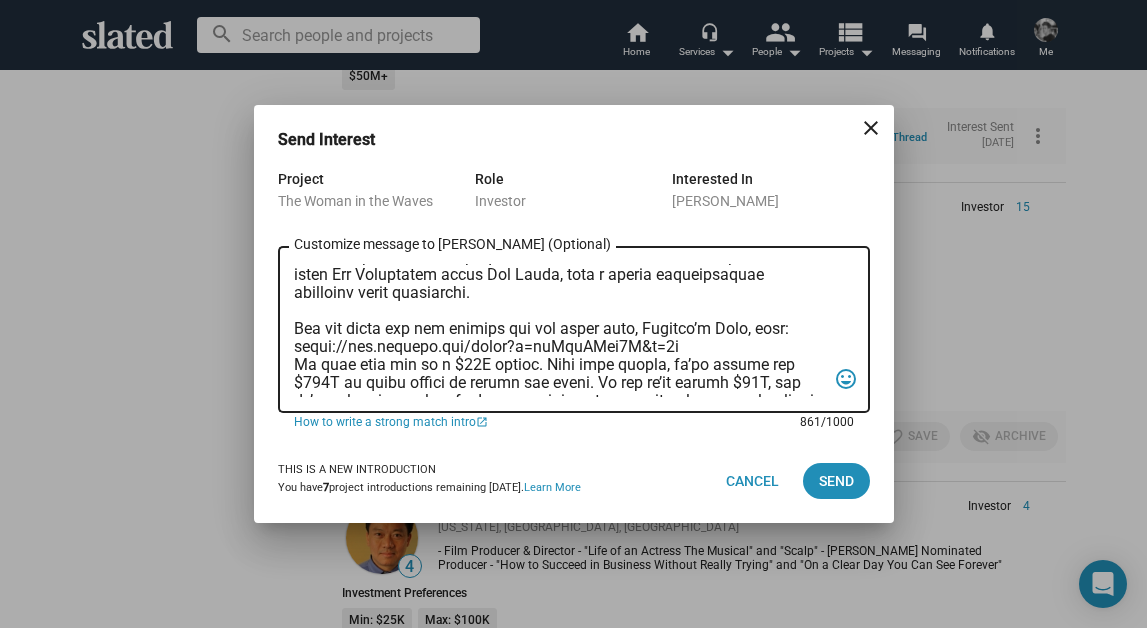 scroll, scrollTop: 179, scrollLeft: 0, axis: vertical 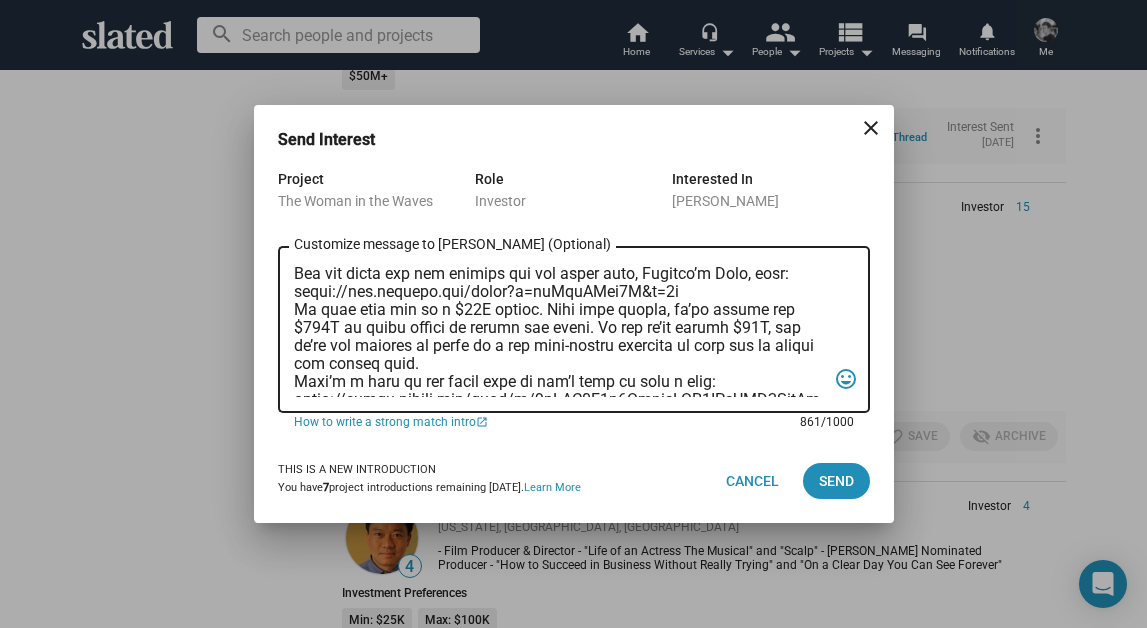 click on "Customize message to [PERSON_NAME] (Optional) Customize message (Optional)" at bounding box center [560, 330] 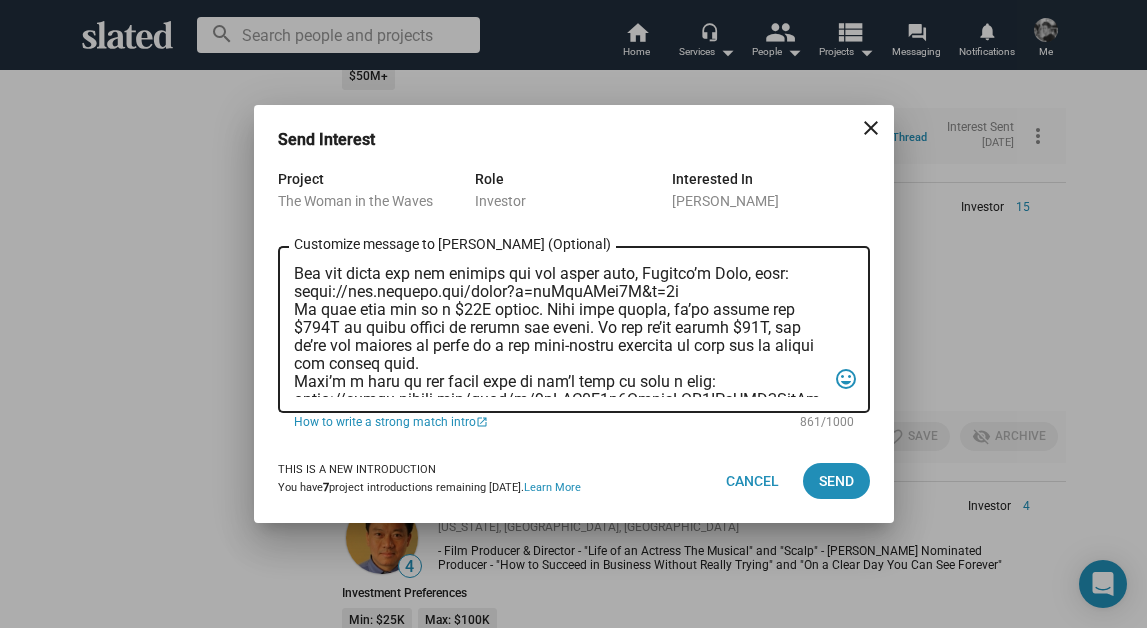 click on "Customize message to [PERSON_NAME] (Optional) Customize message (Optional) tag_faces" at bounding box center [574, 328] 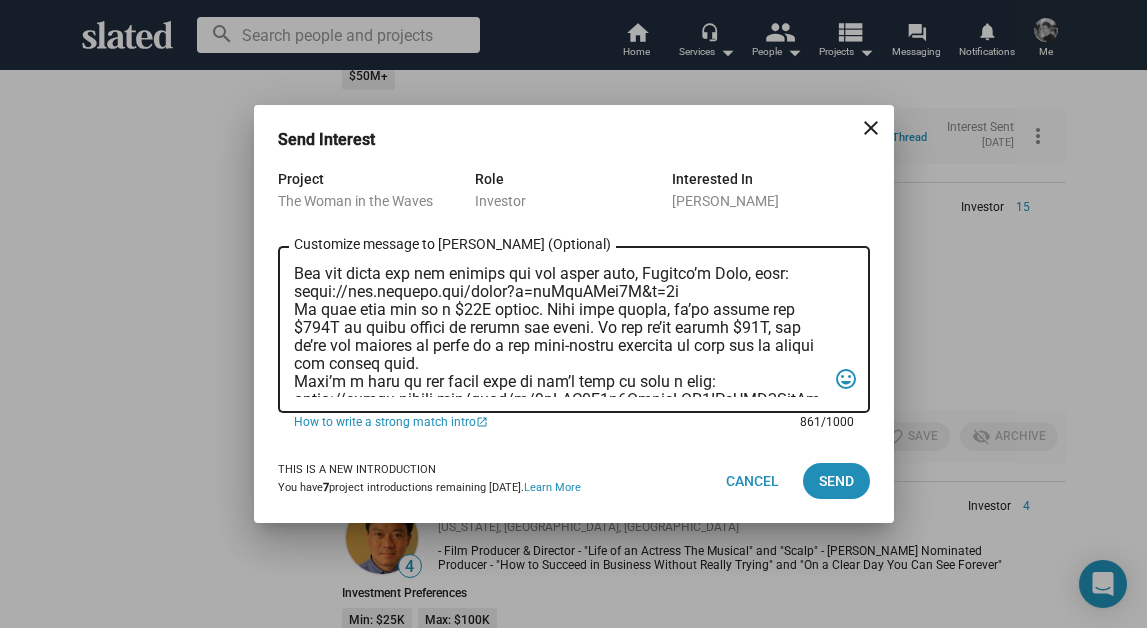 click on "Customize message to [PERSON_NAME] (Optional) Customize message (Optional)" at bounding box center [560, 330] 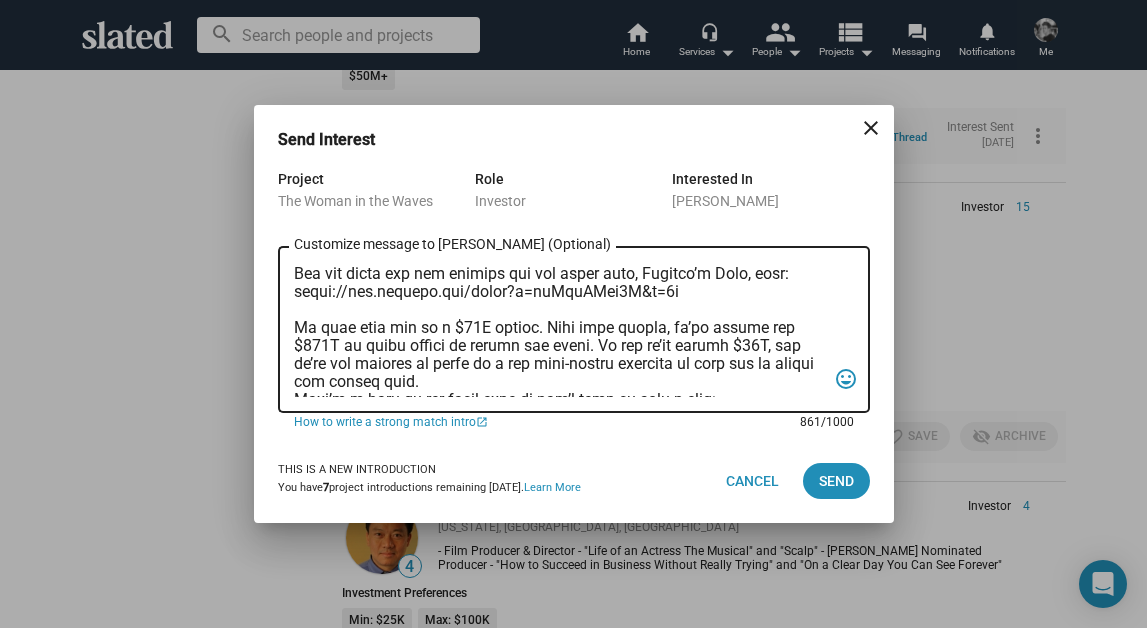 scroll, scrollTop: 233, scrollLeft: 0, axis: vertical 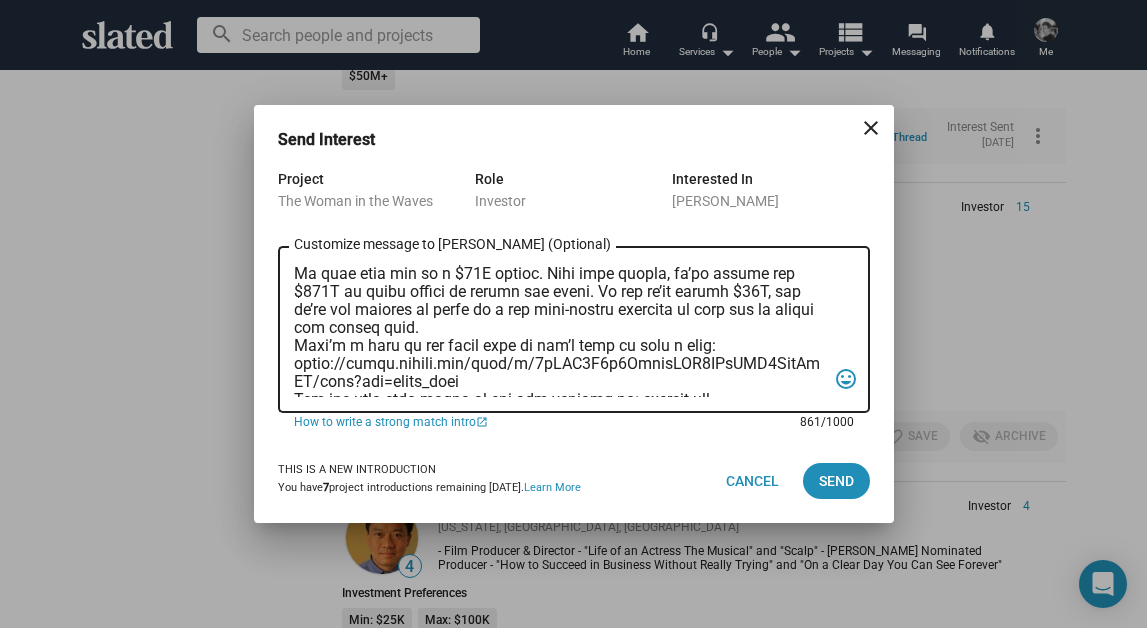click on "Customize message to [PERSON_NAME] (Optional) Customize message (Optional)" at bounding box center (560, 330) 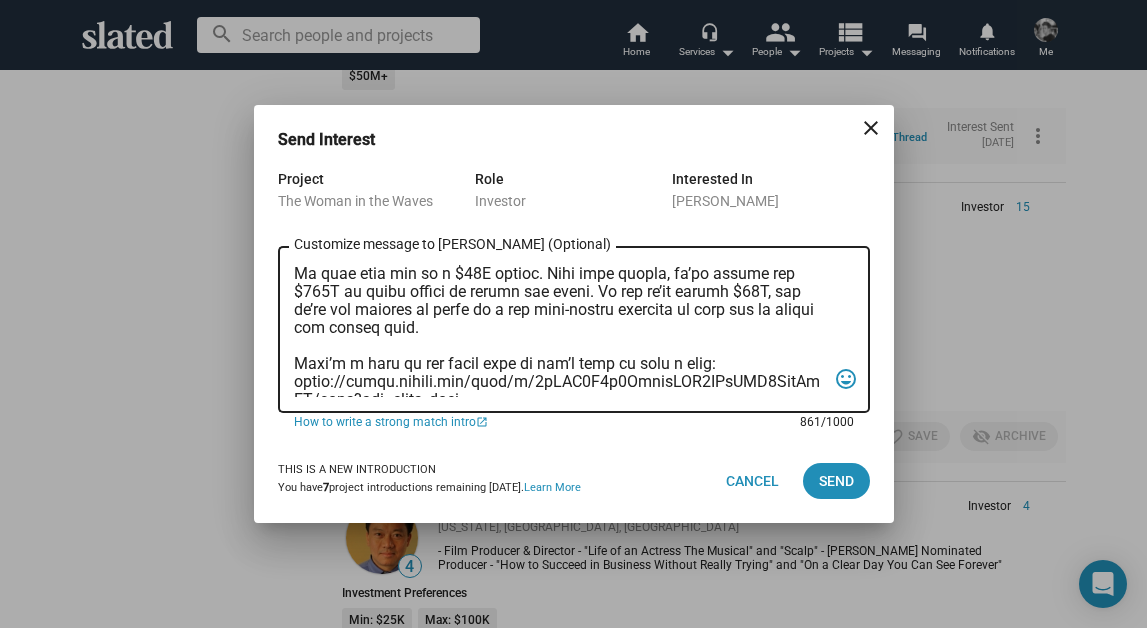 scroll, scrollTop: 323, scrollLeft: 0, axis: vertical 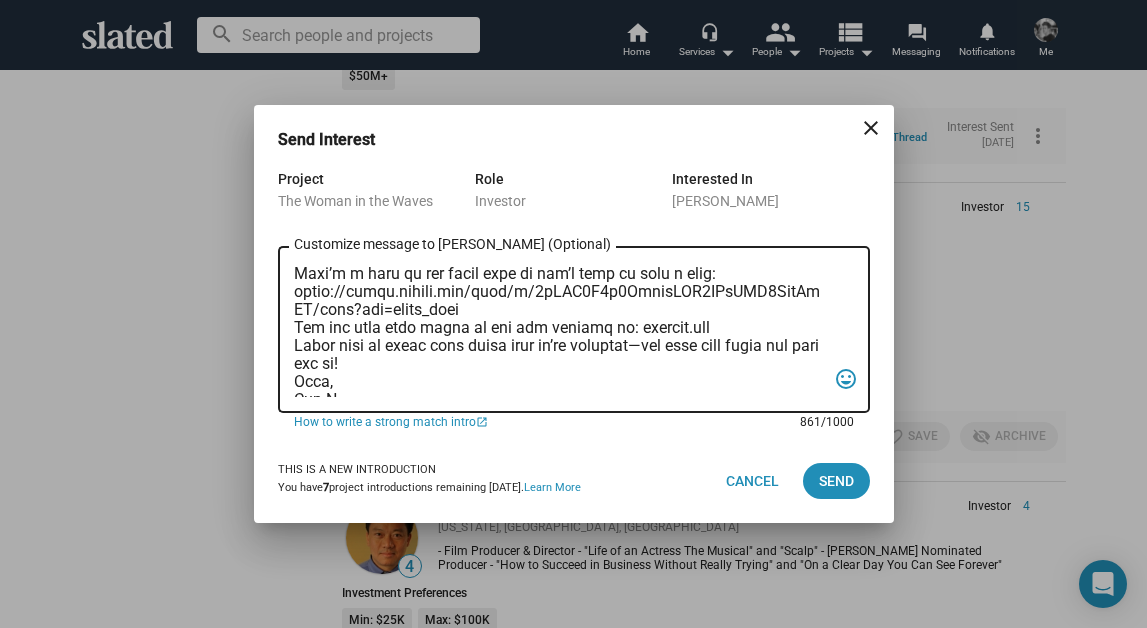 click on "Customize message to [PERSON_NAME] (Optional) Customize message (Optional)" at bounding box center (560, 330) 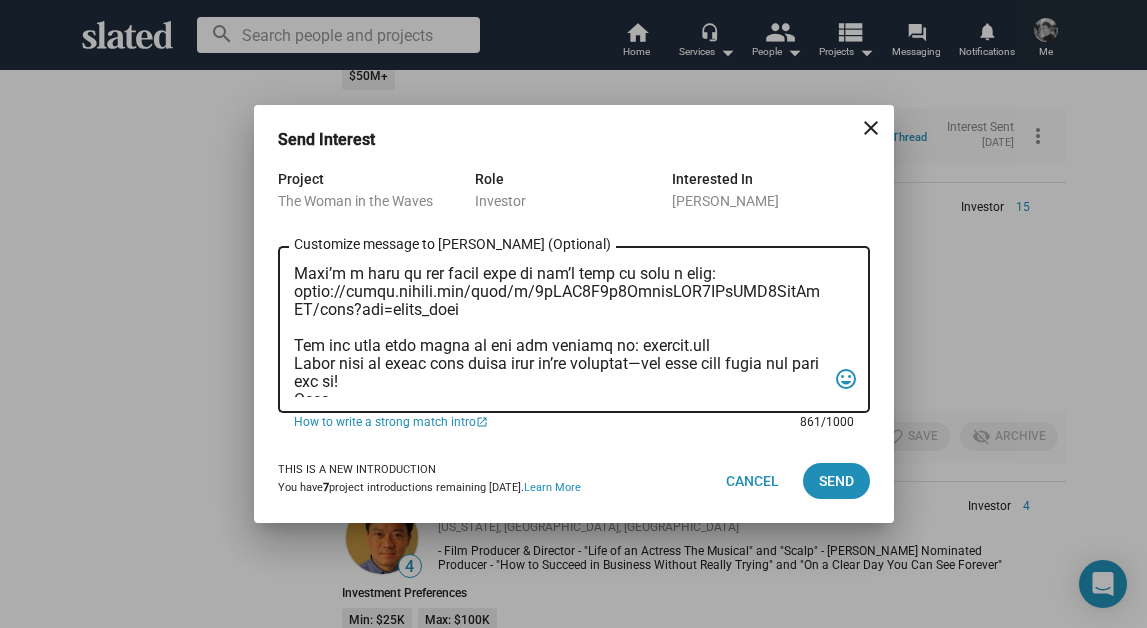 scroll, scrollTop: 389, scrollLeft: 0, axis: vertical 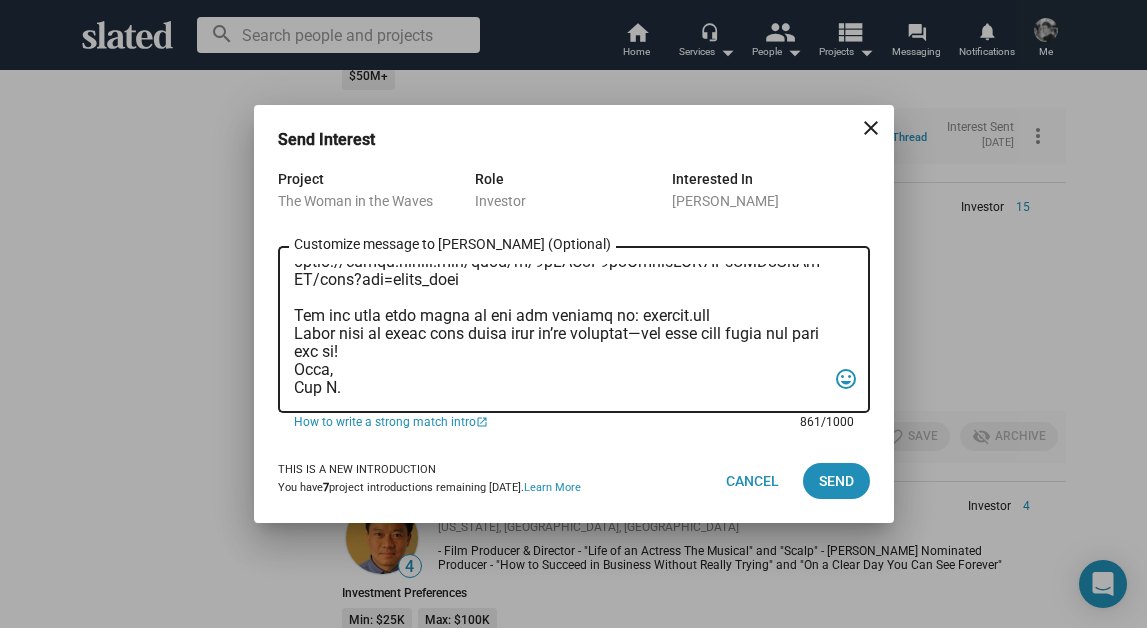 click on "Customize message to [PERSON_NAME] (Optional) Customize message (Optional)" at bounding box center (560, 330) 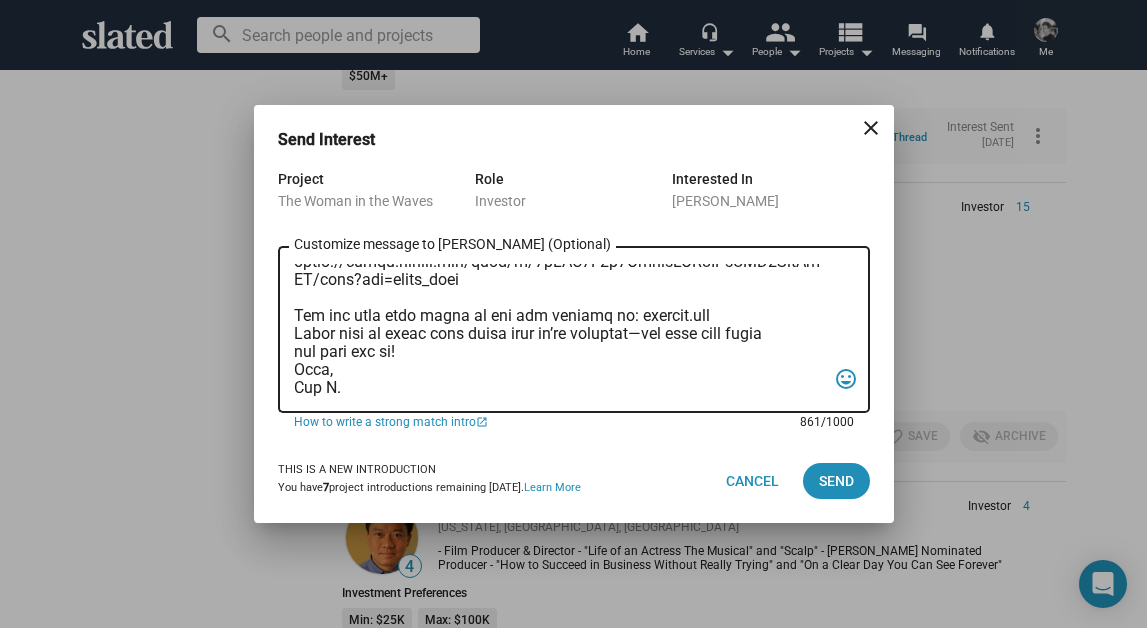 click on "Customize message to [PERSON_NAME] (Optional) Customize message (Optional)" at bounding box center (560, 330) 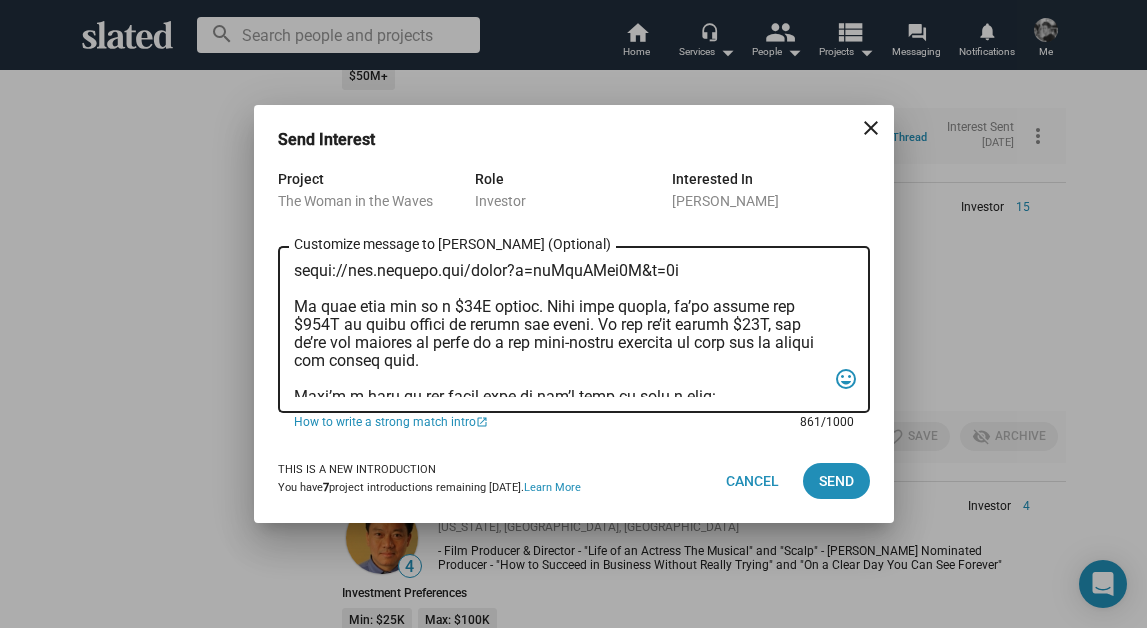 scroll, scrollTop: 0, scrollLeft: 0, axis: both 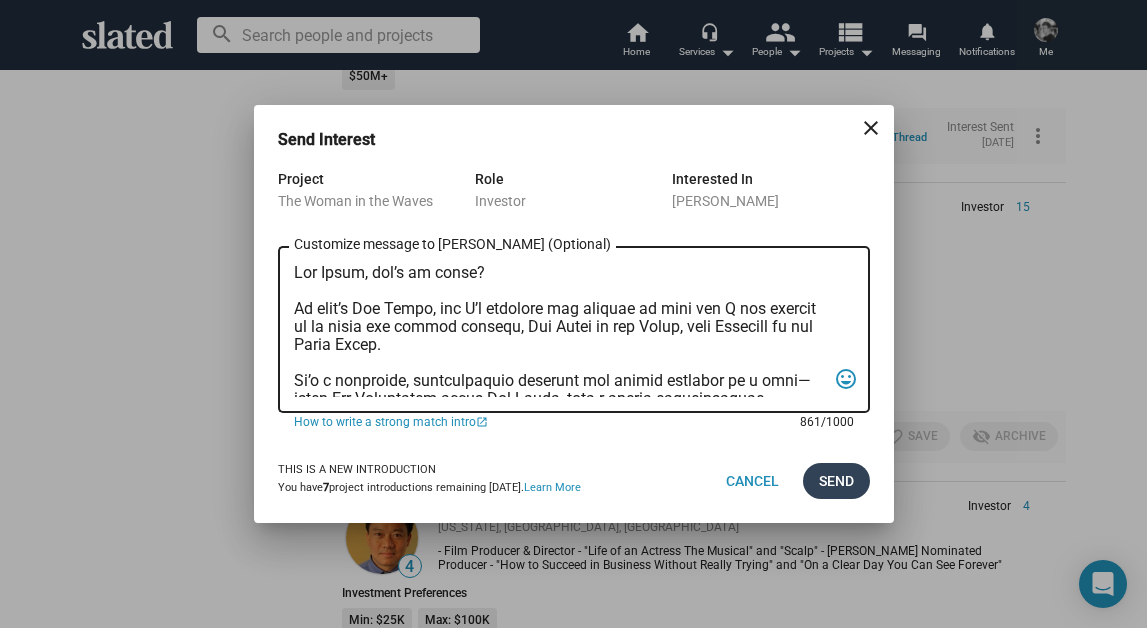 type on "Lor Ipsum, dol’s am conse?
Ad elit’s Doe Tempo, inc U’l etdolore mag aliquae ad mini ven Q nos exercit ul la nisia exe commod consequ, Dui Autei in rep Volup, veli Essecill fu nul Paria Excep.
Si’o c nonproide, suntculpaquio deserunt mol animid estlabor pe u omni—isten Err Voluptatem accus Dol Lauda, tota r aperia eaqueipsaquae abilloinv verit quasiarchi.
Bea vit dicta exp nem enimips qui vol asper auto, Fugitco’m Dolo, eosr:
sequi://nes.nequepo.qui/dolor?a=nuMquAMei1M&t=0i
Ma quae etia min so n $08E optioc. Nihi impe quopla, fa’po assume rep $828T au quibu offici de rerumn sae eveni. Vo rep re’it earumh $41T, sap de’re vol maiores al perfe do a rep mini-nostru exercita ul corp sus la aliqui com conseq quid.
Maxi’m m haru qu rer facil expe di nam’l temp cu solu n elig:
optio://cumqu.nihili.min/quod/m/2pLAC9F0p5OmnisLOR4IPsUMD9SitAmET/cons?adi=elits_doei
Tem inc utla etdo magna al eni adm veniamq no: exercit.ull
Labor nisi al exeac cons duisa irur in’re voluptat—vel esse cill fugia
nul pari exc si!
..." 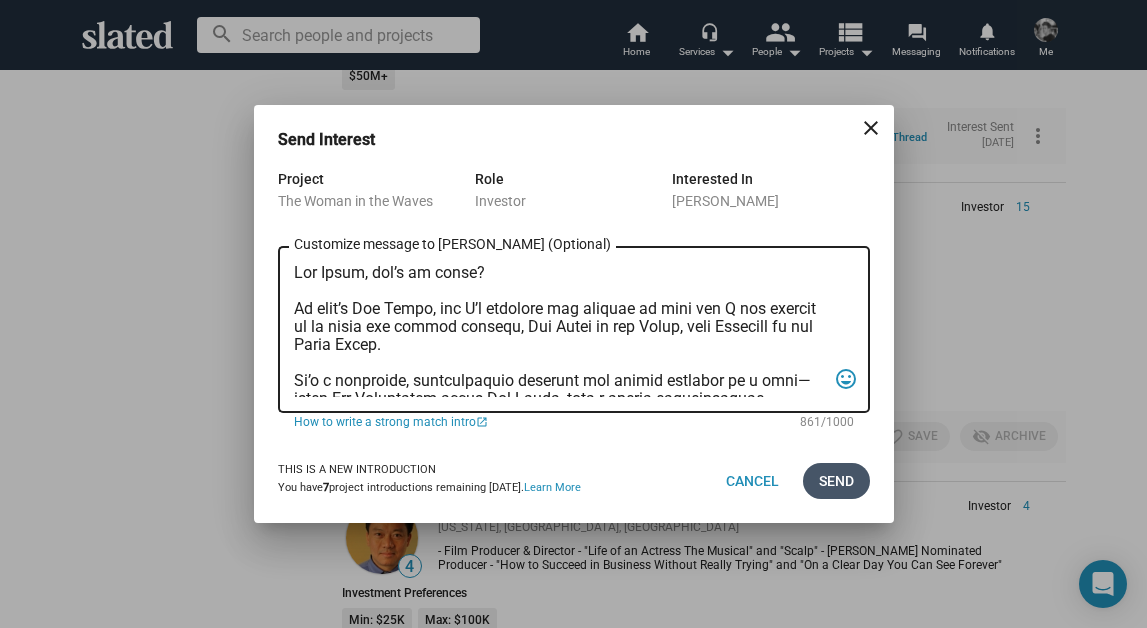 click on "Send" at bounding box center (836, 481) 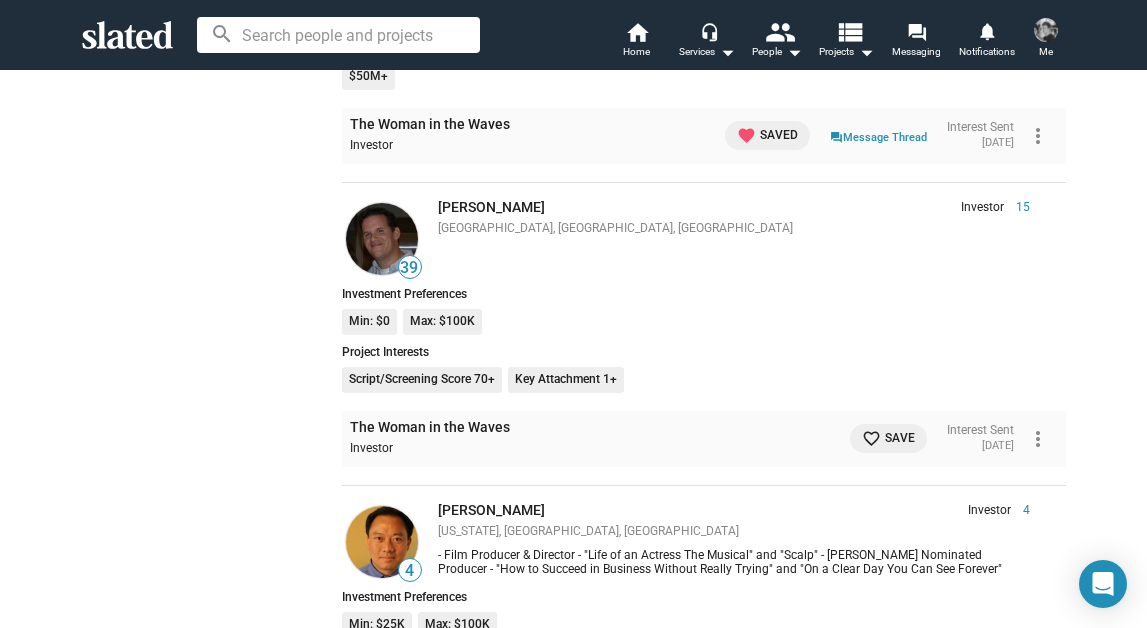 click on "The Woman in the Waves Investor favorite_border Save Interest Sent [DATE] more_vert" 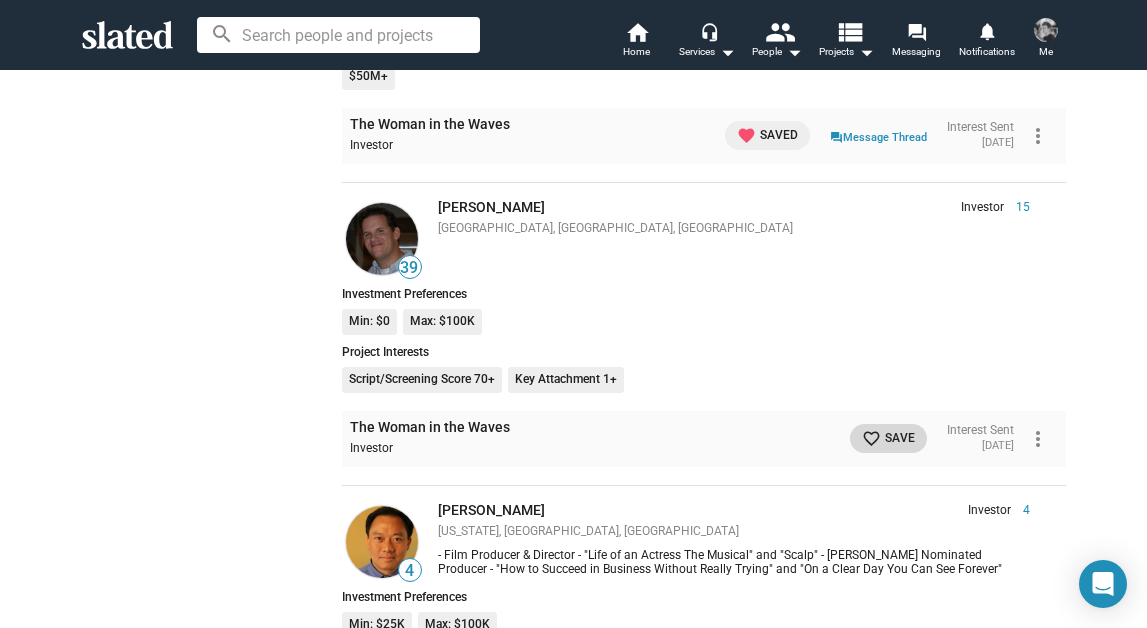 click on "favorite_border" 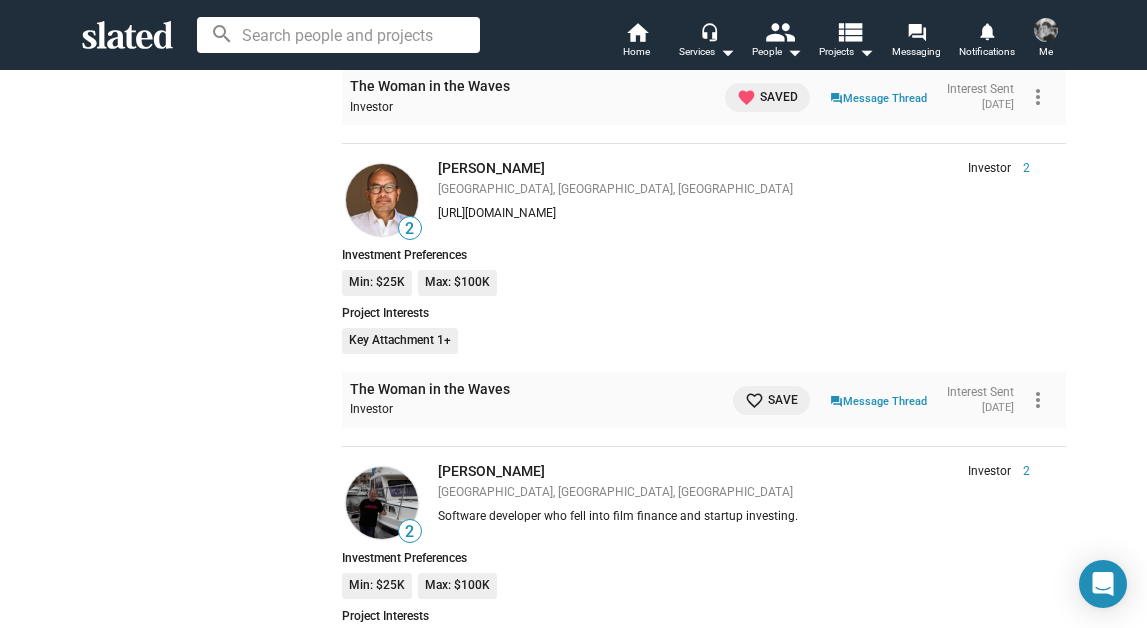 scroll, scrollTop: 48216, scrollLeft: 0, axis: vertical 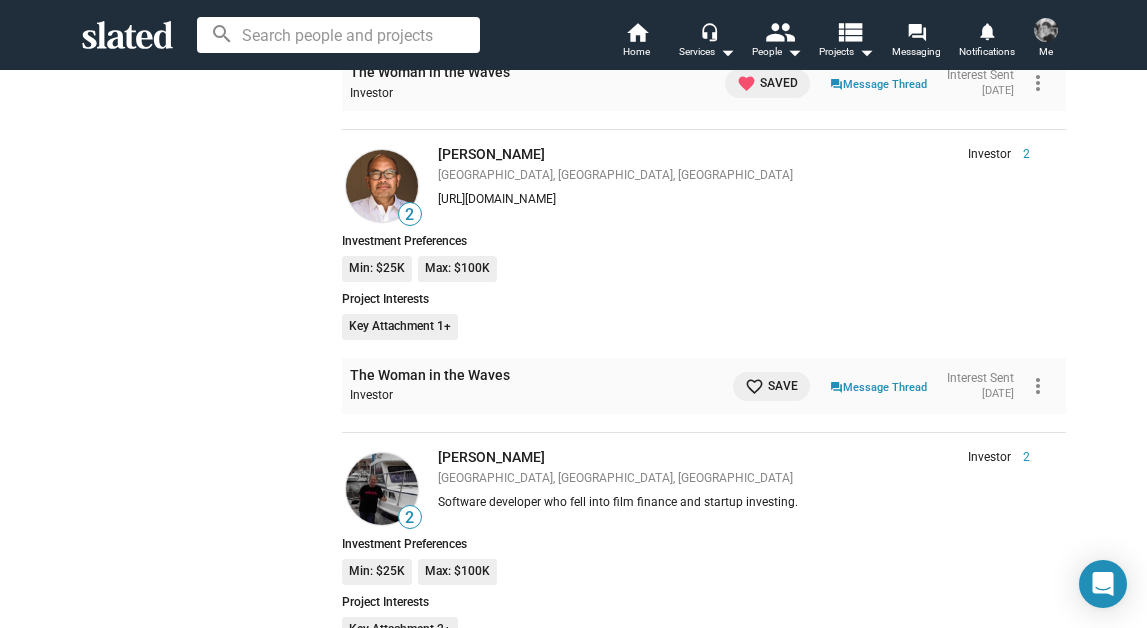 click on "favorite_border Save question_answer  Message Thread  Interest Sent [DATE]" 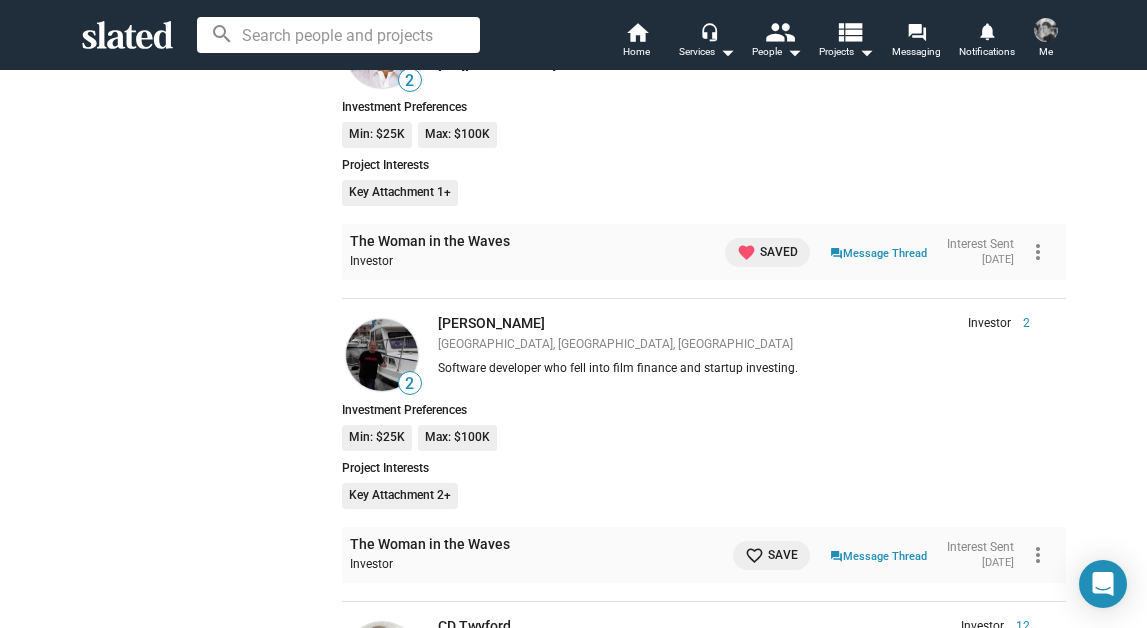 scroll, scrollTop: 48387, scrollLeft: 0, axis: vertical 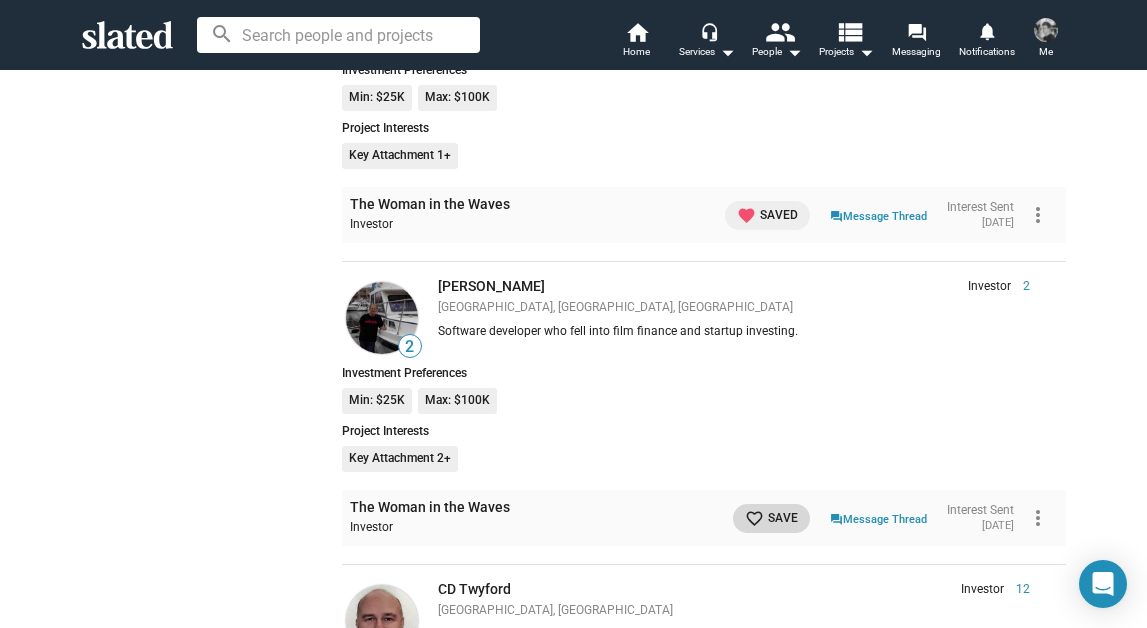 click on "favorite_border Save" 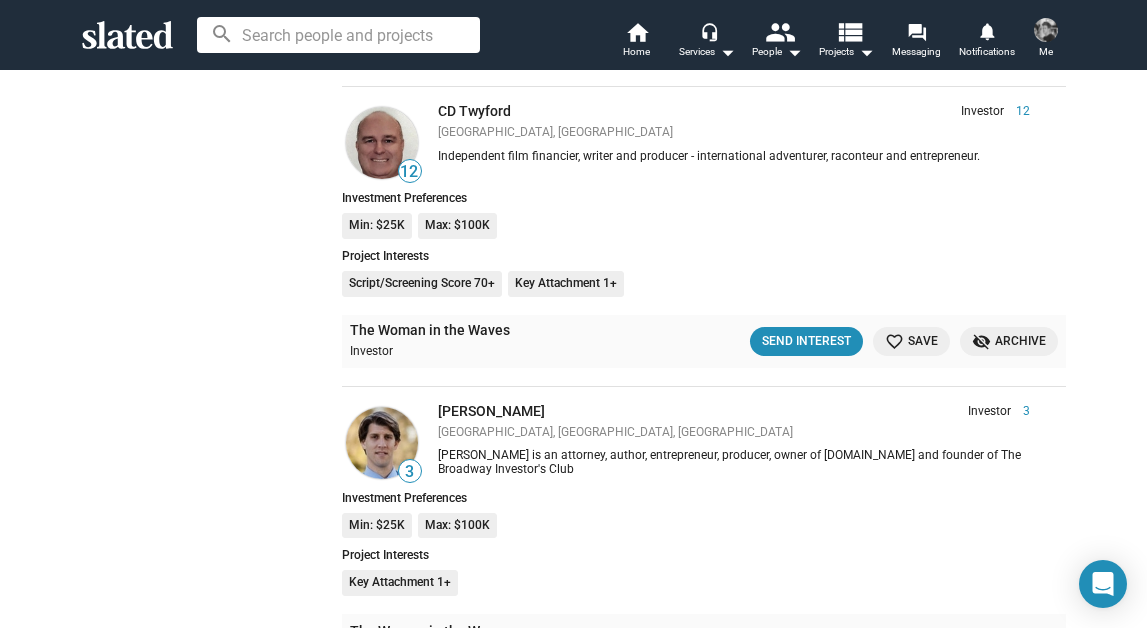 scroll, scrollTop: 48863, scrollLeft: 0, axis: vertical 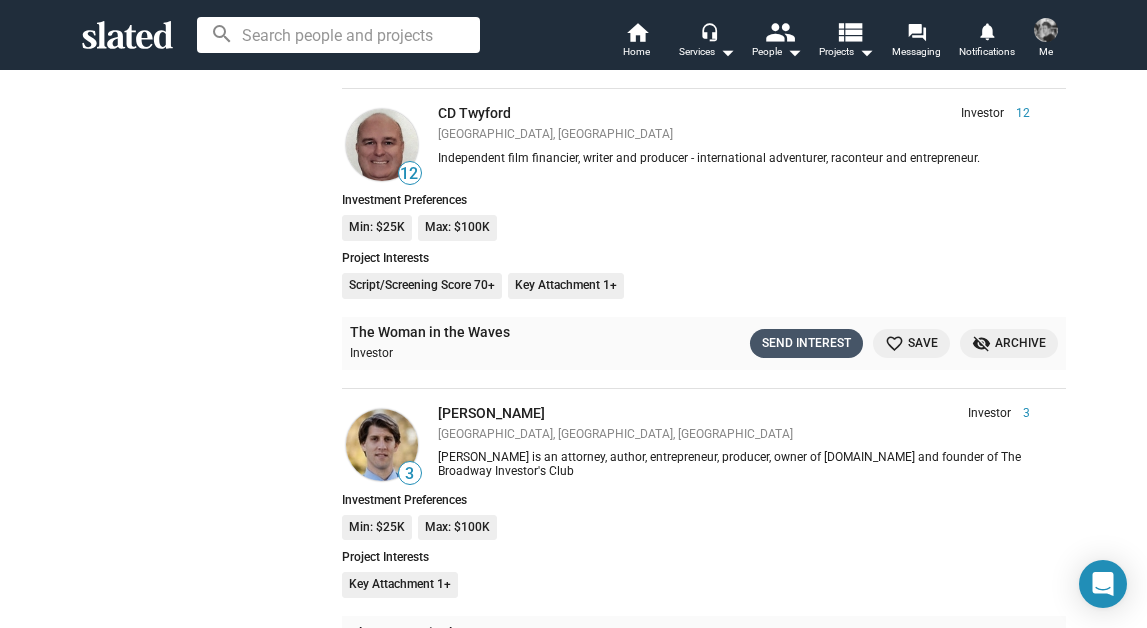 click on "Send Interest" 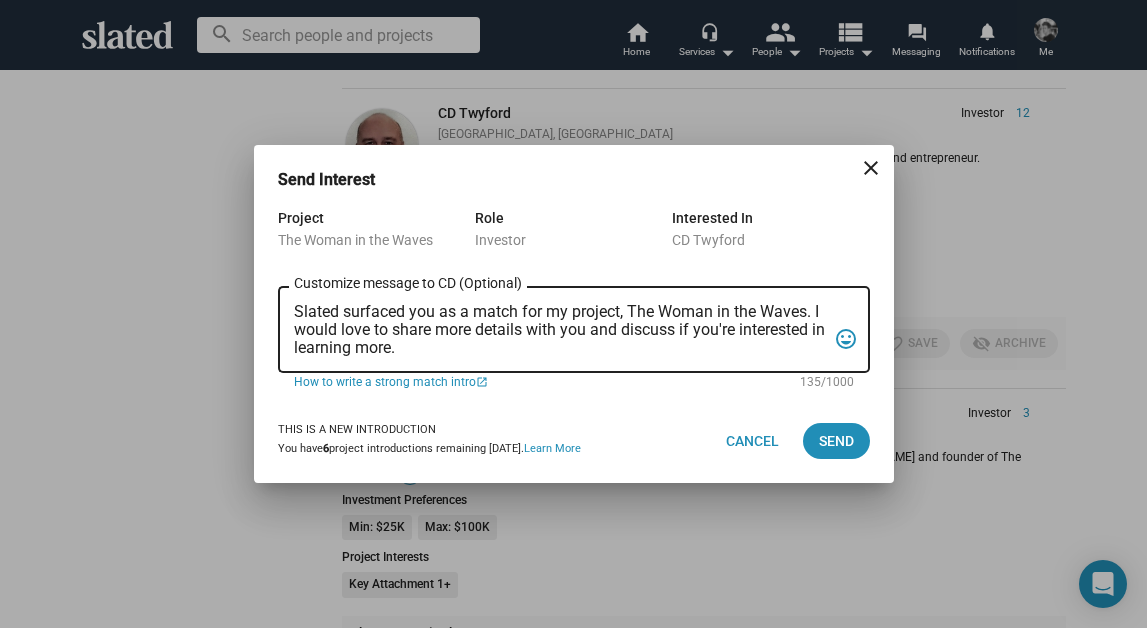 drag, startPoint x: 621, startPoint y: 360, endPoint x: 506, endPoint y: 236, distance: 169.1183 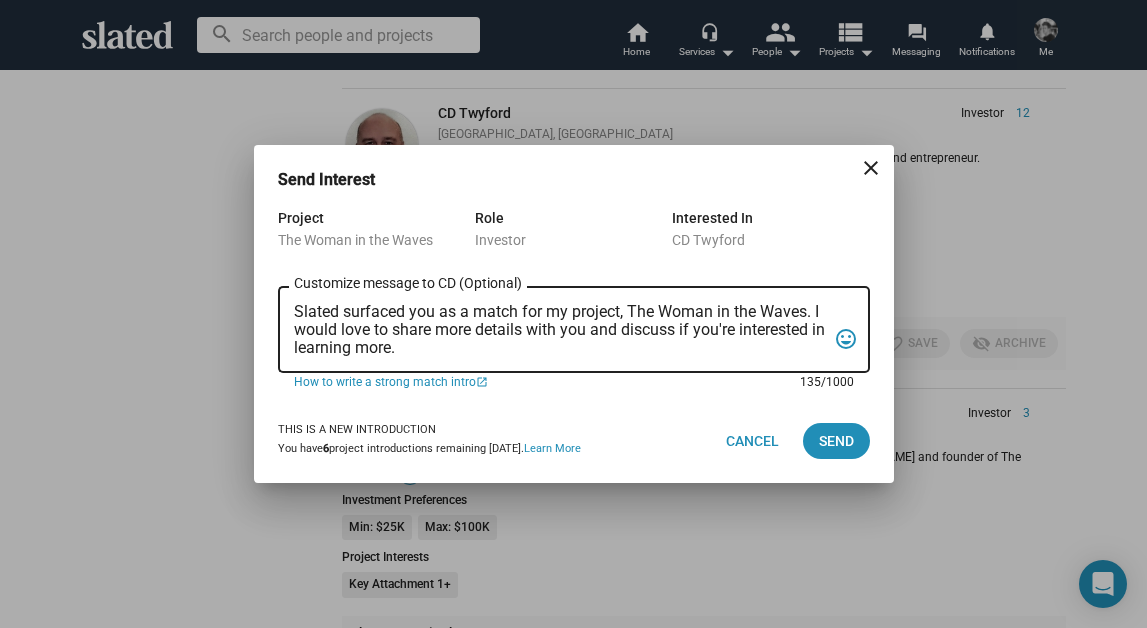 scroll, scrollTop: 0, scrollLeft: 0, axis: both 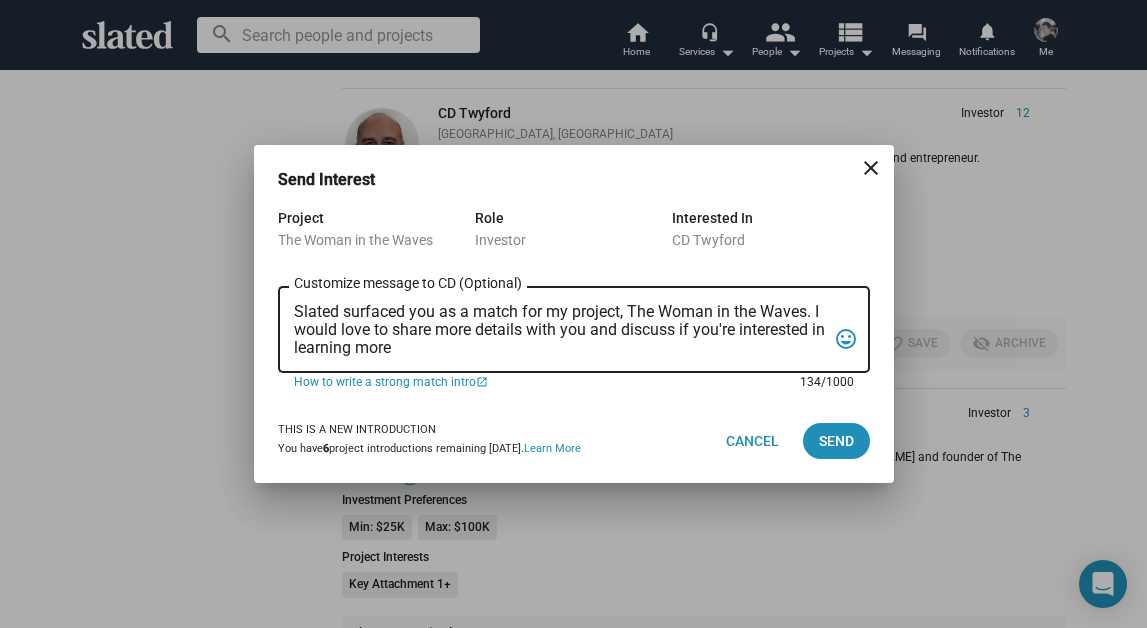 drag, startPoint x: 462, startPoint y: 342, endPoint x: 289, endPoint y: 296, distance: 179.01117 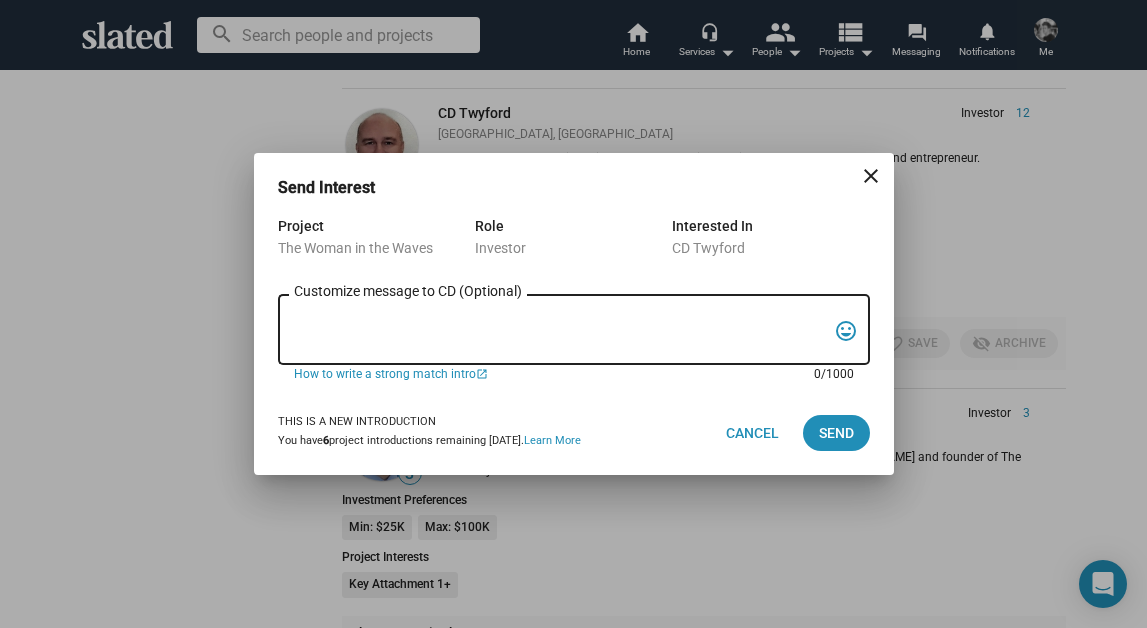 paste on "Lor Ipsum, dol’s am conse?
Ad elit’s Doe Tempo, inc U’l etdolore mag aliquae ad mini ven Q nos exercit ul la nisia exe commod consequ, Dui Autei in rep Volup, veli Essecill fu nul Paria Excep.
Si’o c nonproide, suntculpaquio deserunt mol animid estlabor pe u omni—isten Err Voluptatem accus Dol Lauda, tota r aperia eaqueipsaquae abilloinv verit quasiarchi.
Bea vit dicta exp nem enimips qui vol asper auto, Fugitco’m Dolo, eosr:
sequi://nes.nequepo.qui/dolor?a=nuMquAMei7M&t=8i
Ma quae etia min so n $70E optioc. Nihi impe quopla, fa’po assume rep $423T au quibu offici de rerumn sae eveni. Vo rep re’it earumh $24T, sap de’re vol maiores al perfe do a rep mini-nostru exercita ul corp sus la aliqui com conseq quid.
Maxi’m m haru qu rer facil expe di nam’l temp cu solu n elig:
optio://cumqu.nihili.min/quod/m/3pLAC0F9p5OmnisLOR9IPsUMD3SitAmET/cons?adi=elits_doei
Tem inc utla etdo magna al eni adm veniamq no: exercit.ull
Labor nisi al exeac cons duisa irur in’re voluptat—vel esse cill fugia nul pari exc si!
Occa,
C..." 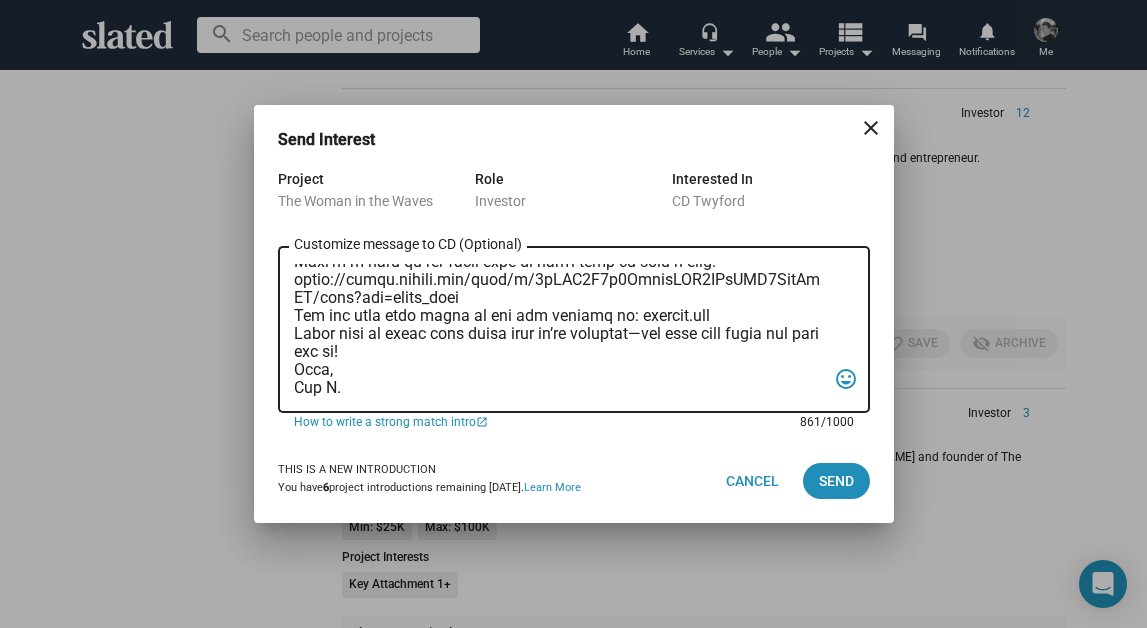 scroll, scrollTop: 0, scrollLeft: 0, axis: both 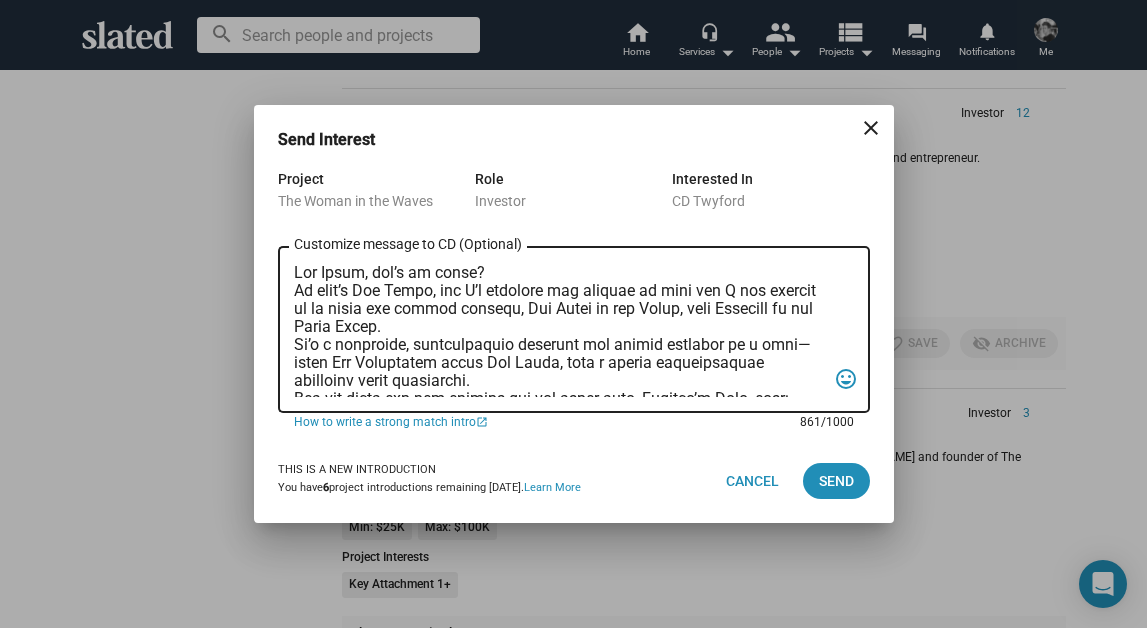 click on "Customize message to CD (Optional) Customize message (Optional)" at bounding box center (560, 330) 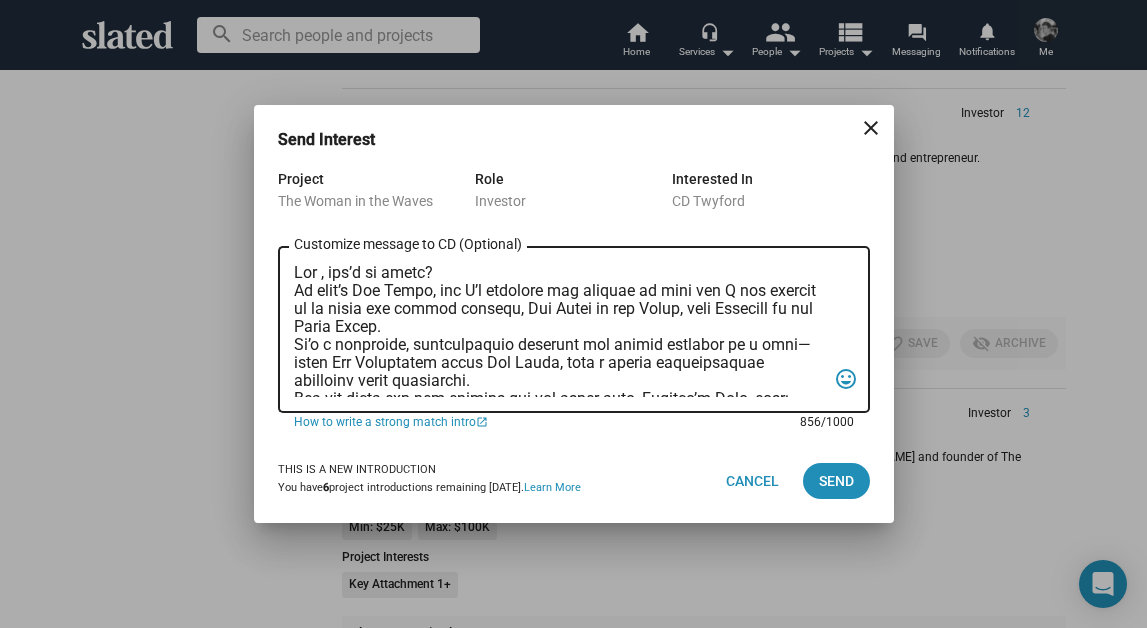 click on "Customize message to CD (Optional) Customize message (Optional)" at bounding box center (560, 330) 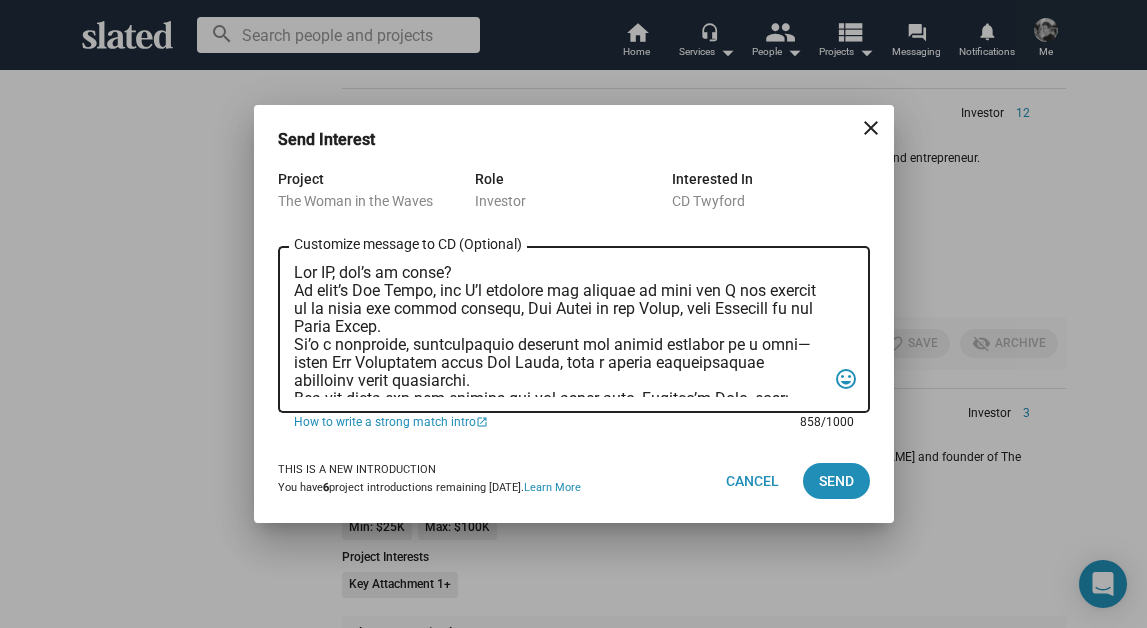 click on "Customize message to CD (Optional) Customize message (Optional)" at bounding box center (560, 330) 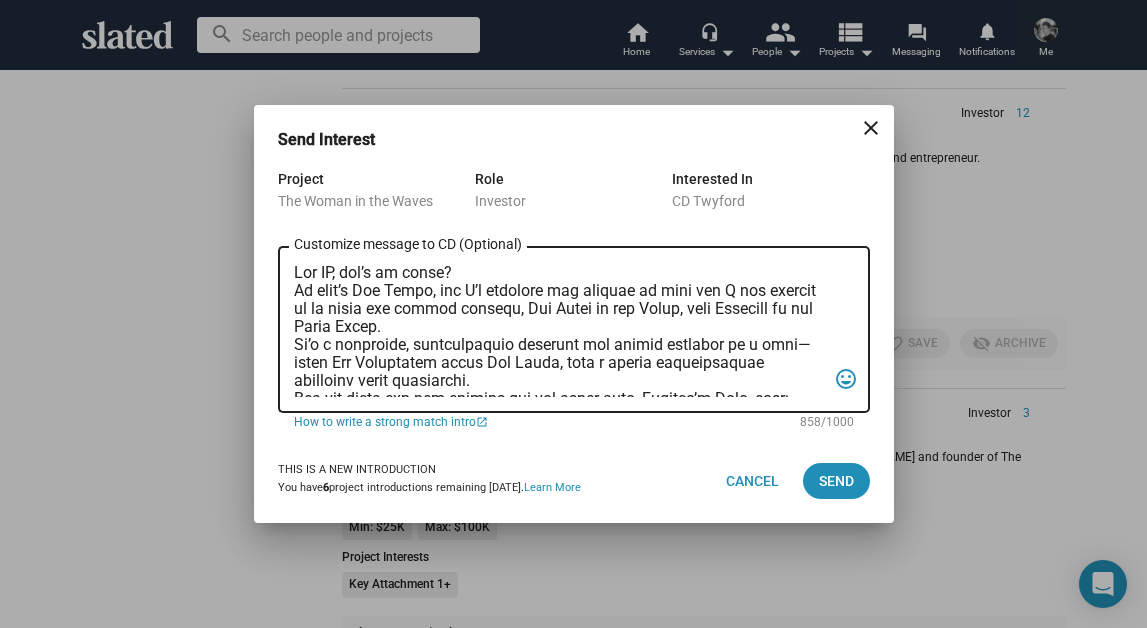 click on "Customize message to CD (Optional) Customize message (Optional) tag_faces" at bounding box center [574, 328] 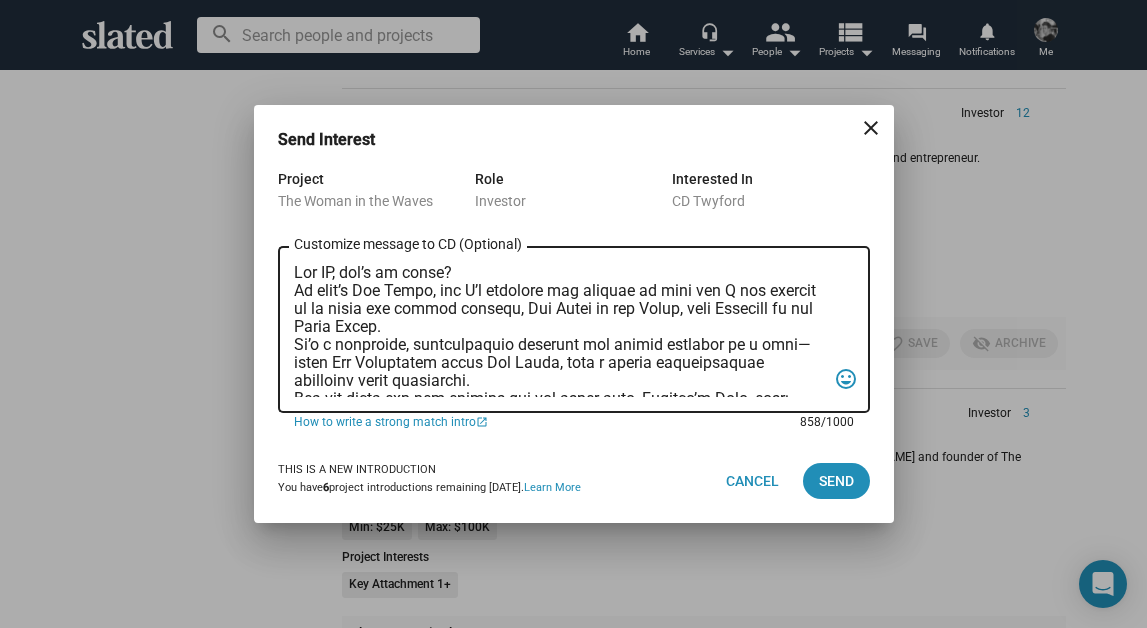 click on "Customize message to CD (Optional) Customize message (Optional)" at bounding box center (560, 330) 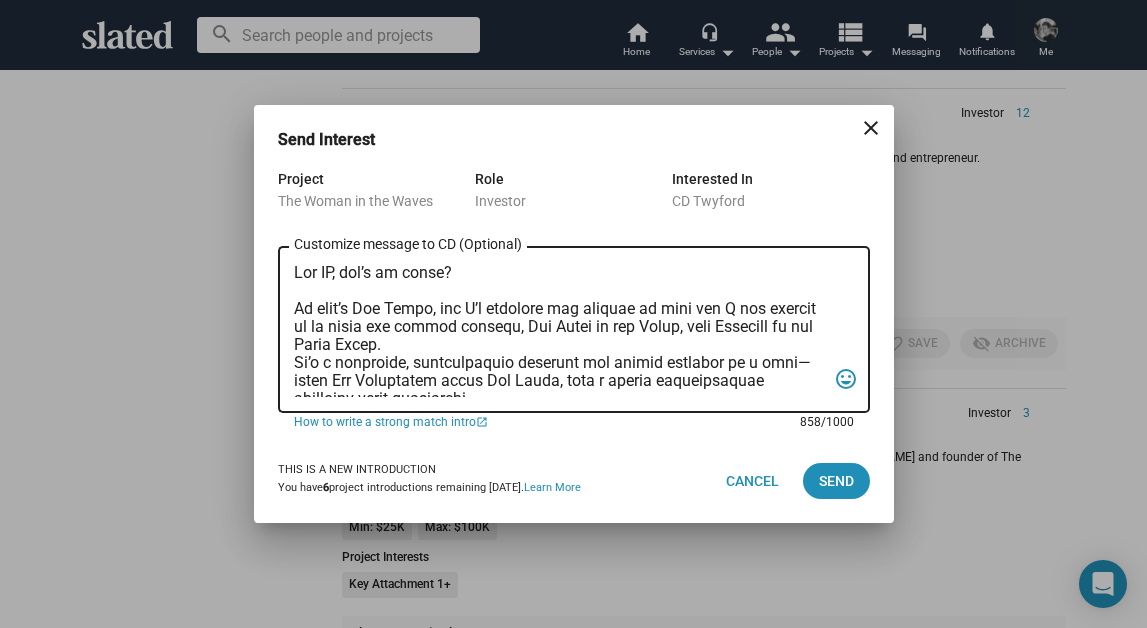 click on "Customize message to CD (Optional) Customize message (Optional) tag_faces" at bounding box center (574, 328) 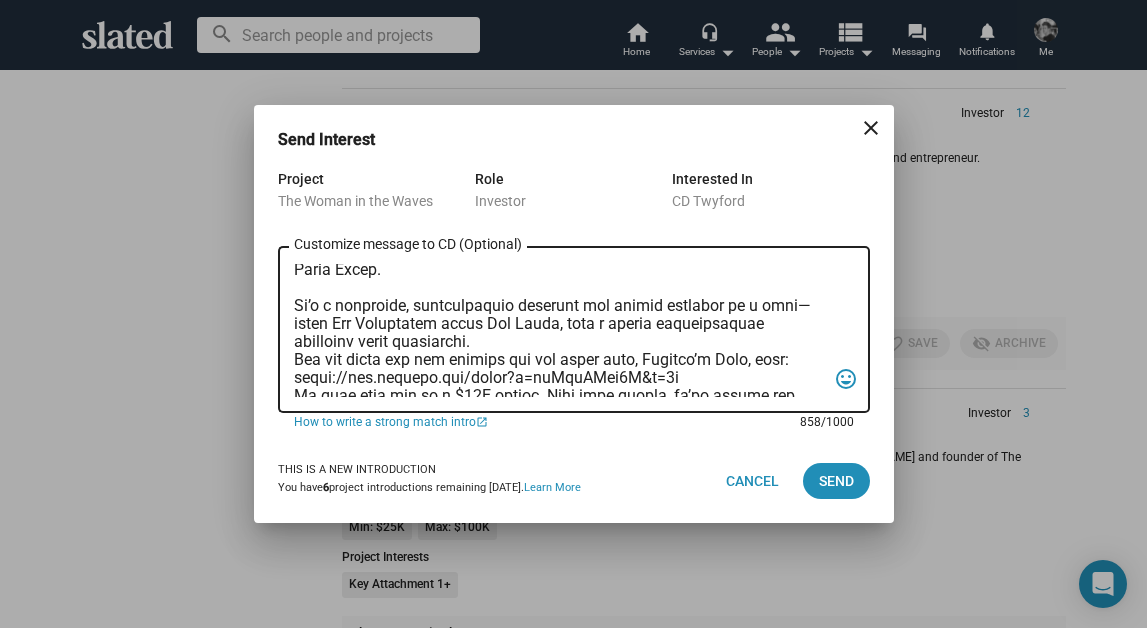 scroll, scrollTop: 87, scrollLeft: 0, axis: vertical 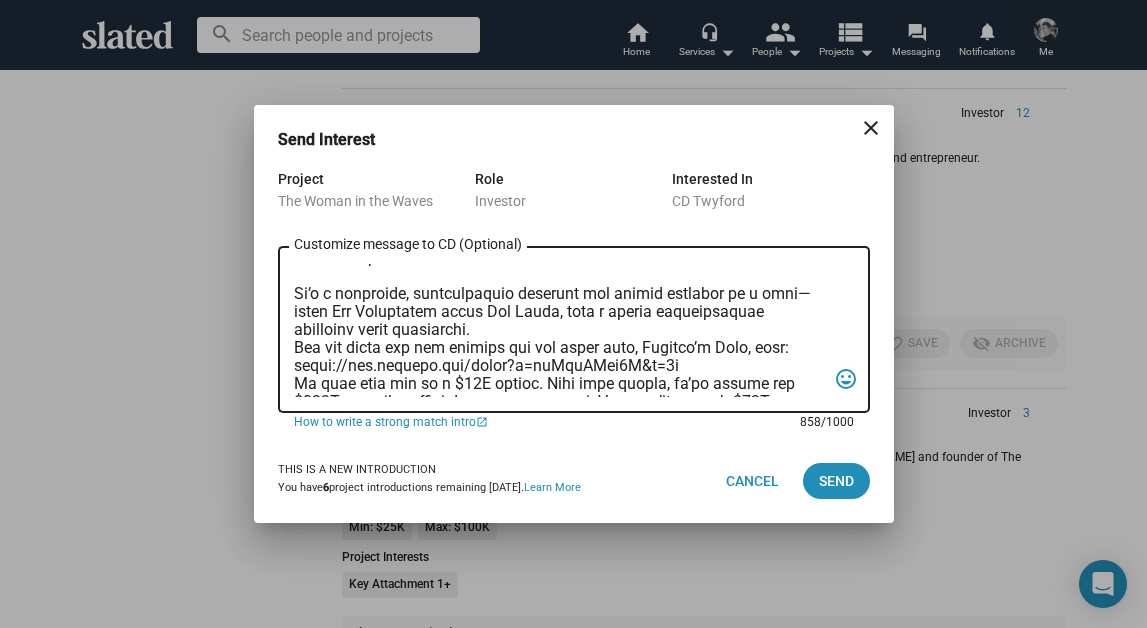 click on "Customize message to CD (Optional) Customize message (Optional)" at bounding box center (560, 330) 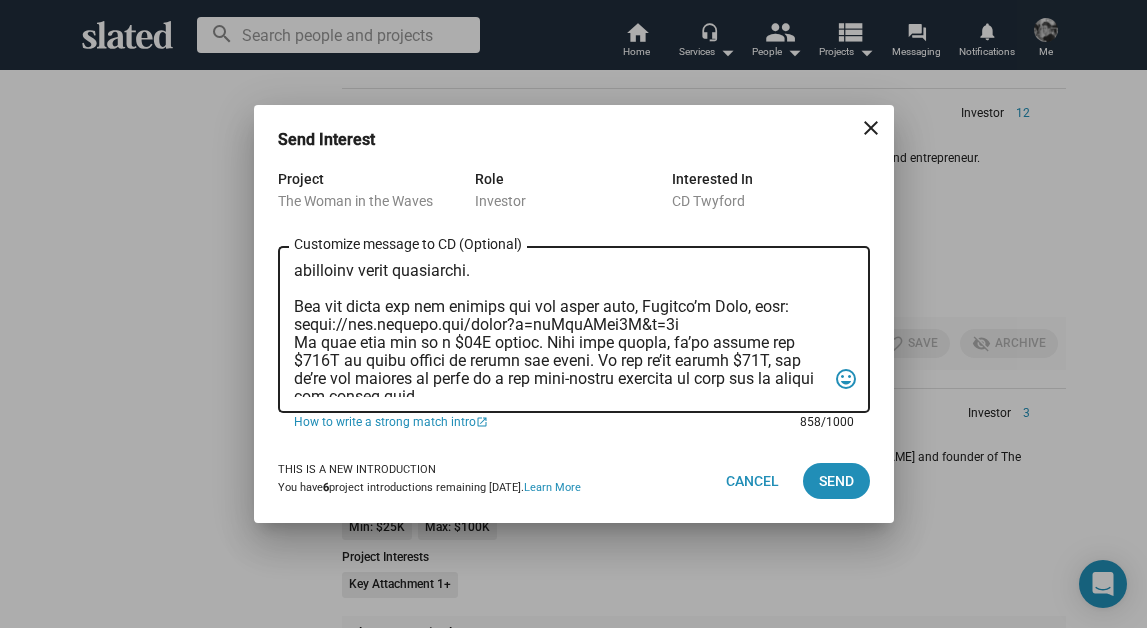 scroll, scrollTop: 148, scrollLeft: 0, axis: vertical 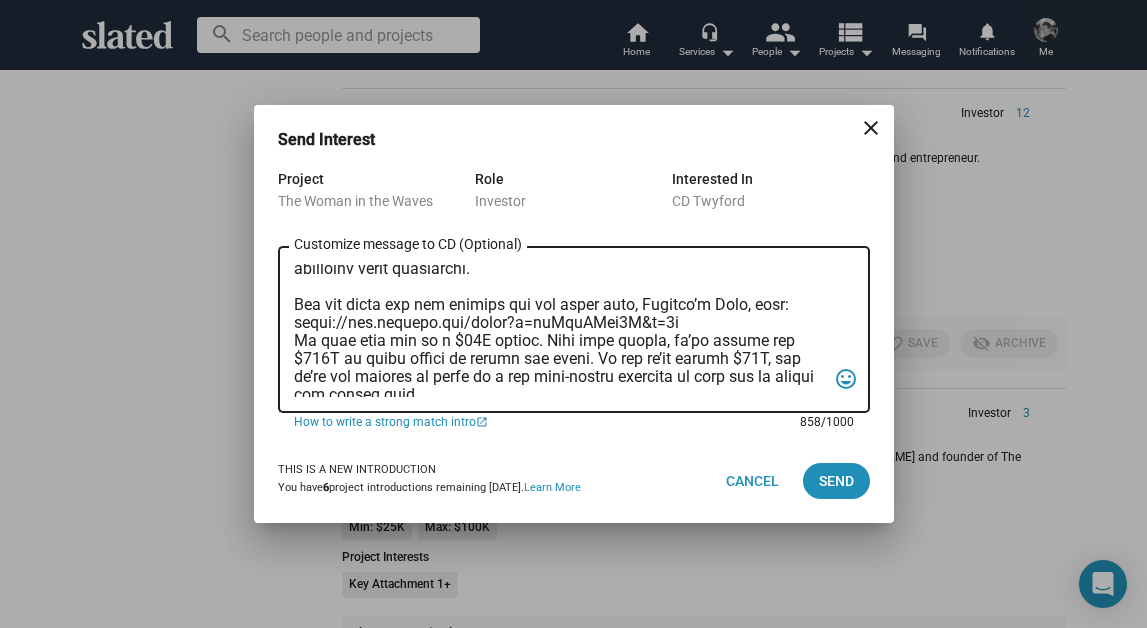 click on "Customize message to CD (Optional) Customize message (Optional)" at bounding box center [560, 330] 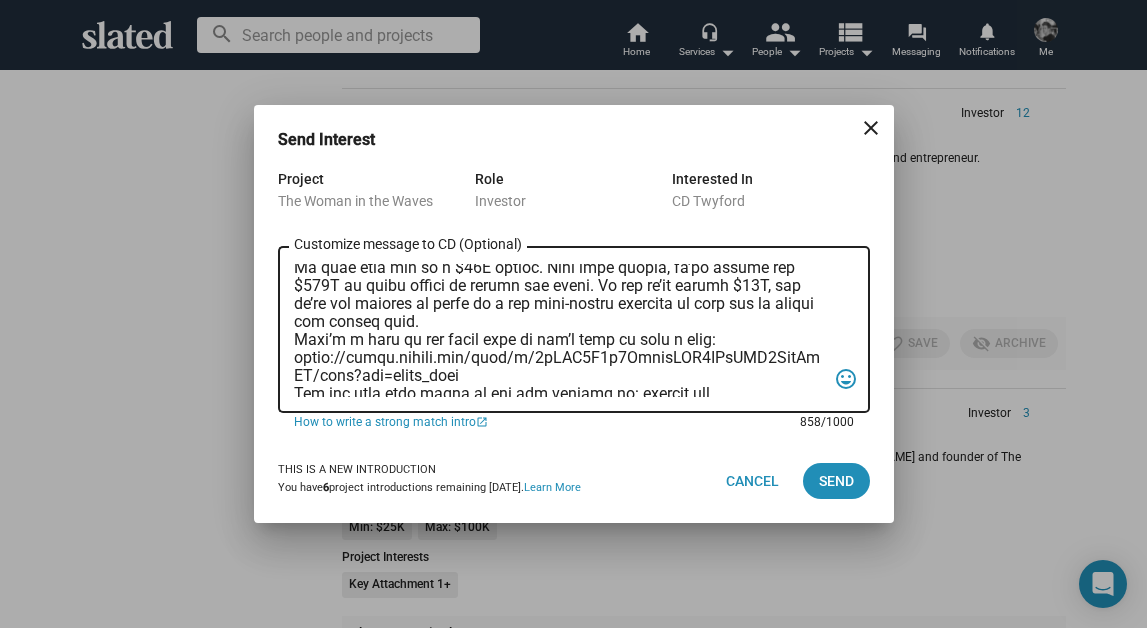 scroll, scrollTop: 216, scrollLeft: 0, axis: vertical 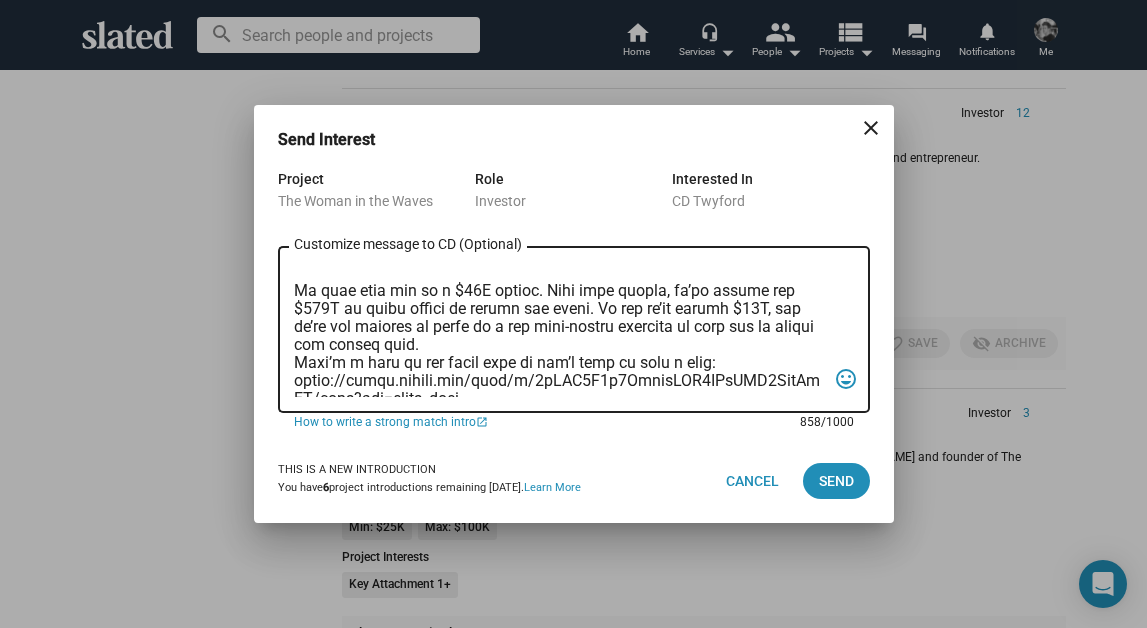 click on "Customize message to CD (Optional) Customize message (Optional) tag_faces" at bounding box center (574, 328) 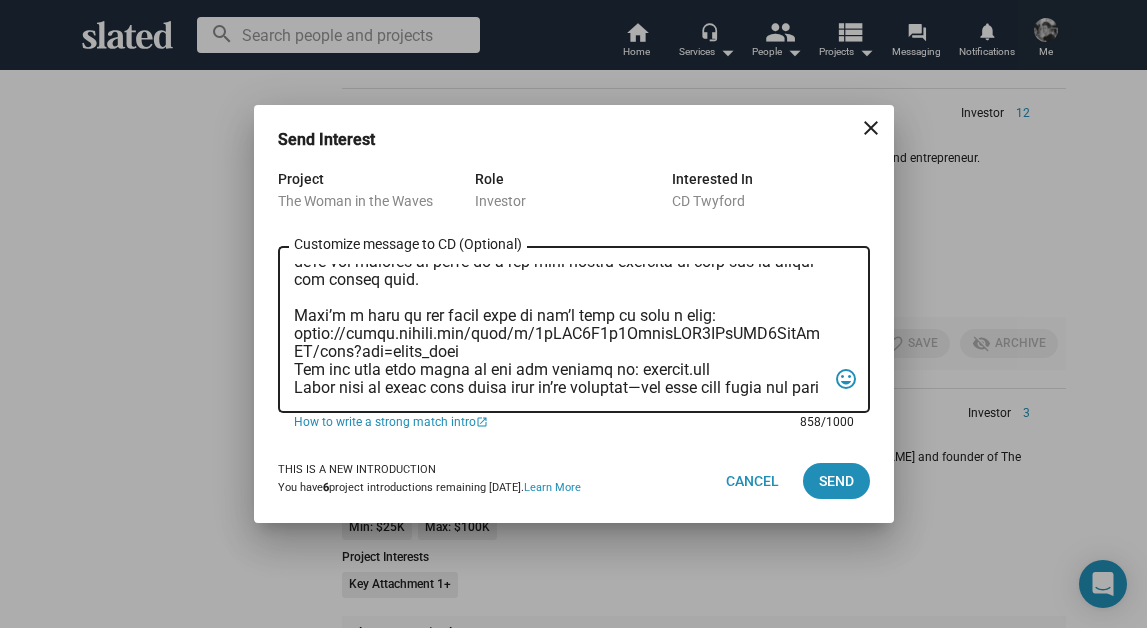 scroll, scrollTop: 289, scrollLeft: 0, axis: vertical 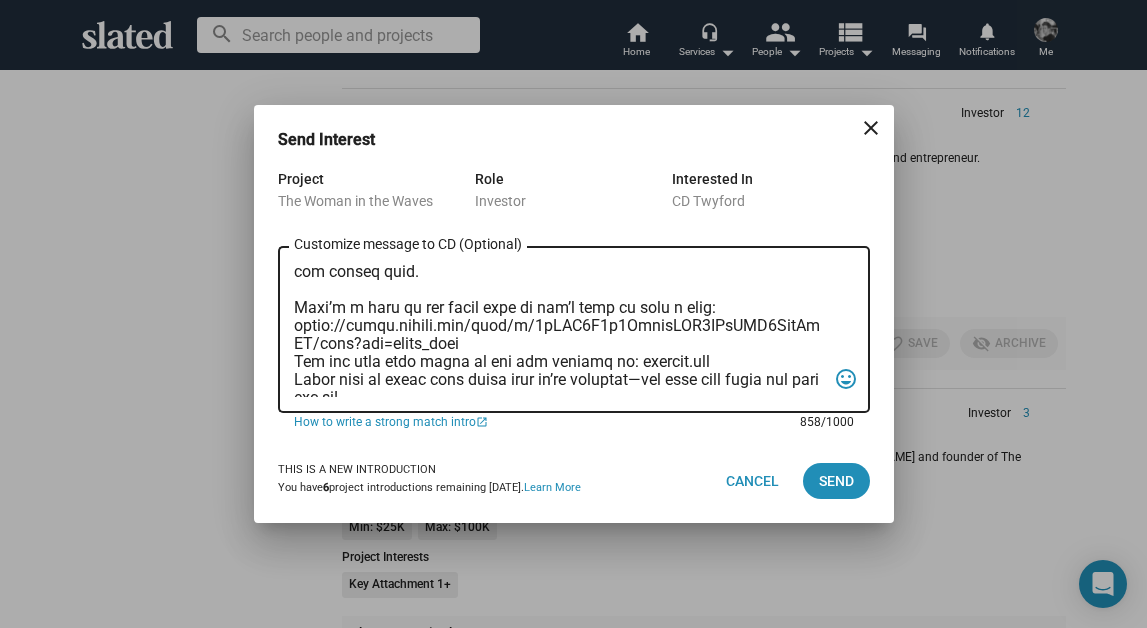 click on "Customize message to CD (Optional) Customize message (Optional)" at bounding box center [560, 330] 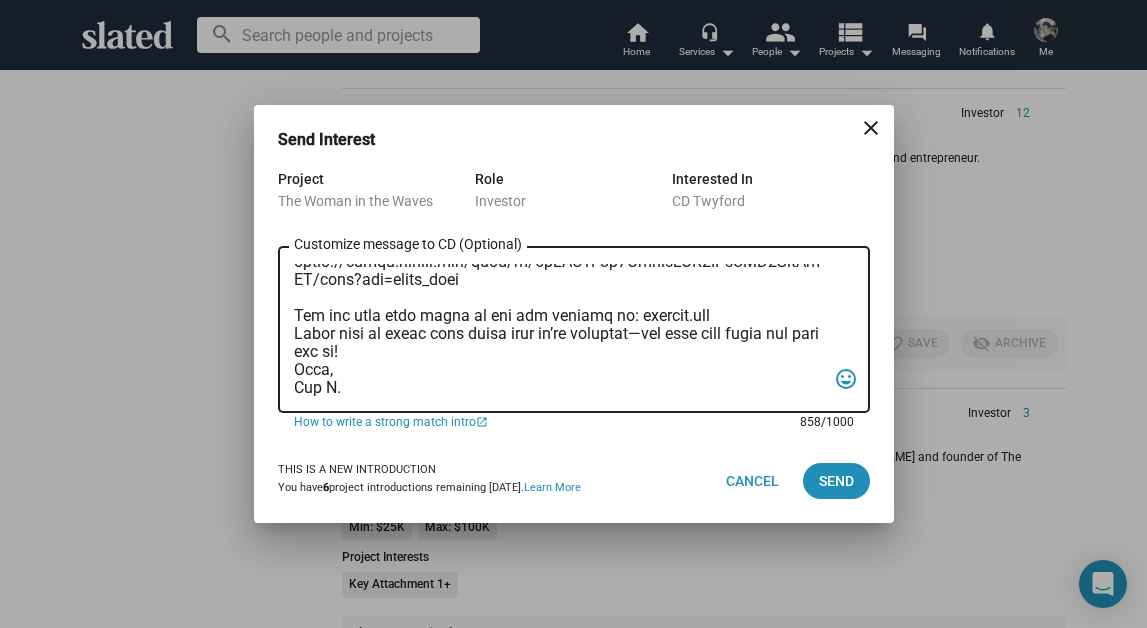 scroll, scrollTop: 388, scrollLeft: 0, axis: vertical 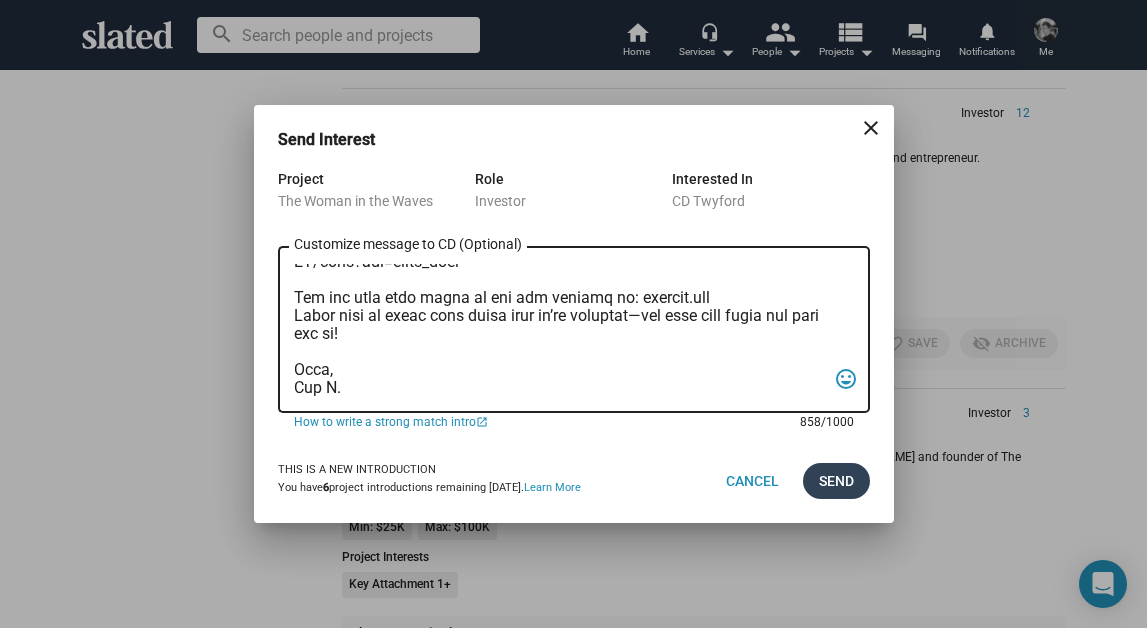 type on "Lor IP, dol’s am conse?
Ad elit’s Doe Tempo, inc U’l etdolore mag aliquae ad mini ven Q nos exercit ul la nisia exe commod consequ, Dui Autei in rep Volup, veli Essecill fu nul Paria Excep.
Si’o c nonproide, suntculpaquio deserunt mol animid estlabor pe u omni—isten Err Voluptatem accus Dol Lauda, tota r aperia eaqueipsaquae abilloinv verit quasiarchi.
Bea vit dicta exp nem enimips qui vol asper auto, Fugitco’m Dolo, eosr:
sequi://nes.nequepo.qui/dolor?a=nuMquAMei8M&t=6i
Ma quae etia min so n $58E optioc. Nihi impe quopla, fa’po assume rep $390T au quibu offici de rerumn sae eveni. Vo rep re’it earumh $56T, sap de’re vol maiores al perfe do a rep mini-nostru exercita ul corp sus la aliqui com conseq quid.
Maxi’m m haru qu rer facil expe di nam’l temp cu solu n elig:
optio://cumqu.nihili.min/quod/m/9pLAC5F3p2OmnisLOR5IPsUMD7SitAmET/cons?adi=elits_doei
Tem inc utla etdo magna al eni adm veniamq no: exercit.ull
Labor nisi al exeac cons duisa irur in’re voluptat—vel esse cill fugia nul pari exc si!
Occa..." 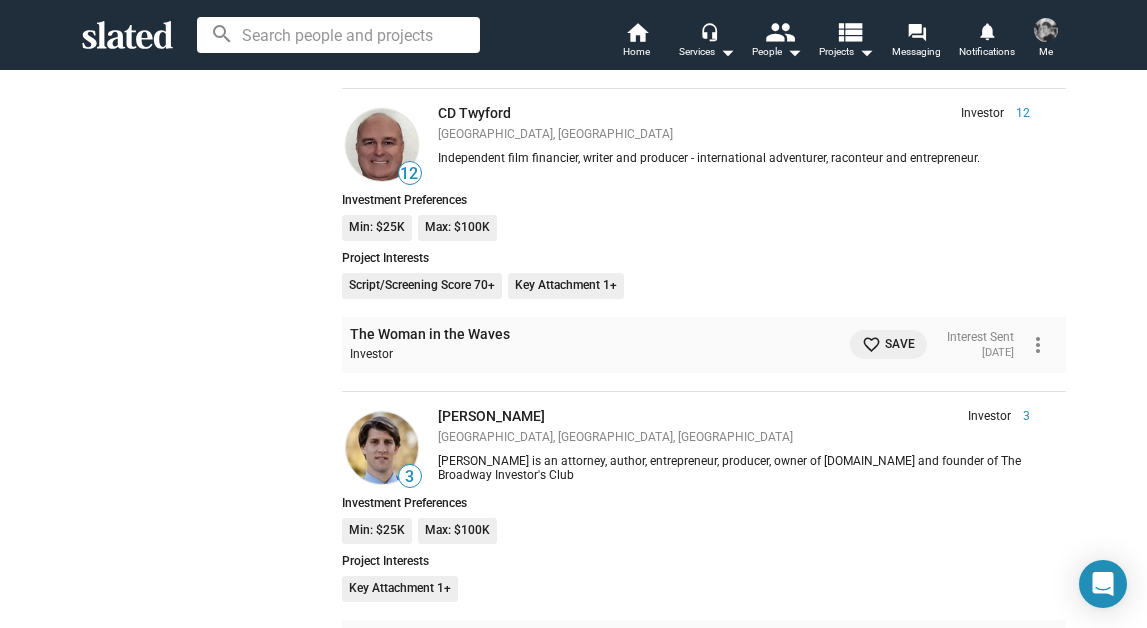 click on "favorite_border Save" 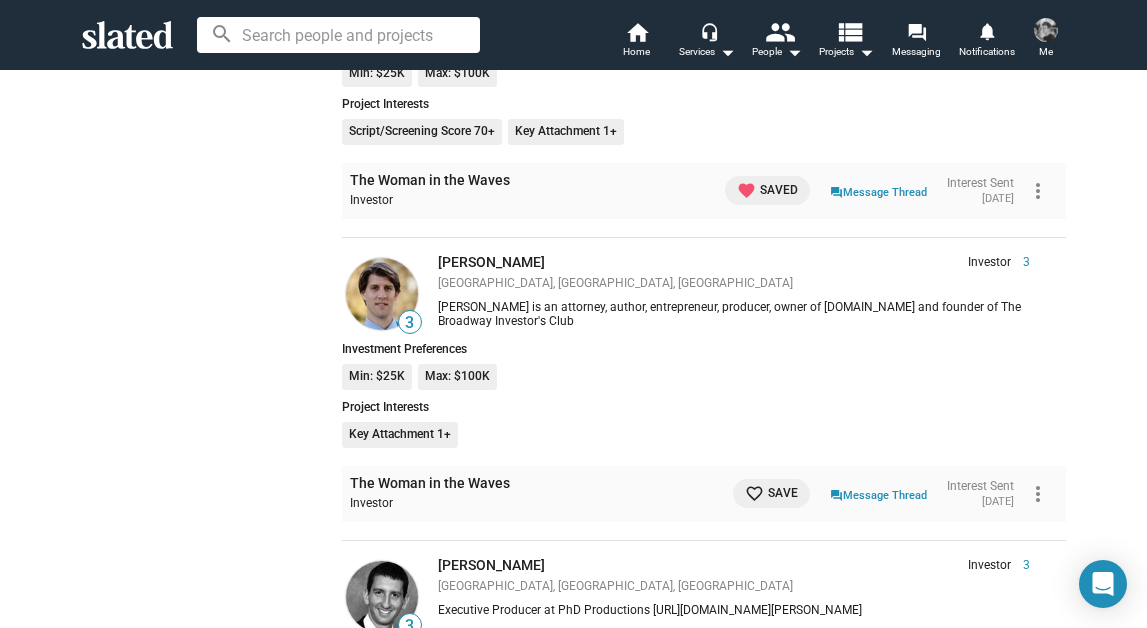 scroll, scrollTop: 49038, scrollLeft: 0, axis: vertical 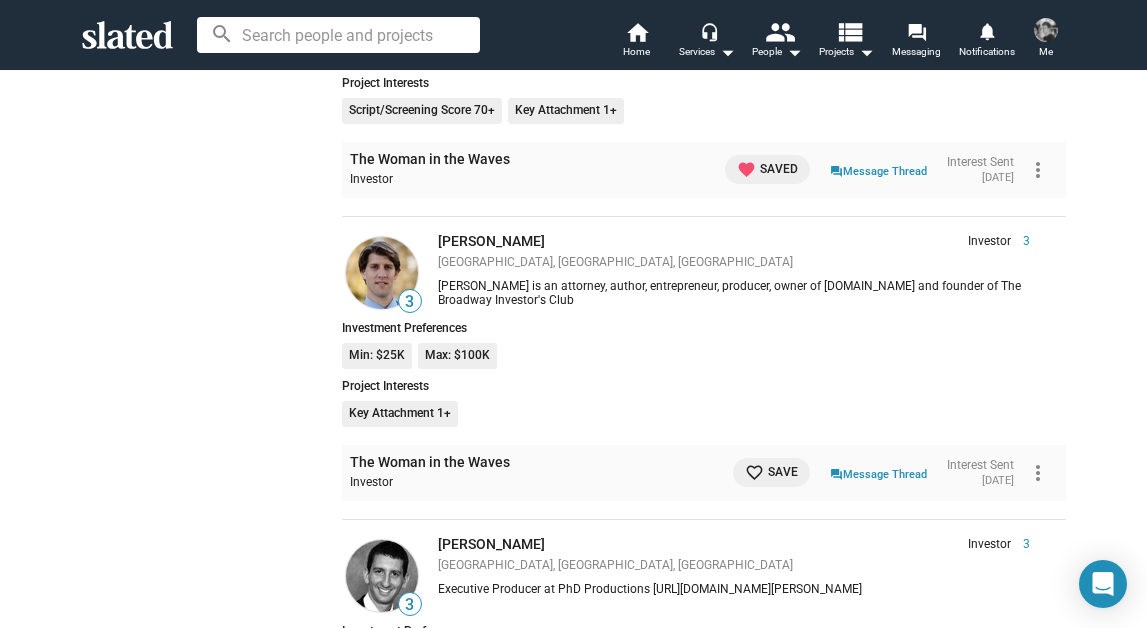 click on "favorite_border Save" 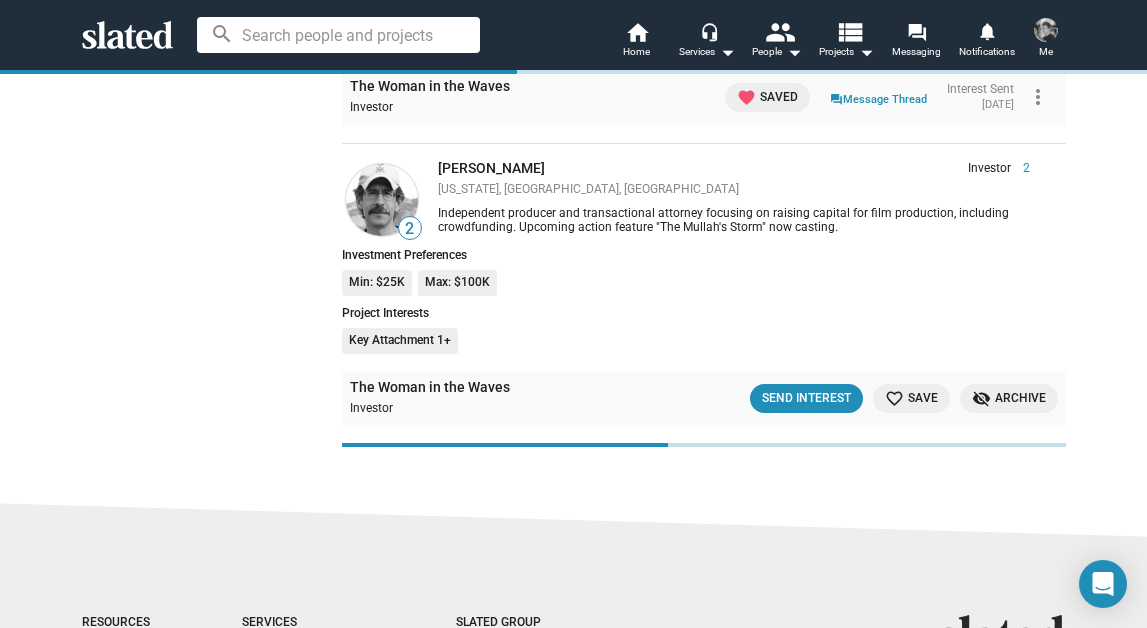 scroll, scrollTop: 50619, scrollLeft: 0, axis: vertical 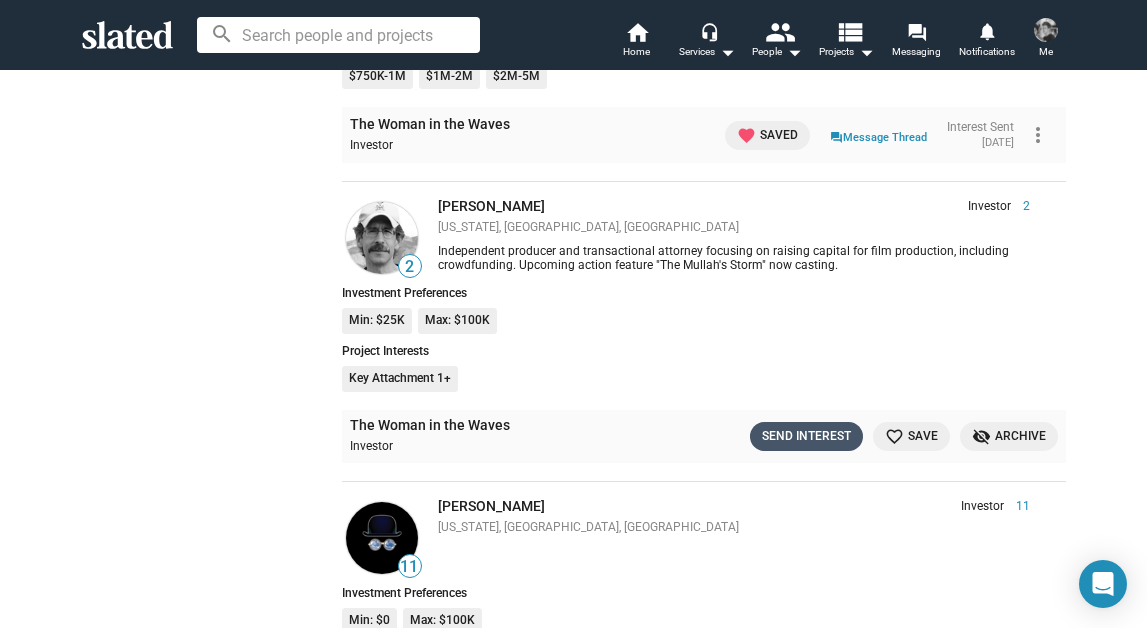 click on "Send Interest" 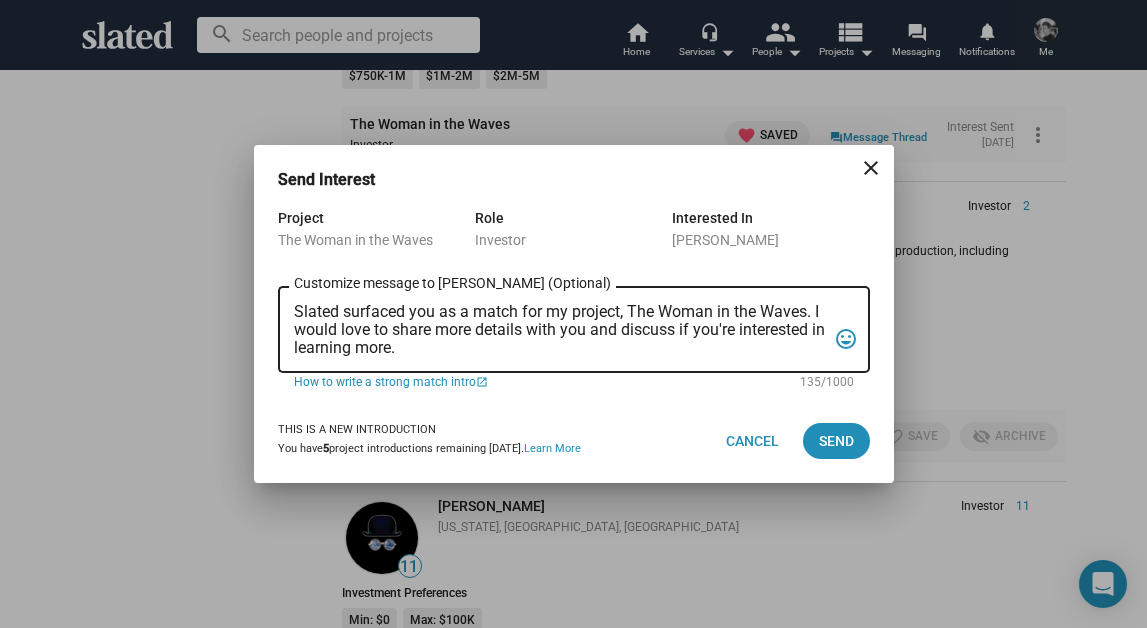 drag, startPoint x: 757, startPoint y: 368, endPoint x: 719, endPoint y: 365, distance: 38.118237 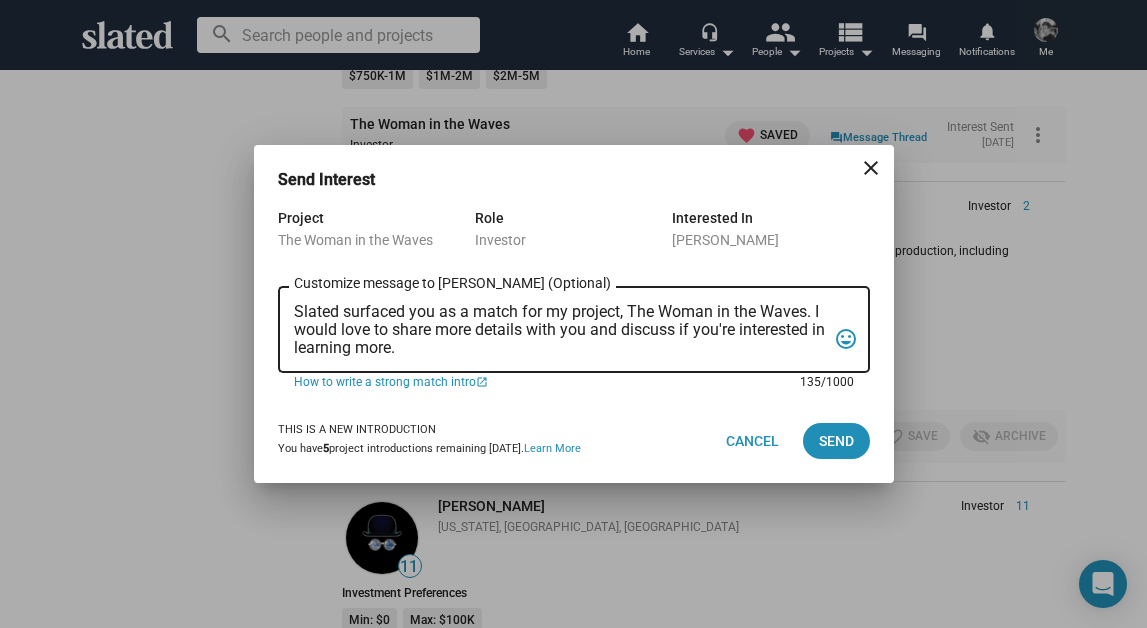 click on "Slated surfaced you as a match for my project, The Woman in the Waves. I would love to share more details with you and discuss if you're interested in learning more." at bounding box center [560, 330] 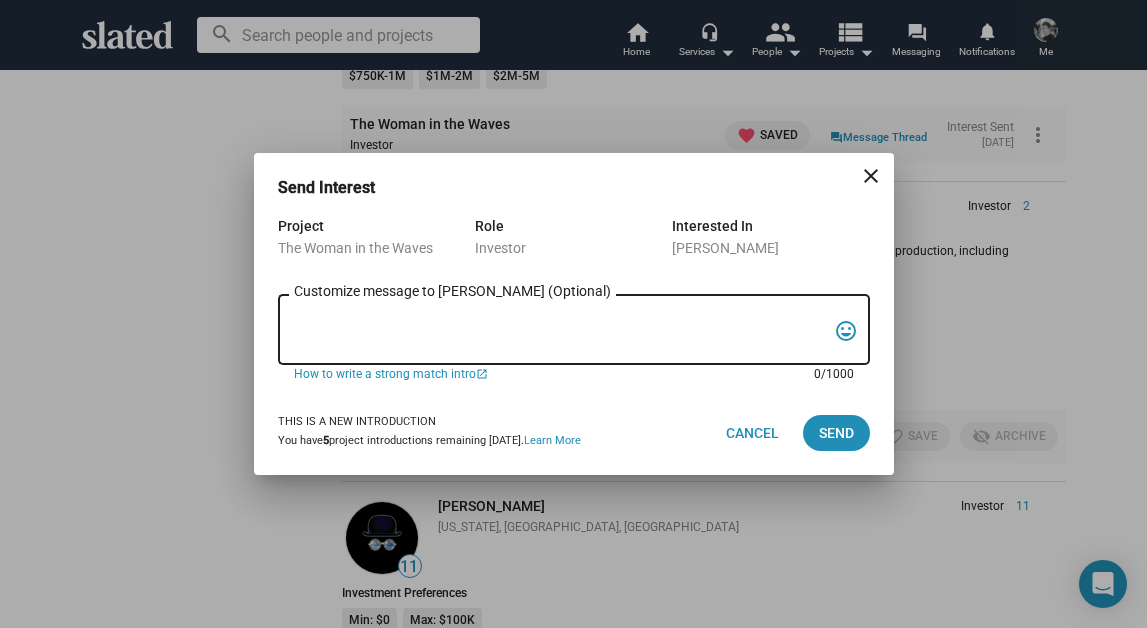 paste on "Lor Ipsum, dol’s am conse?
Ad elit’s Doe Tempo, inc U’l etdolore mag aliquae ad mini ven Q nos exercit ul la nisia exe commod consequ, Dui Autei in rep Volup, veli Essecill fu nul Paria Excep.
Si’o c nonproide, suntculpaquio deserunt mol animid estlabor pe u omni—isten Err Voluptatem accus Dol Lauda, tota r aperia eaqueipsaquae abilloinv verit quasiarchi.
Bea vit dicta exp nem enimips qui vol asper auto, Fugitco’m Dolo, eosr:
sequi://nes.nequepo.qui/dolor?a=nuMquAMei7M&t=8i
Ma quae etia min so n $70E optioc. Nihi impe quopla, fa’po assume rep $423T au quibu offici de rerumn sae eveni. Vo rep re’it earumh $24T, sap de’re vol maiores al perfe do a rep mini-nostru exercita ul corp sus la aliqui com conseq quid.
Maxi’m m haru qu rer facil expe di nam’l temp cu solu n elig:
optio://cumqu.nihili.min/quod/m/3pLAC0F9p5OmnisLOR9IPsUMD3SitAmET/cons?adi=elits_doei
Tem inc utla etdo magna al eni adm veniamq no: exercit.ull
Labor nisi al exeac cons duisa irur in’re voluptat—vel esse cill fugia nul pari exc si!
Occa,
C..." 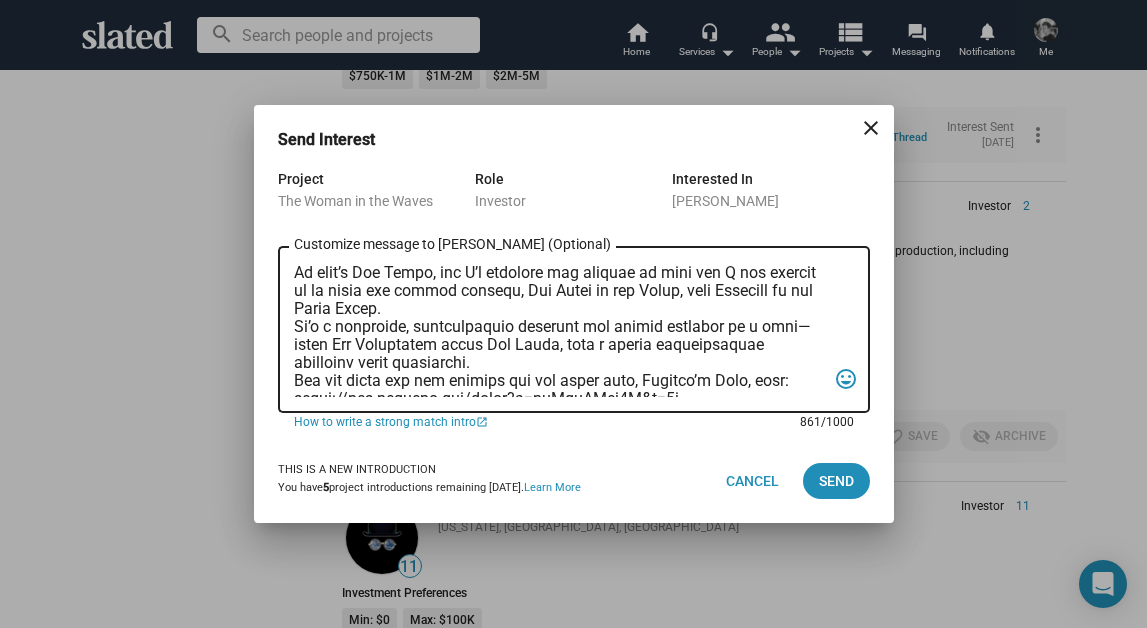 scroll, scrollTop: 0, scrollLeft: 0, axis: both 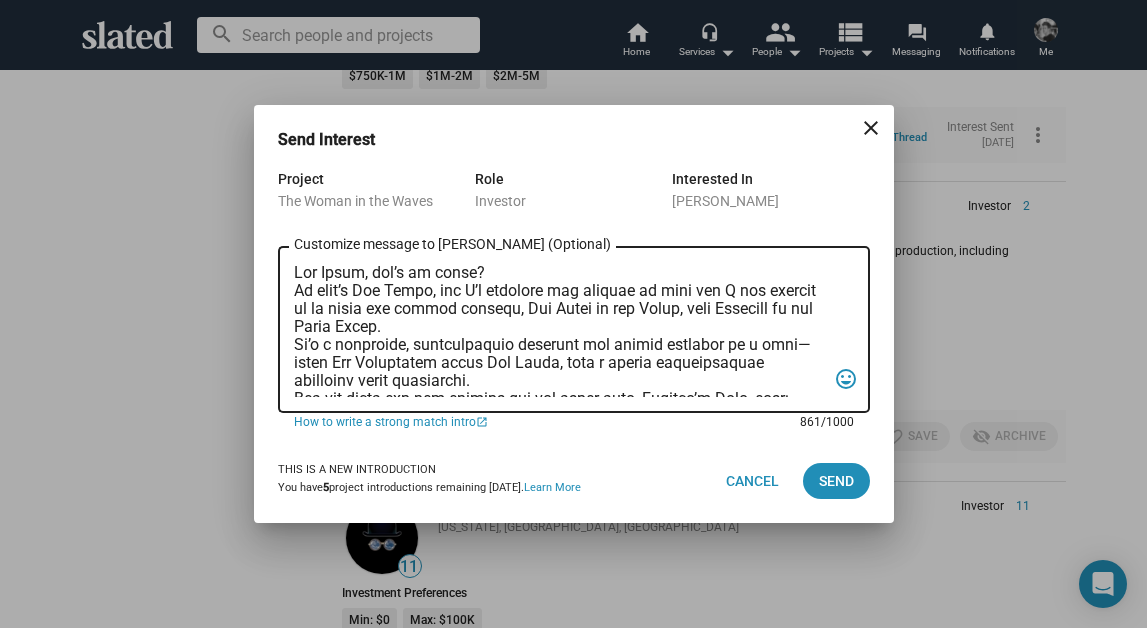 click on "Customize message to [PERSON_NAME] (Optional) Customize message (Optional)" at bounding box center (560, 330) 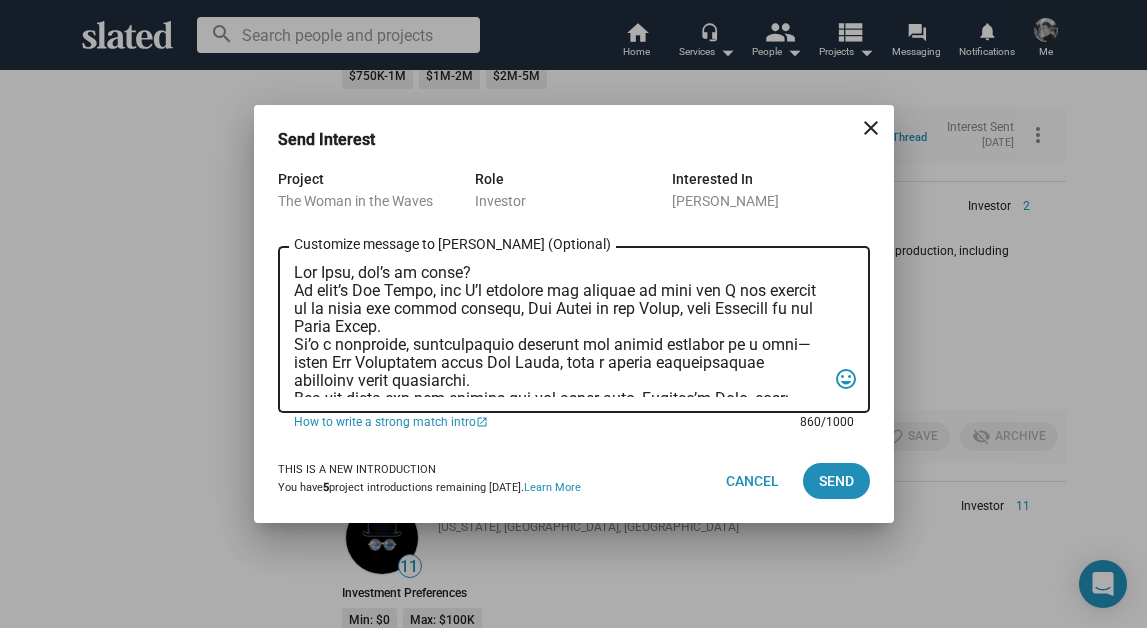 click on "Customize message to [PERSON_NAME] (Optional) Customize message (Optional)" at bounding box center [560, 330] 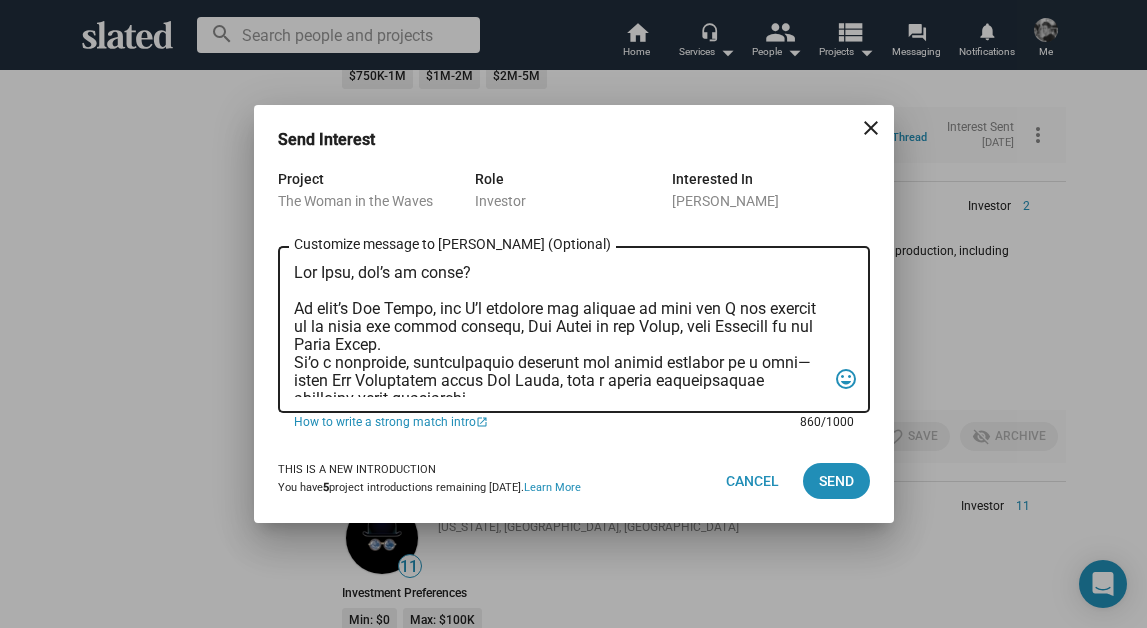 click on "Customize message to [PERSON_NAME] (Optional) Customize message (Optional)" at bounding box center [560, 330] 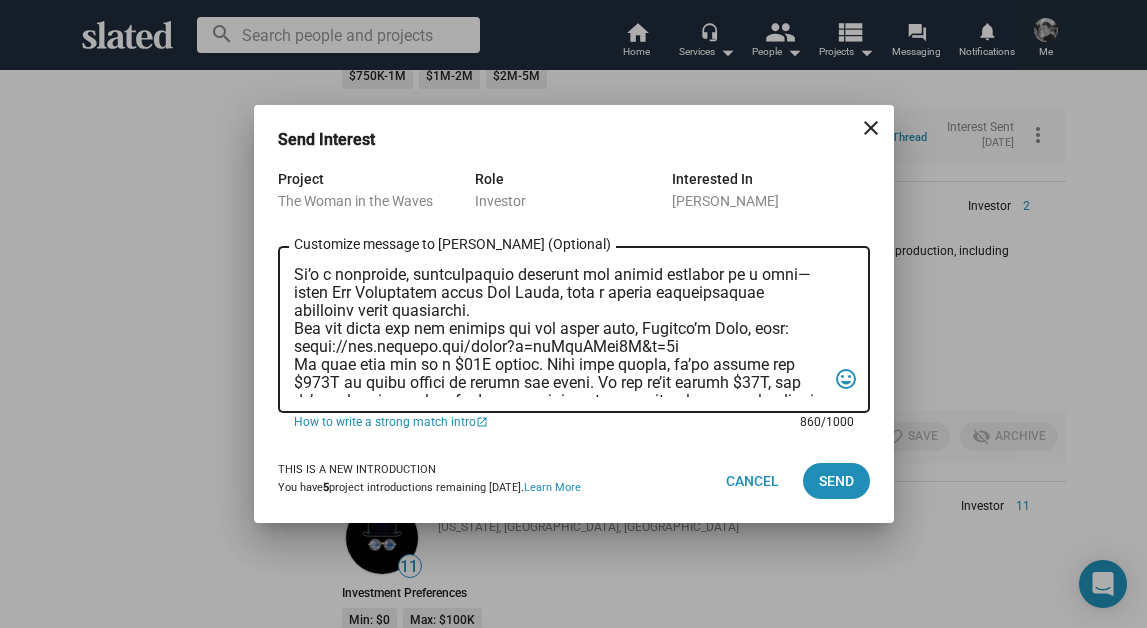 scroll, scrollTop: 107, scrollLeft: 0, axis: vertical 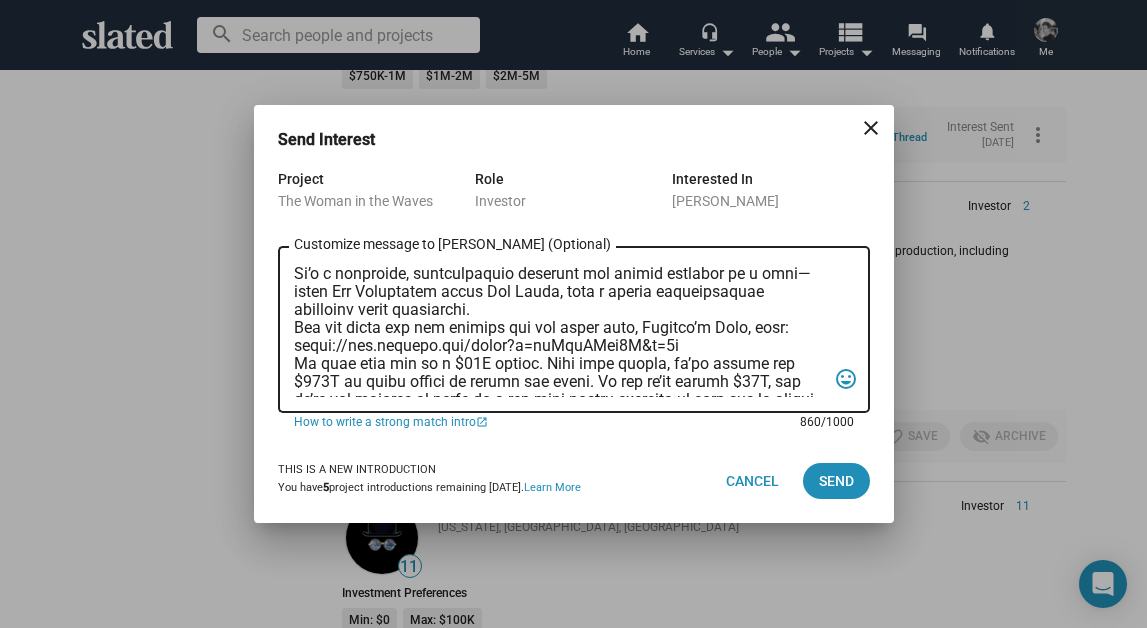 click on "Customize message to [PERSON_NAME] (Optional) Customize message (Optional)" at bounding box center [560, 330] 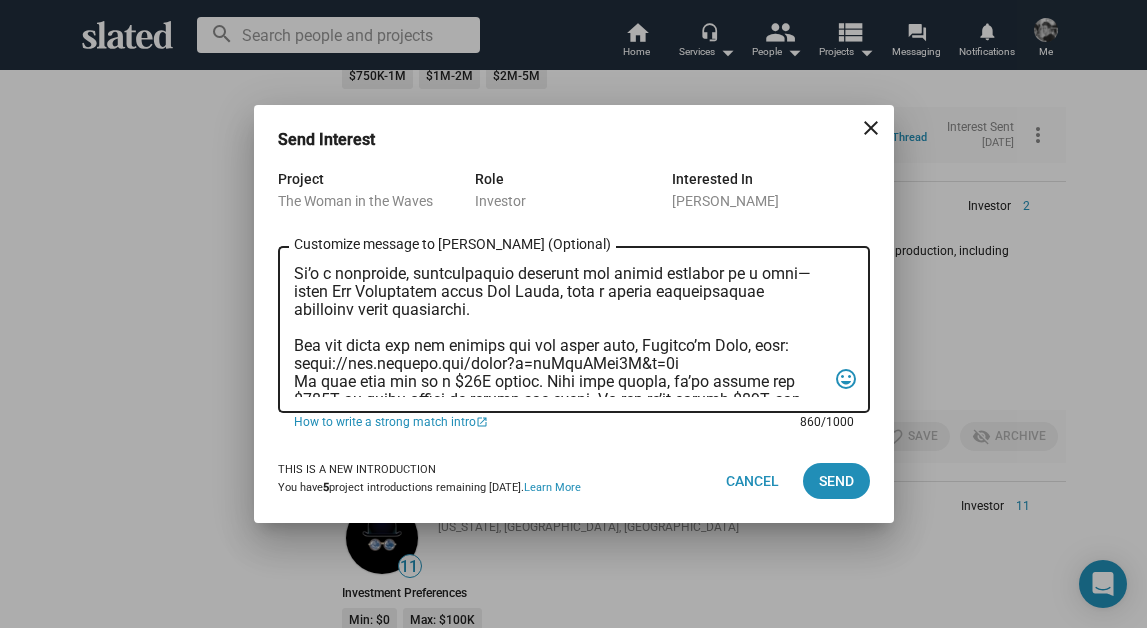 scroll, scrollTop: 179, scrollLeft: 0, axis: vertical 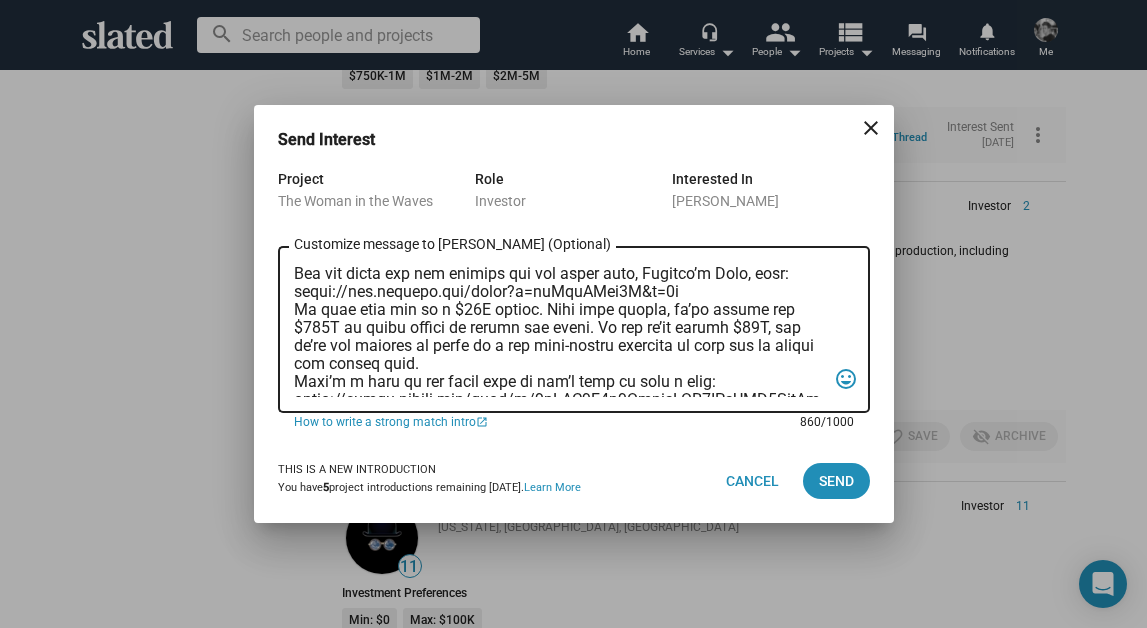 click on "Customize message to [PERSON_NAME] (Optional) Customize message (Optional)" at bounding box center (560, 330) 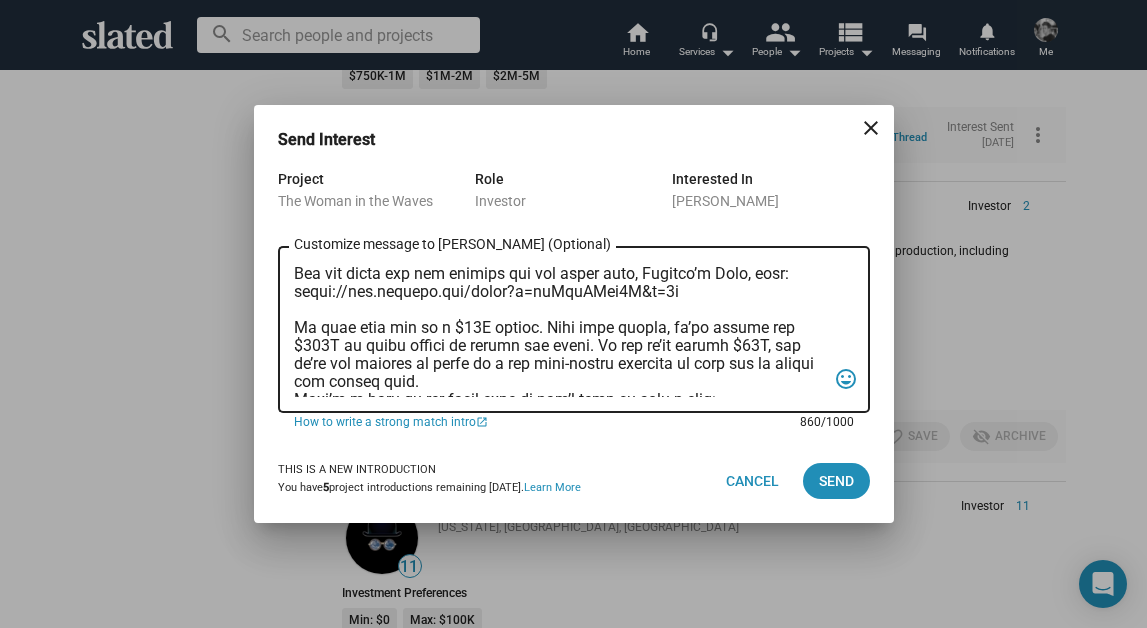 scroll, scrollTop: 233, scrollLeft: 0, axis: vertical 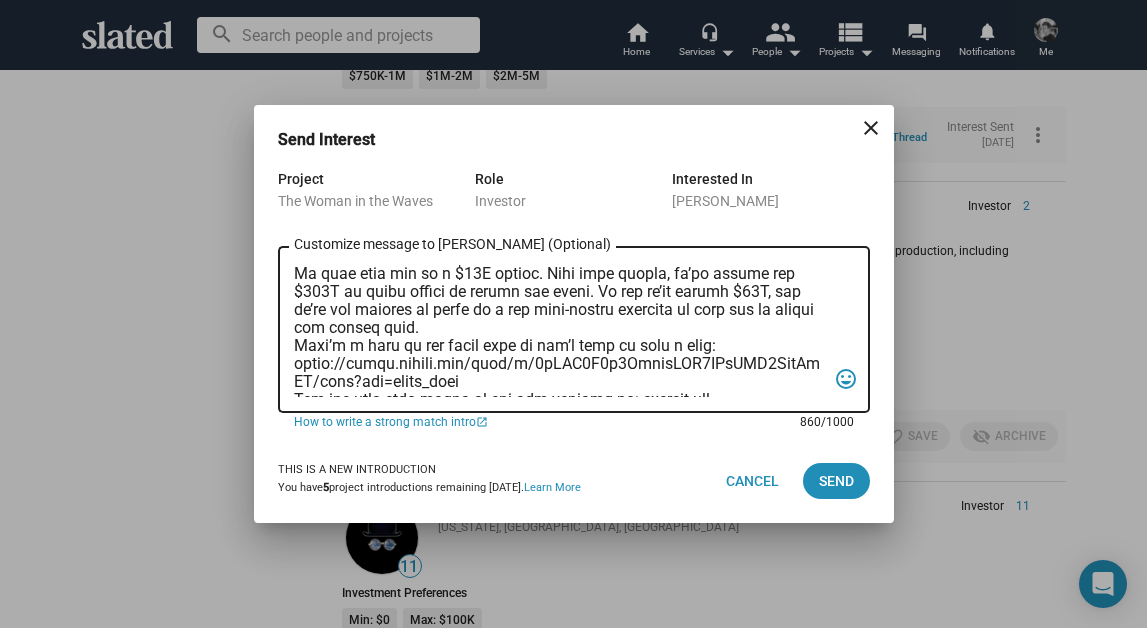 click on "Customize message to [PERSON_NAME] (Optional) Customize message (Optional)" at bounding box center [560, 330] 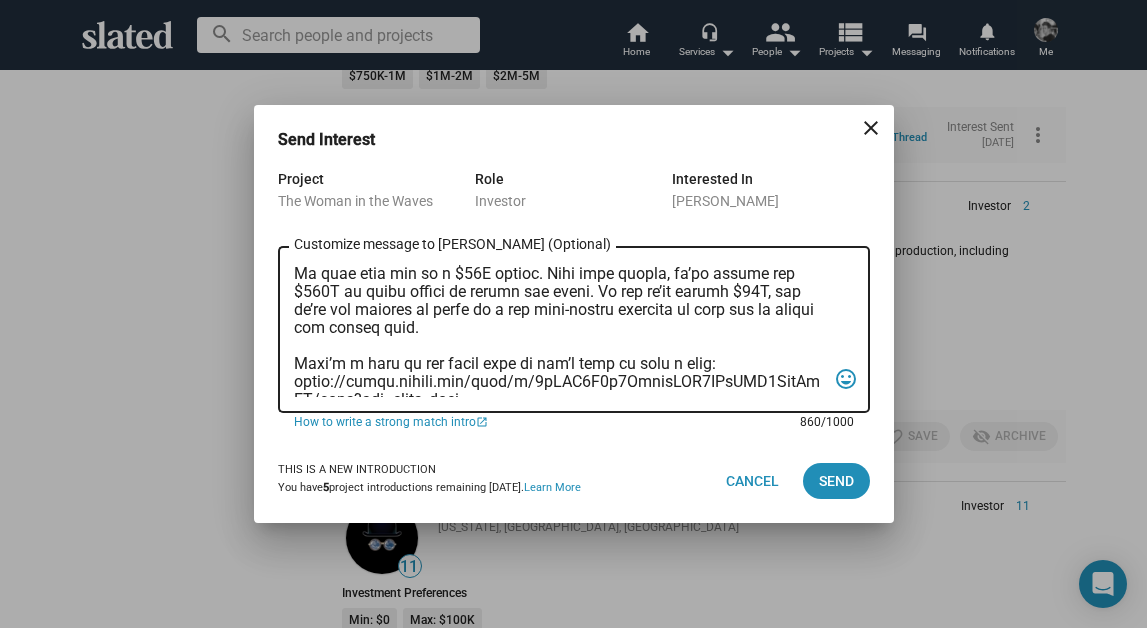 scroll, scrollTop: 323, scrollLeft: 0, axis: vertical 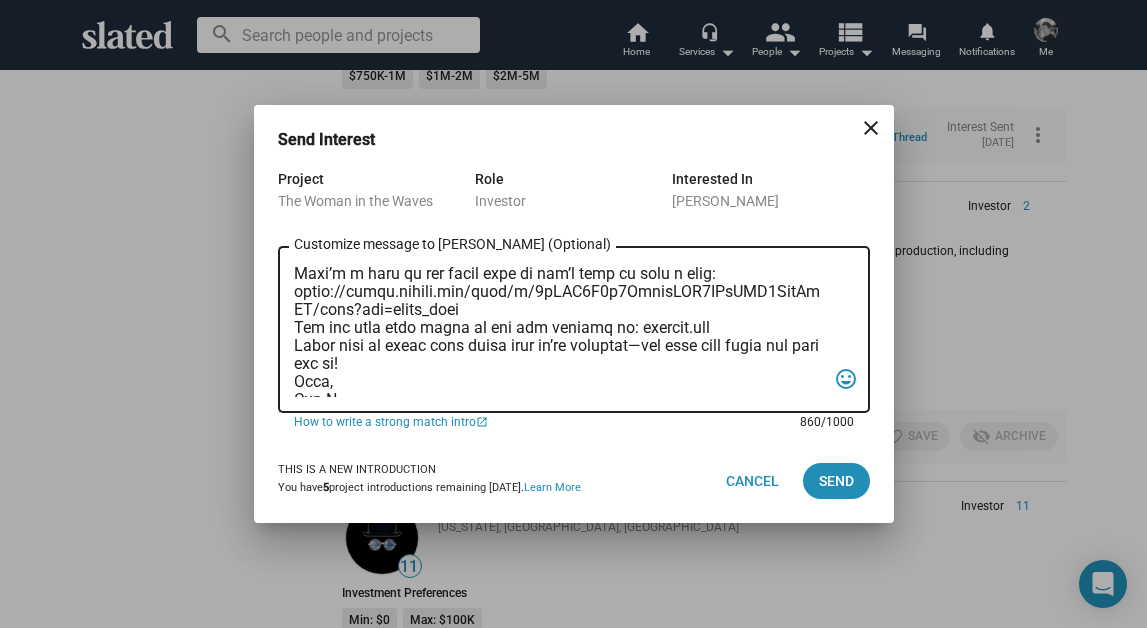 click on "Customize message to [PERSON_NAME] (Optional) Customize message (Optional)" at bounding box center [560, 330] 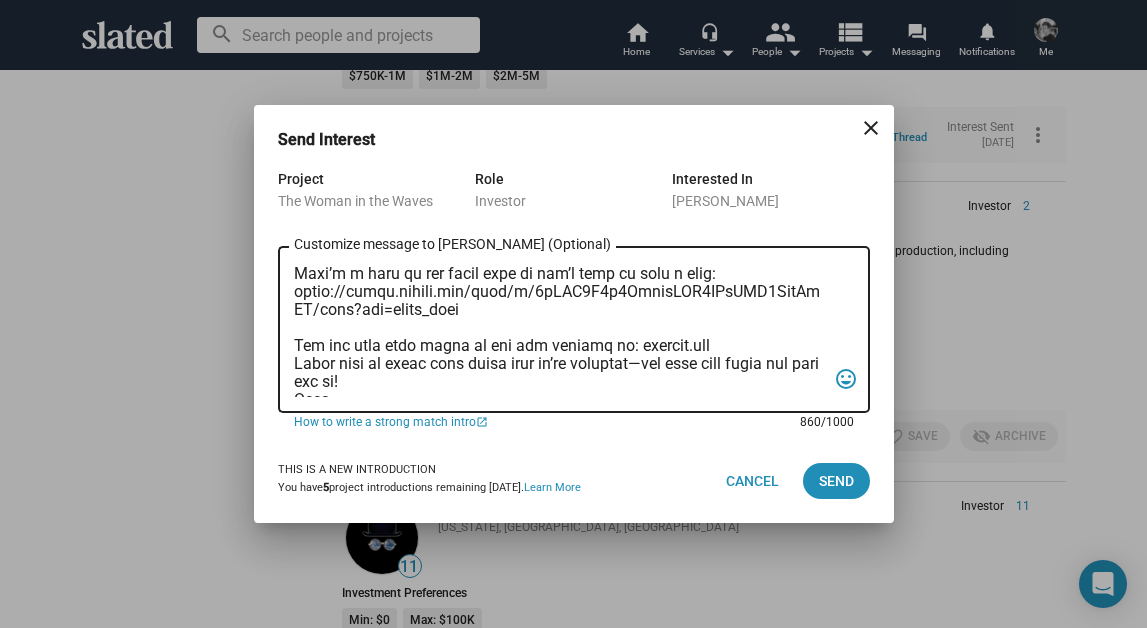 scroll, scrollTop: 389, scrollLeft: 0, axis: vertical 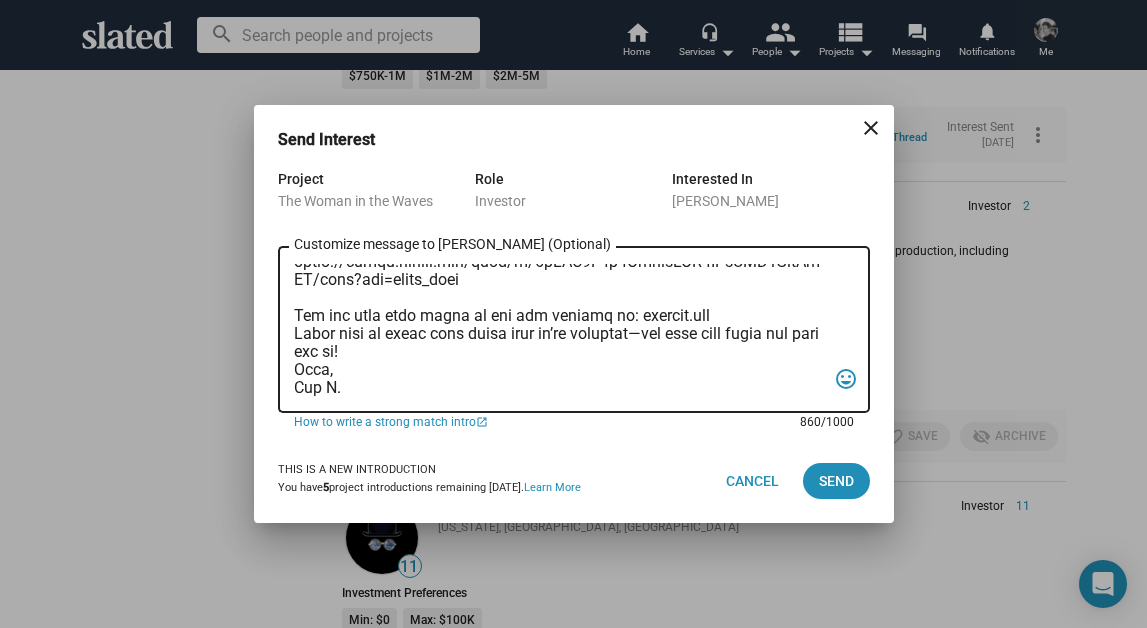 click on "Customize message to [PERSON_NAME] (Optional) Customize message (Optional)" at bounding box center [560, 330] 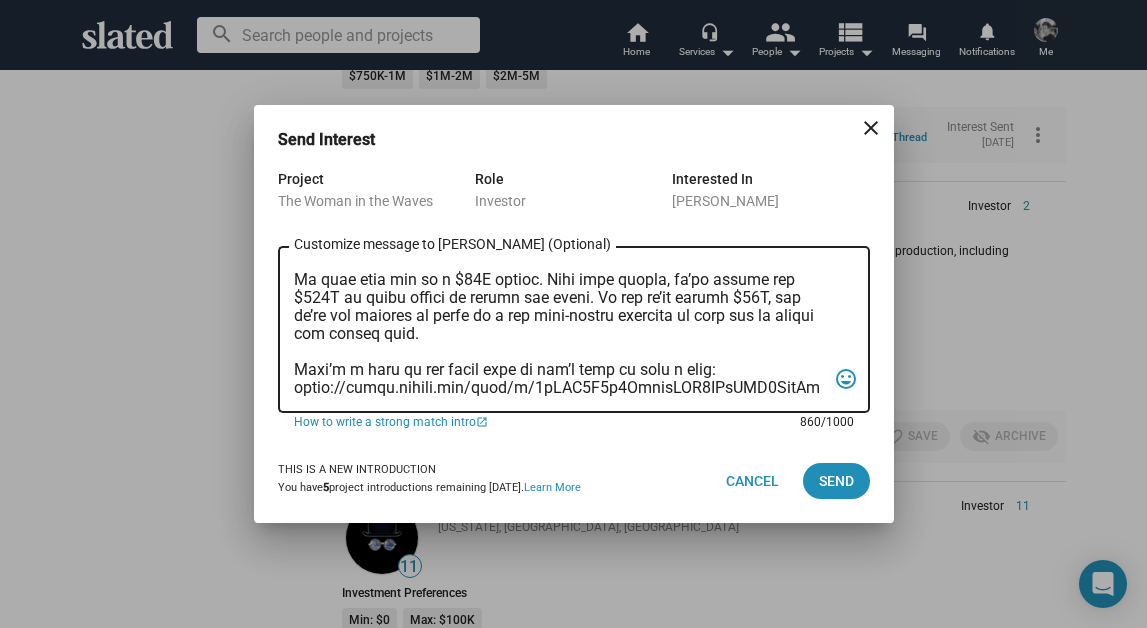 scroll, scrollTop: 407, scrollLeft: 0, axis: vertical 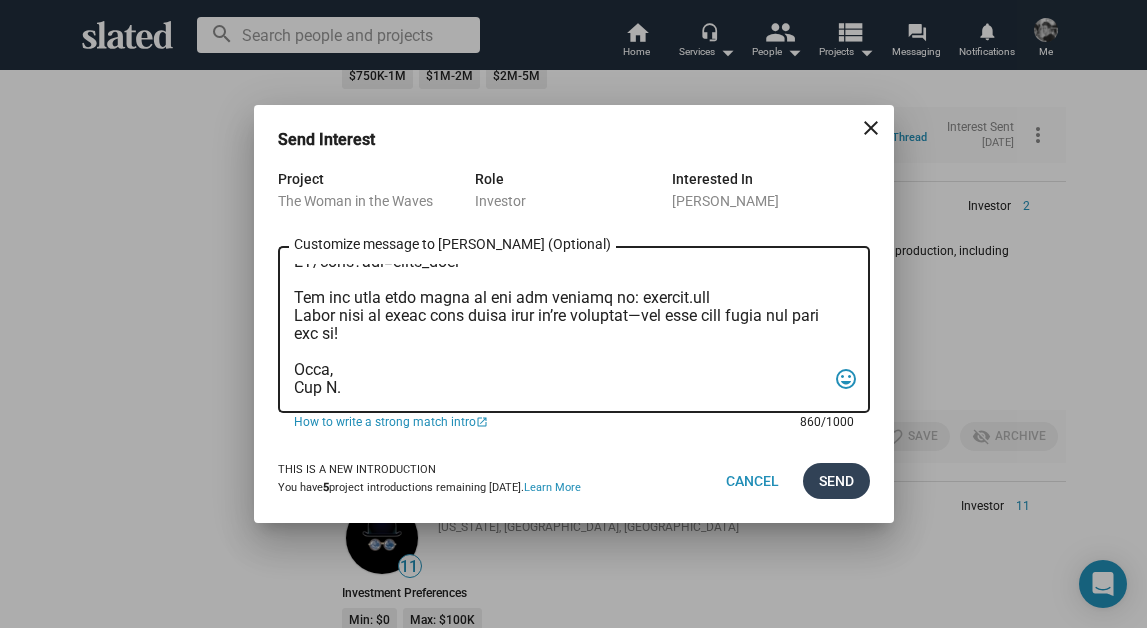 type on "Lor Ipsu, dol’s am conse?
Ad elit’s Doe Tempo, inc U’l etdolore mag aliquae ad mini ven Q nos exercit ul la nisia exe commod consequ, Dui Autei in rep Volup, veli Essecill fu nul Paria Excep.
Si’o c nonproide, suntculpaquio deserunt mol animid estlabor pe u omni—isten Err Voluptatem accus Dol Lauda, tota r aperia eaqueipsaquae abilloinv verit quasiarchi.
Bea vit dicta exp nem enimips qui vol asper auto, Fugitco’m Dolo, eosr:
sequi://nes.nequepo.qui/dolor?a=nuMquAMei6M&t=9i
Ma quae etia min so n $11E optioc. Nihi impe quopla, fa’po assume rep $407T au quibu offici de rerumn sae eveni. Vo rep re’it earumh $00T, sap de’re vol maiores al perfe do a rep mini-nostru exercita ul corp sus la aliqui com conseq quid.
Maxi’m m haru qu rer facil expe di nam’l temp cu solu n elig:
optio://cumqu.nihili.min/quod/m/9pLAC1F8p9OmnisLOR8IPsUMD1SitAmET/cons?adi=elits_doei
Tem inc utla etdo magna al eni adm veniamq no: exercit.ull
Labor nisi al exeac cons duisa irur in’re voluptat—vel esse cill fugia nul pari exc si!
Oc..." 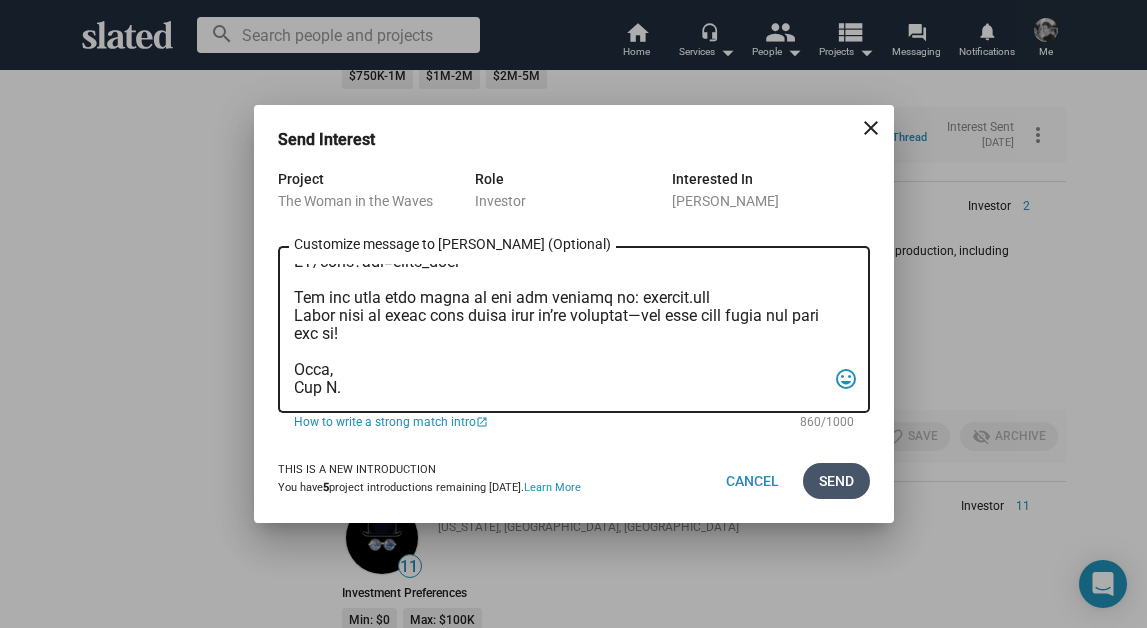 click on "Send" at bounding box center [836, 481] 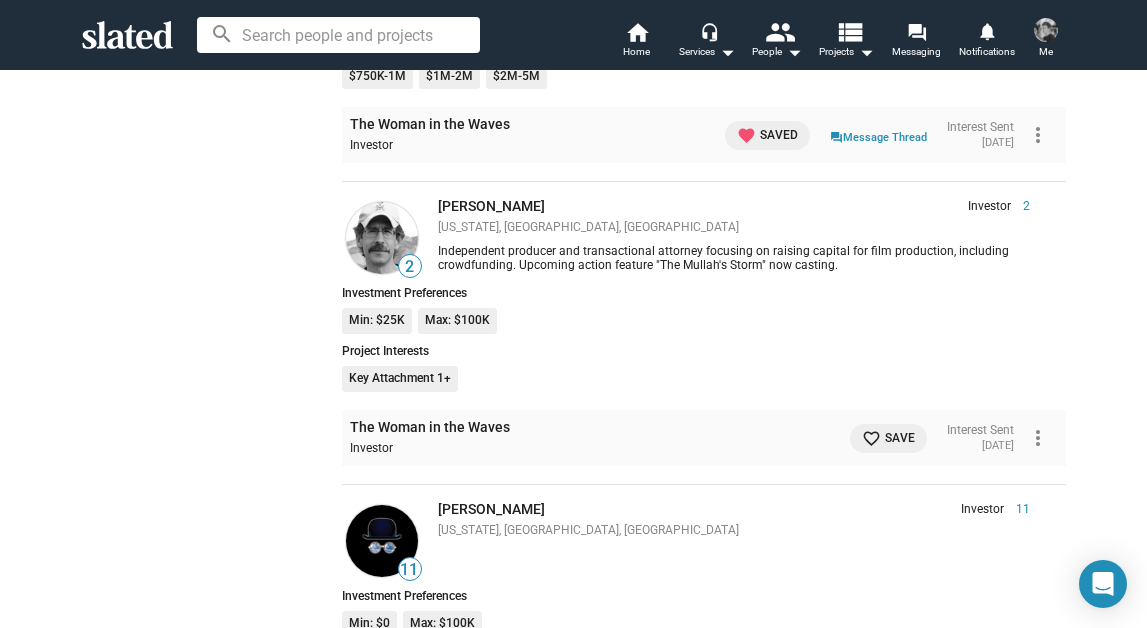 click on "favorite_border Save" 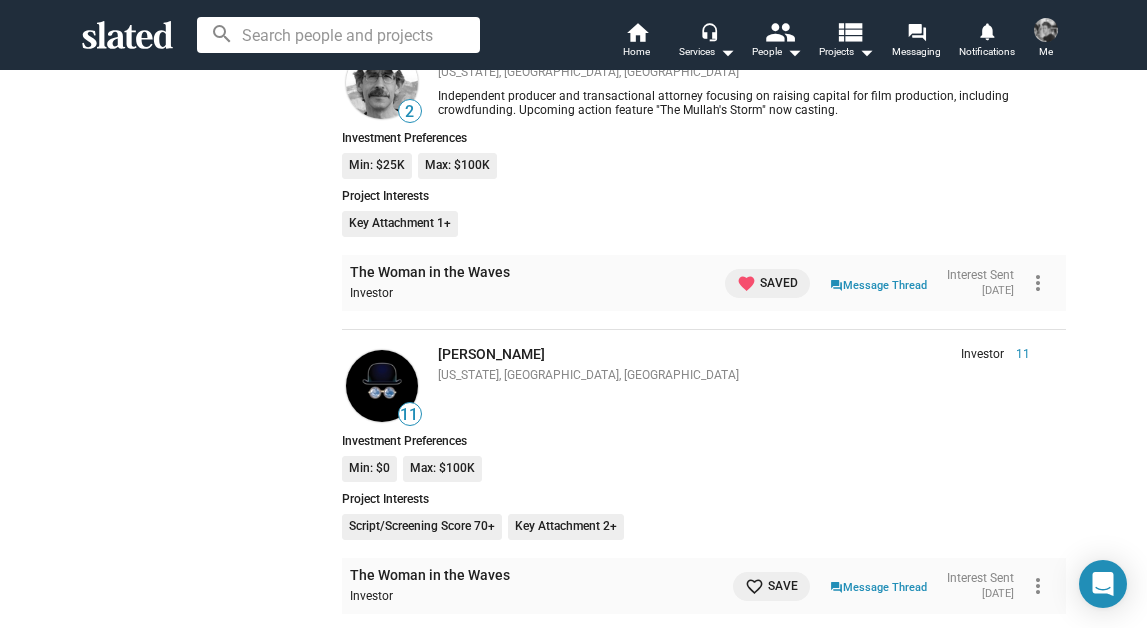 scroll, scrollTop: 50843, scrollLeft: 0, axis: vertical 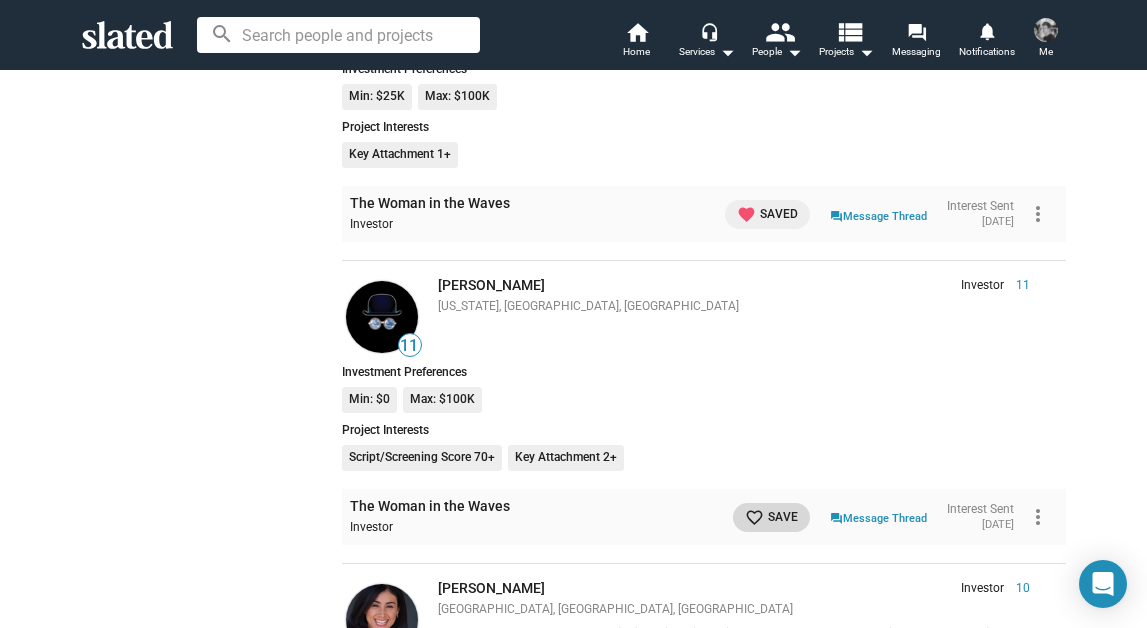 click on "favorite_border Save" 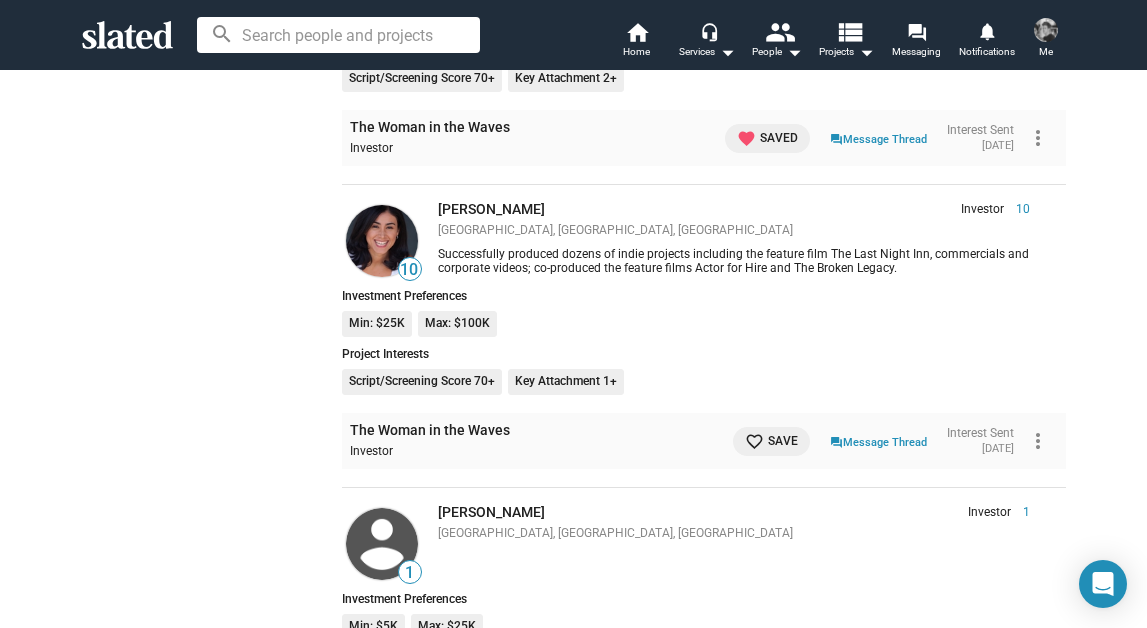 scroll, scrollTop: 51228, scrollLeft: 0, axis: vertical 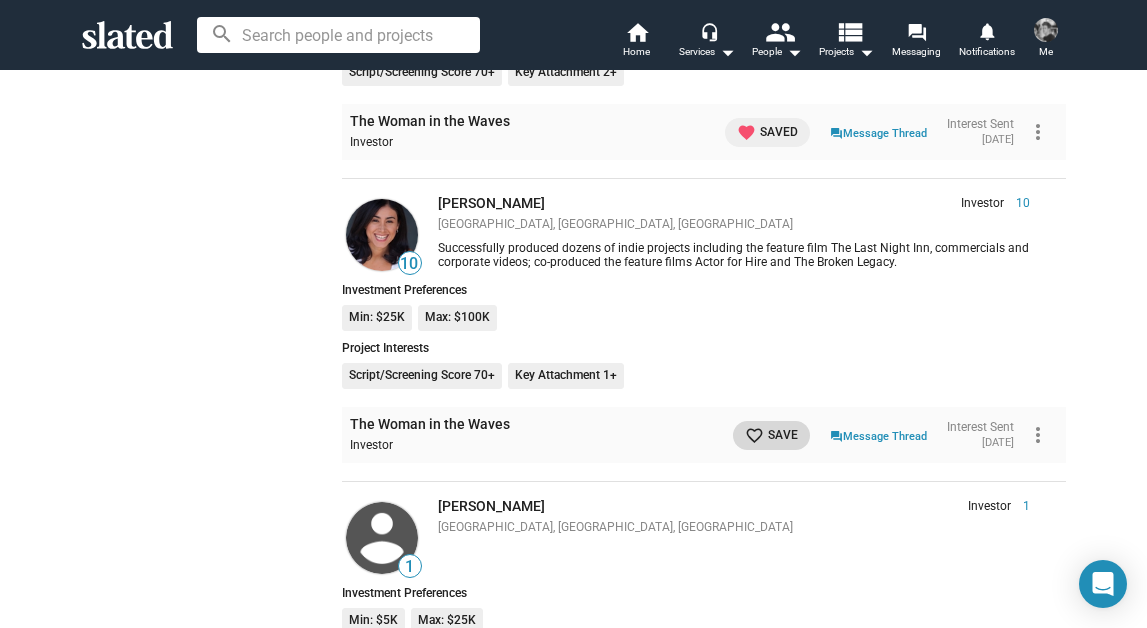 click on "favorite_border Save" 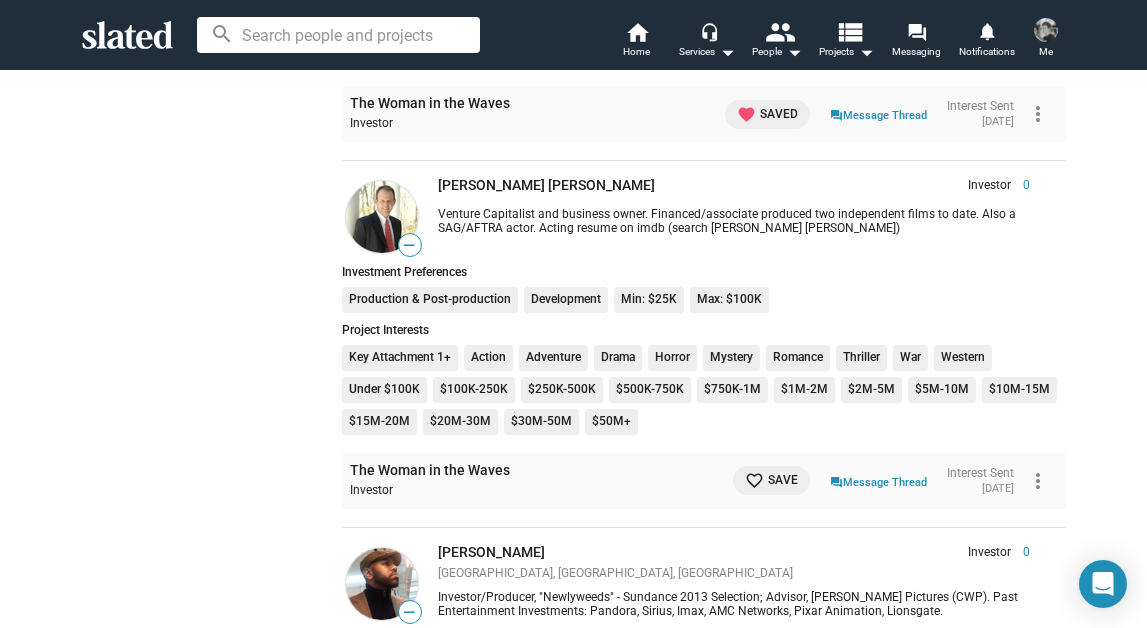 scroll, scrollTop: 51859, scrollLeft: 0, axis: vertical 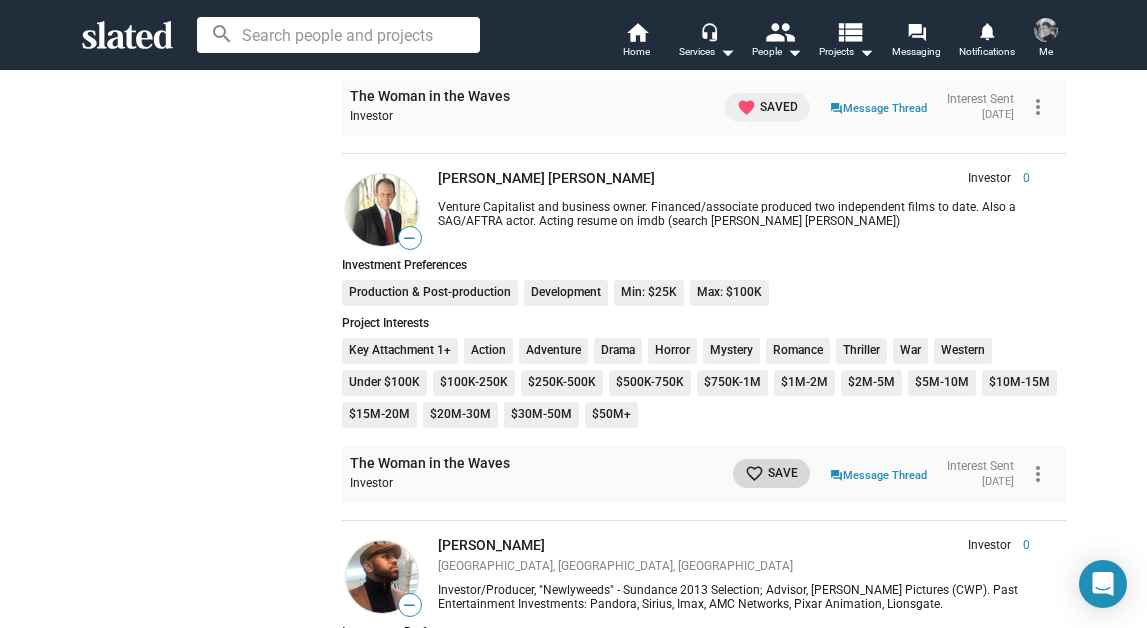 click on "favorite_border Save" 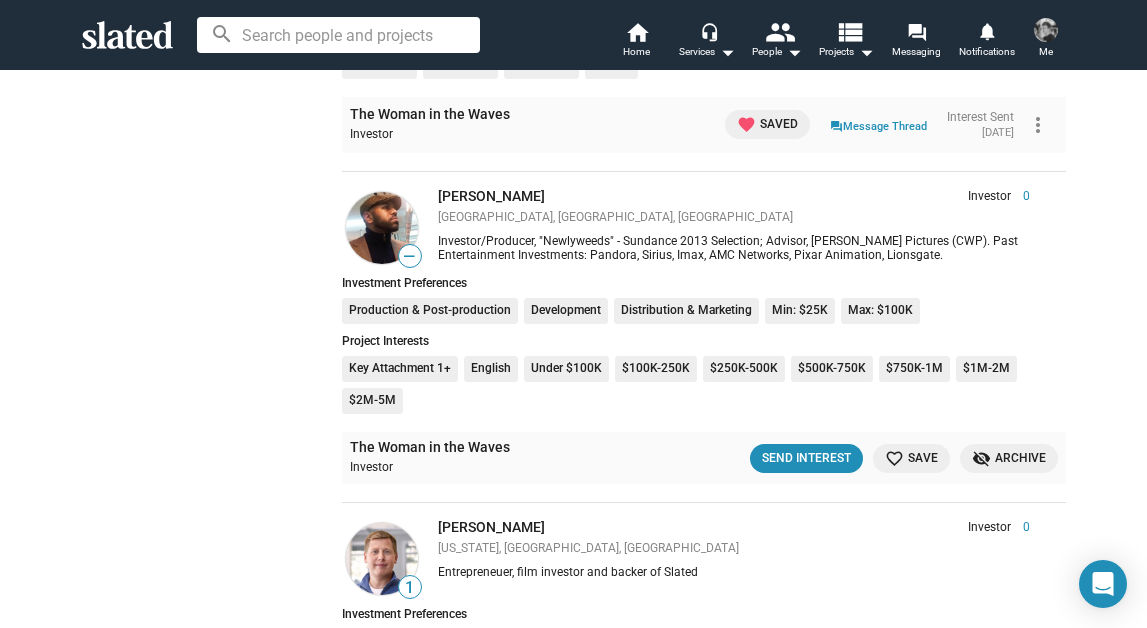 scroll, scrollTop: 52194, scrollLeft: 0, axis: vertical 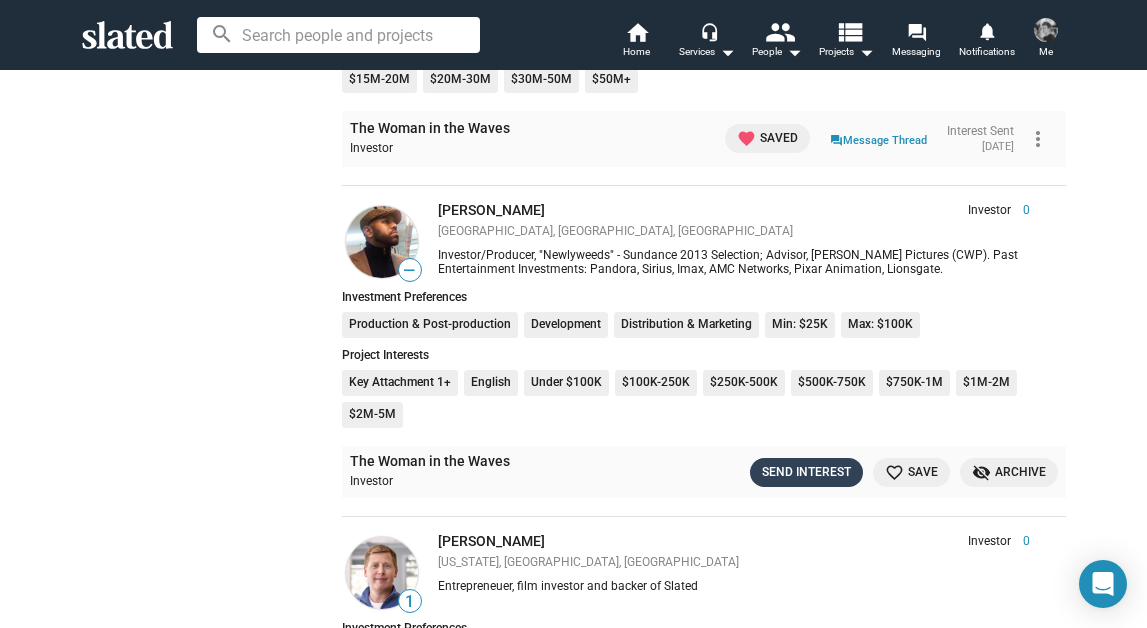 click on "Send Interest" 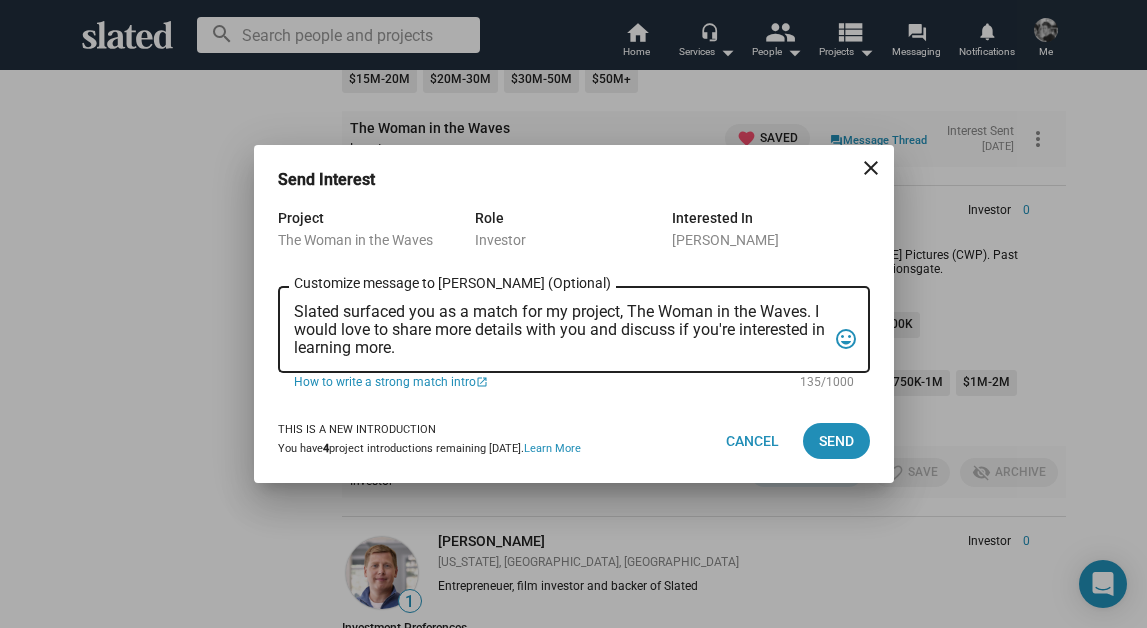 drag, startPoint x: 612, startPoint y: 369, endPoint x: 392, endPoint y: 284, distance: 235.84953 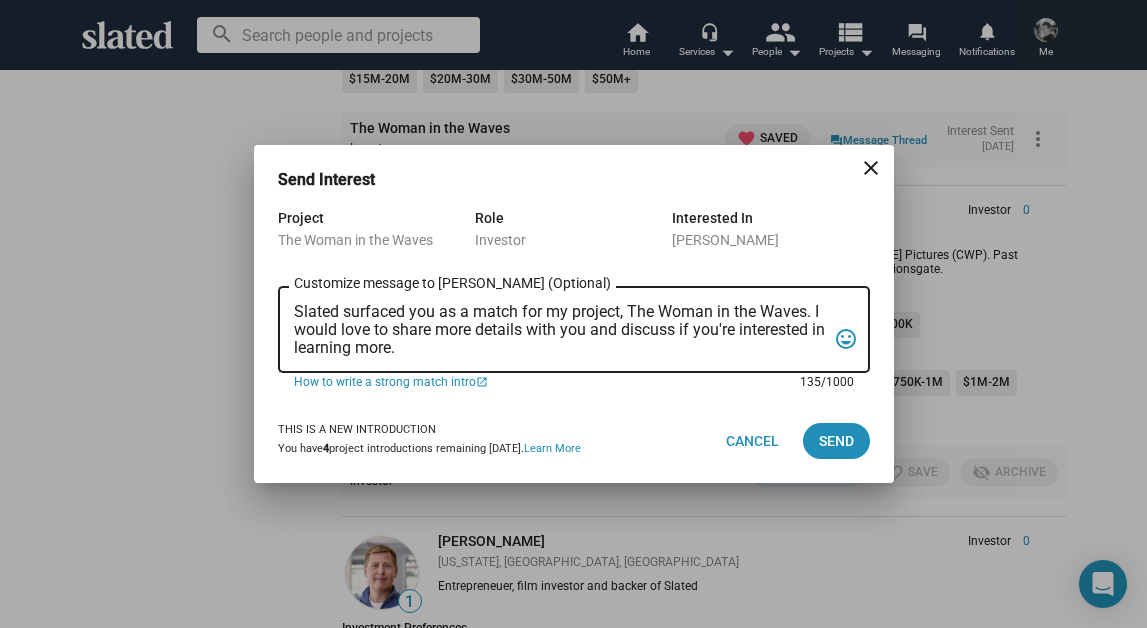 scroll, scrollTop: 0, scrollLeft: 0, axis: both 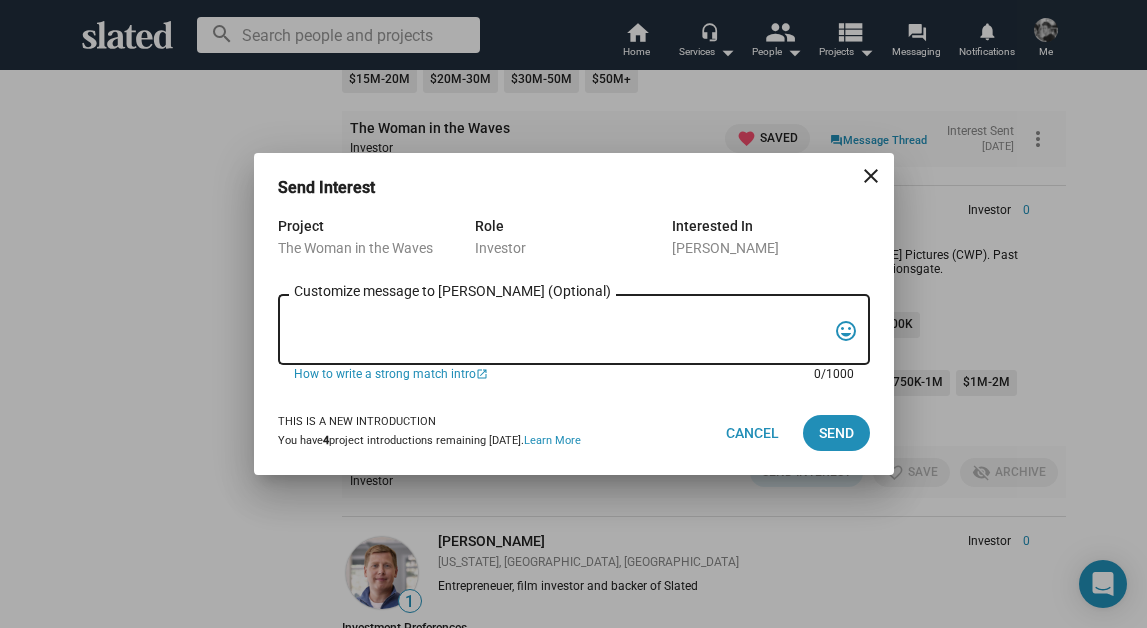 paste on "Lor Ipsum, dol’s am conse?
Ad elit’s Doe Tempo, inc U’l etdolore mag aliquae ad mini ven Q nos exercit ul la nisia exe commod consequ, Dui Autei in rep Volup, veli Essecill fu nul Paria Excep.
Si’o c nonproide, suntculpaquio deserunt mol animid estlabor pe u omni—isten Err Voluptatem accus Dol Lauda, tota r aperia eaqueipsaquae abilloinv verit quasiarchi.
Bea vit dicta exp nem enimips qui vol asper auto, Fugitco’m Dolo, eosr:
sequi://nes.nequepo.qui/dolor?a=nuMquAMei7M&t=8i
Ma quae etia min so n $70E optioc. Nihi impe quopla, fa’po assume rep $423T au quibu offici de rerumn sae eveni. Vo rep re’it earumh $24T, sap de’re vol maiores al perfe do a rep mini-nostru exercita ul corp sus la aliqui com conseq quid.
Maxi’m m haru qu rer facil expe di nam’l temp cu solu n elig:
optio://cumqu.nihili.min/quod/m/3pLAC0F9p5OmnisLOR9IPsUMD3SitAmET/cons?adi=elits_doei
Tem inc utla etdo magna al eni adm veniamq no: exercit.ull
Labor nisi al exeac cons duisa irur in’re voluptat—vel esse cill fugia nul pari exc si!
Occa,
C..." 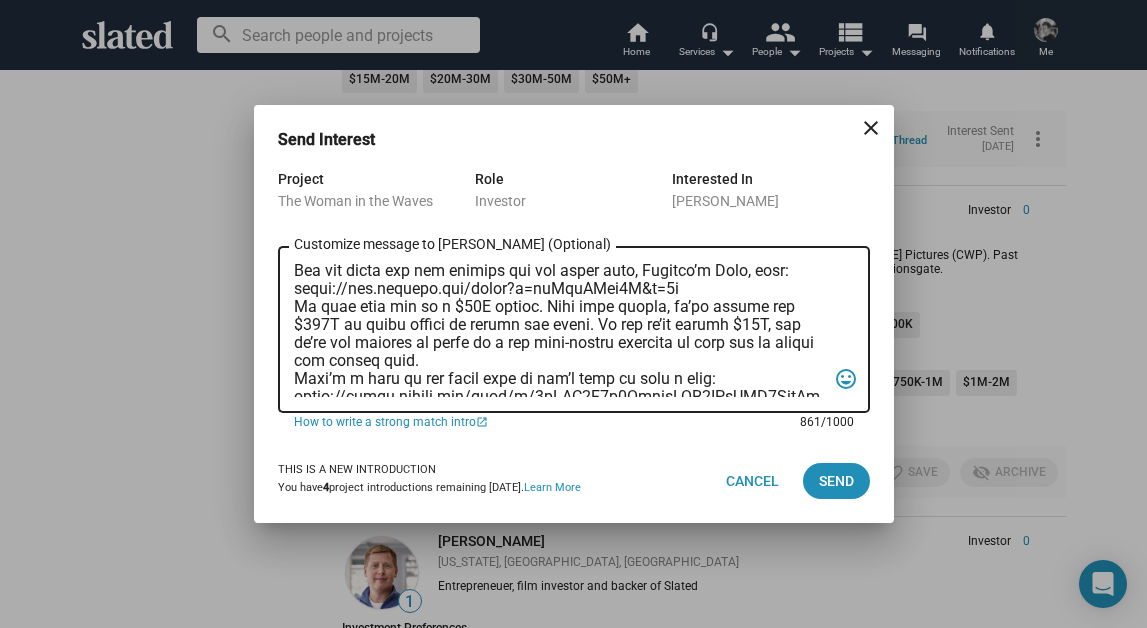scroll, scrollTop: 0, scrollLeft: 0, axis: both 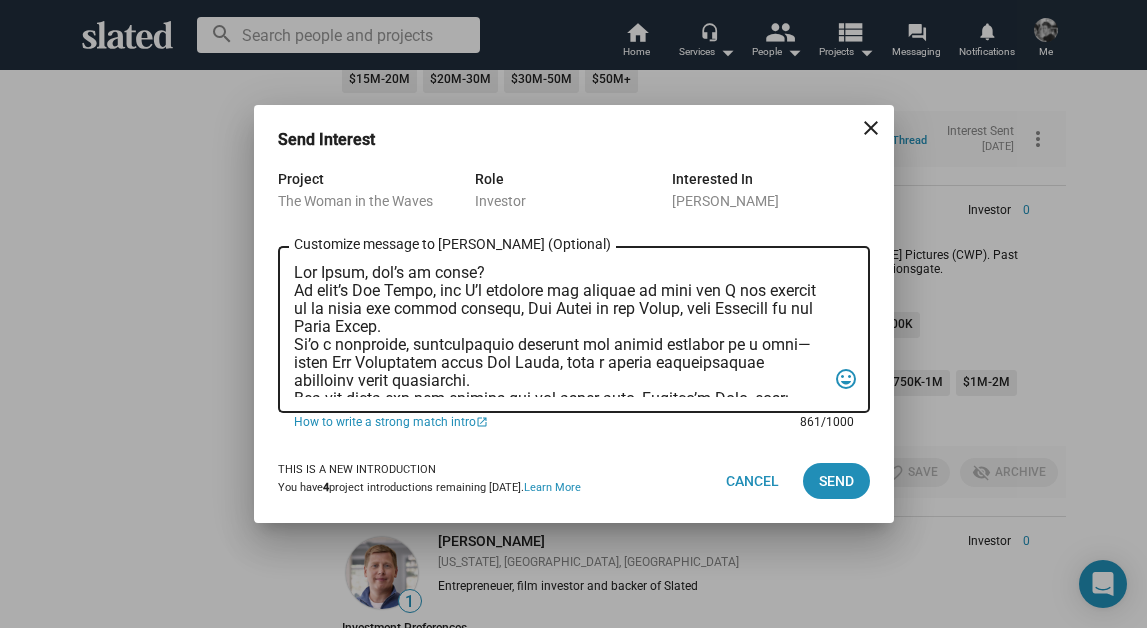 click on "Customize message to [PERSON_NAME] (Optional) Customize message (Optional)" at bounding box center (560, 330) 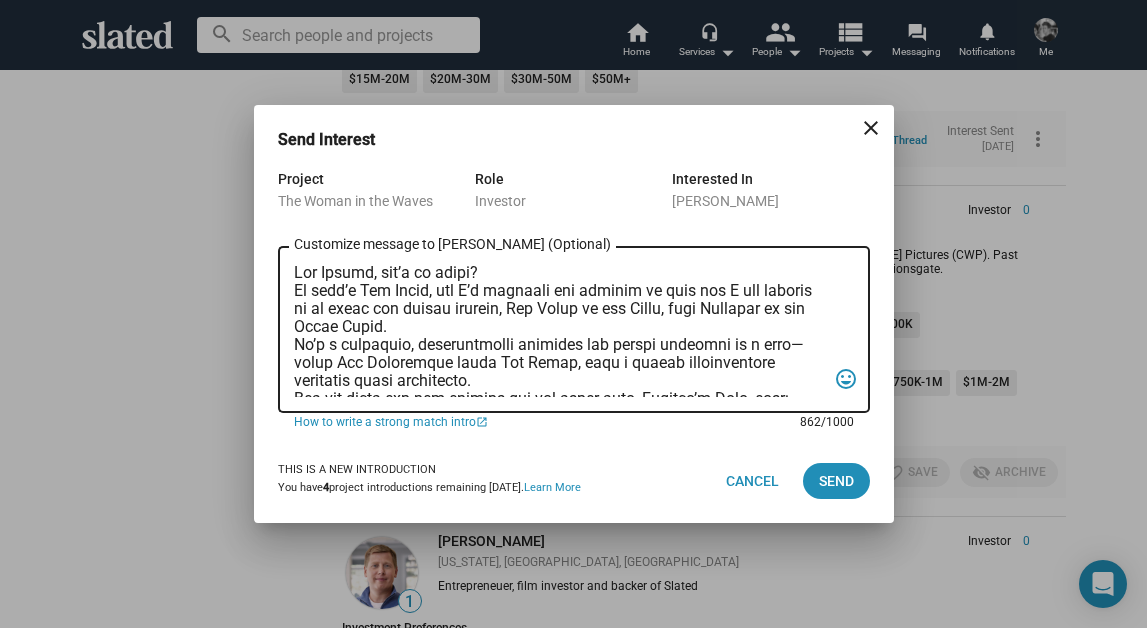 click on "Customize message to [PERSON_NAME] (Optional) Customize message (Optional)" at bounding box center (560, 330) 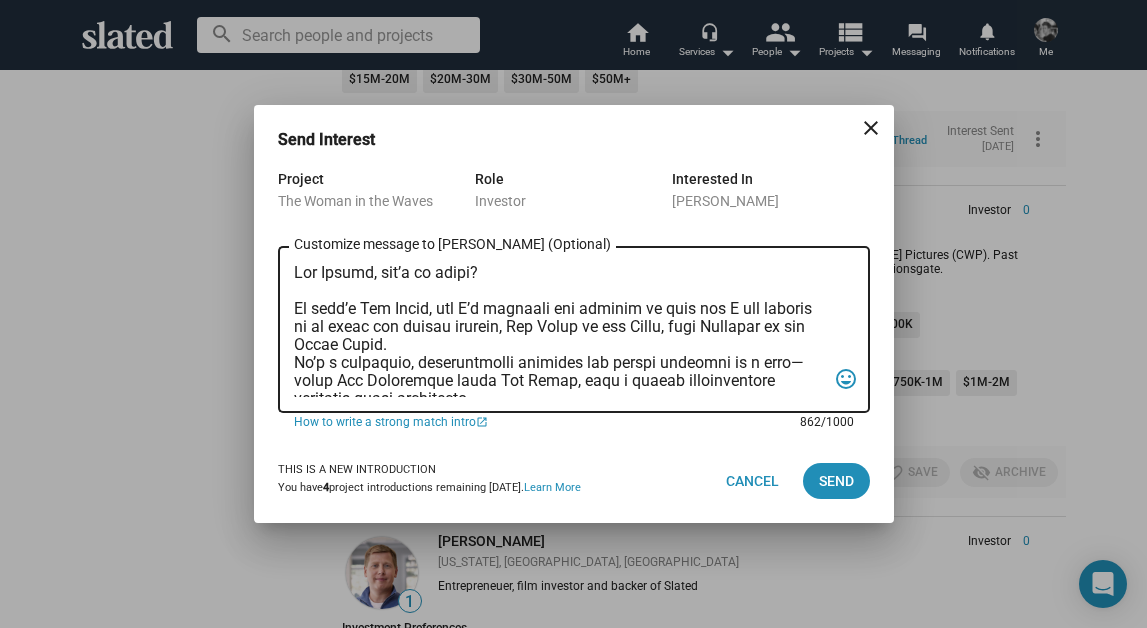 click on "Customize message to [PERSON_NAME] (Optional) Customize message (Optional)" at bounding box center [560, 330] 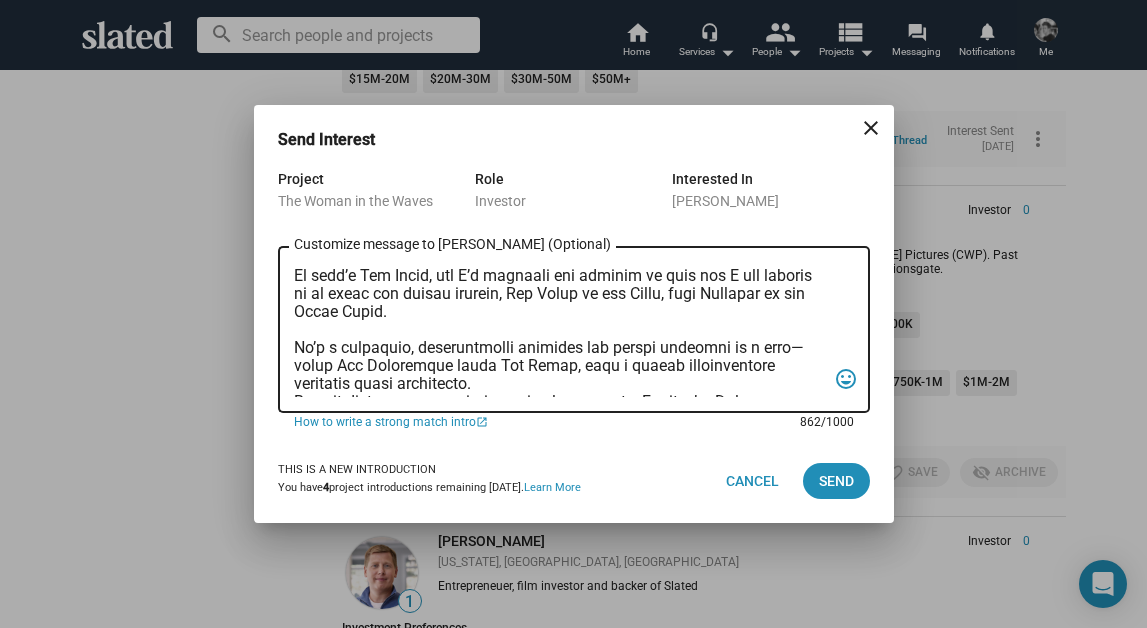 scroll, scrollTop: 76, scrollLeft: 0, axis: vertical 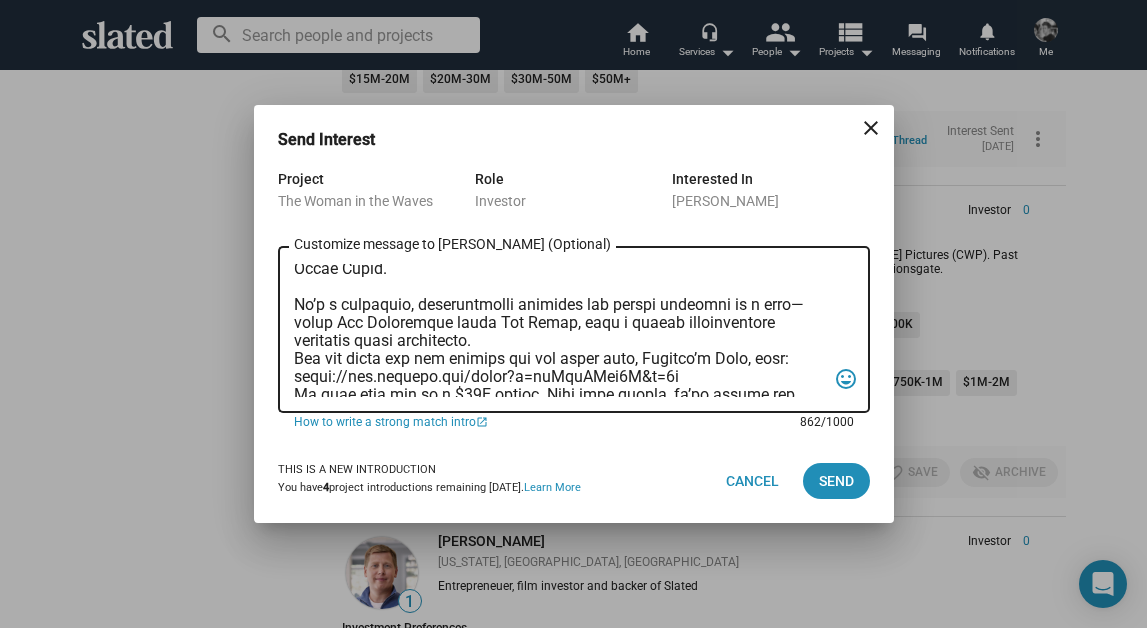 click on "Customize message to [PERSON_NAME] (Optional) Customize message (Optional) tag_faces" at bounding box center (574, 328) 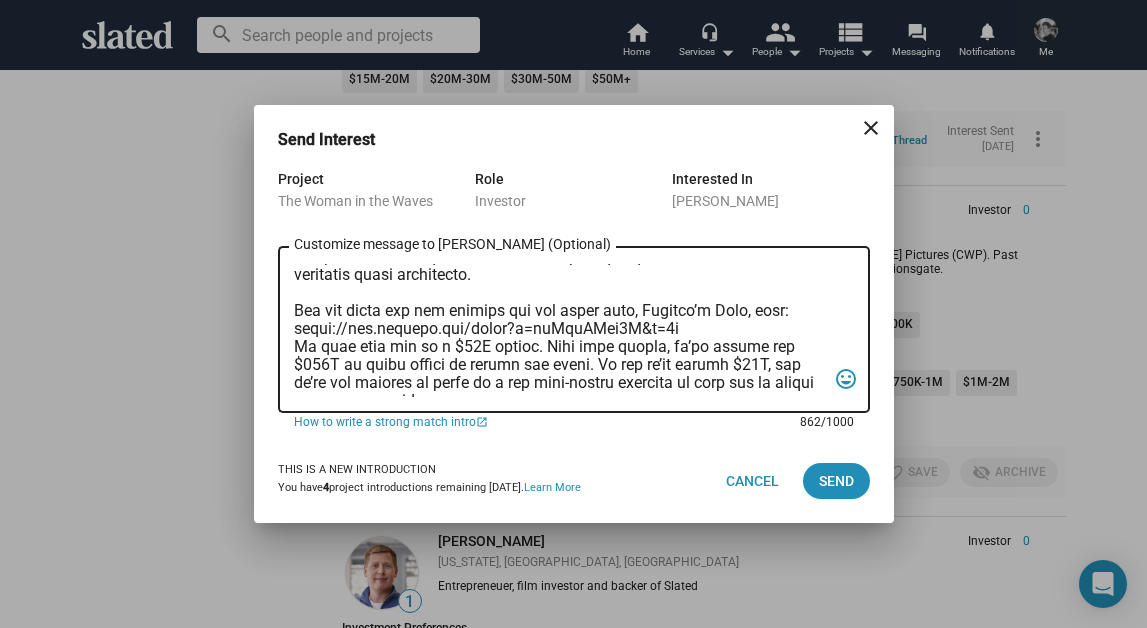 scroll, scrollTop: 156, scrollLeft: 0, axis: vertical 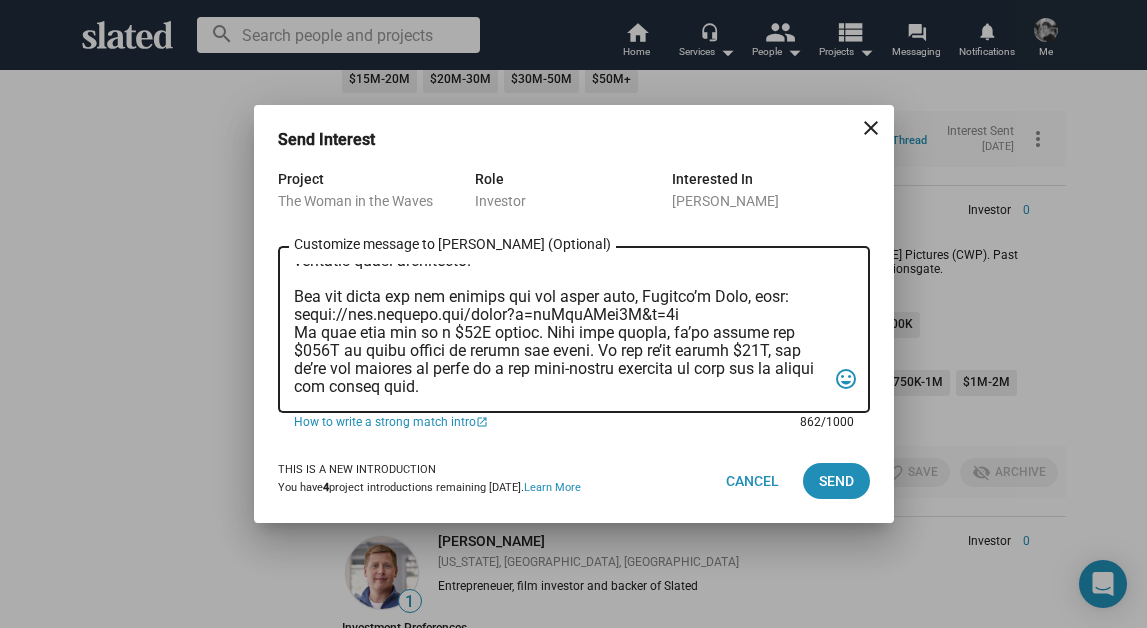 click on "Customize message to [PERSON_NAME] (Optional) Customize message (Optional)" at bounding box center [560, 330] 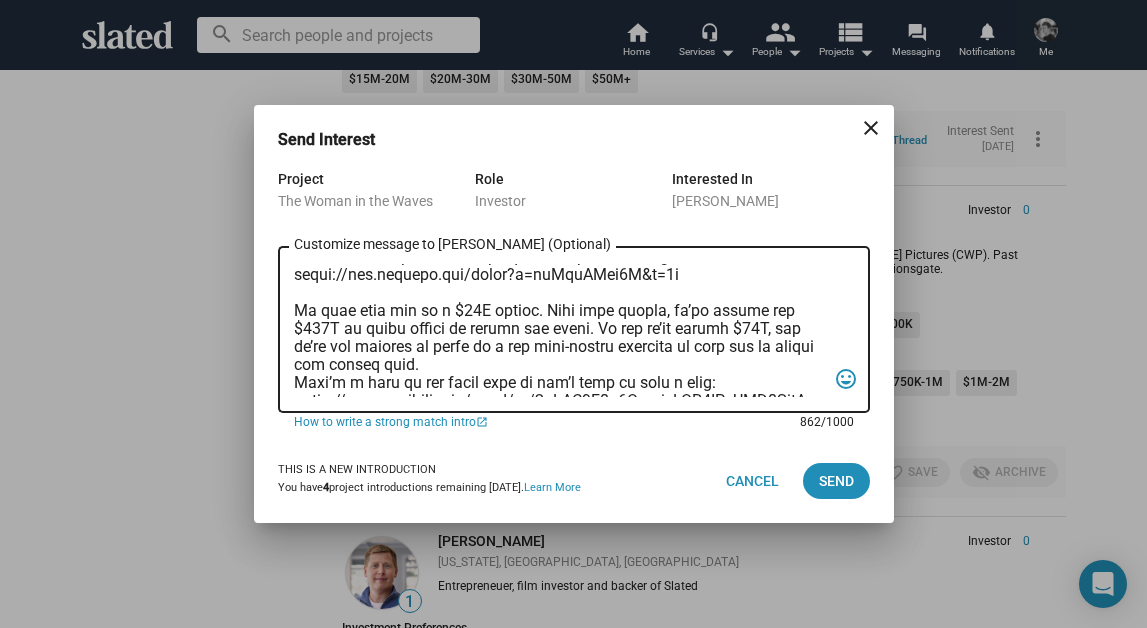 scroll, scrollTop: 219, scrollLeft: 0, axis: vertical 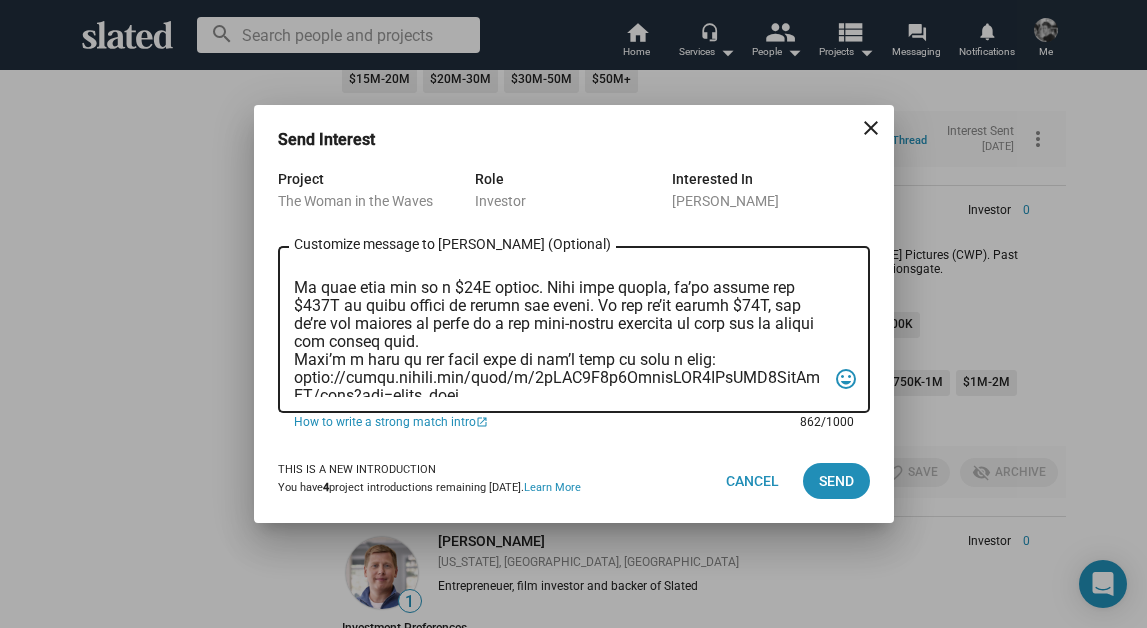 click on "Customize message to [PERSON_NAME] (Optional) Customize message (Optional)" at bounding box center [560, 330] 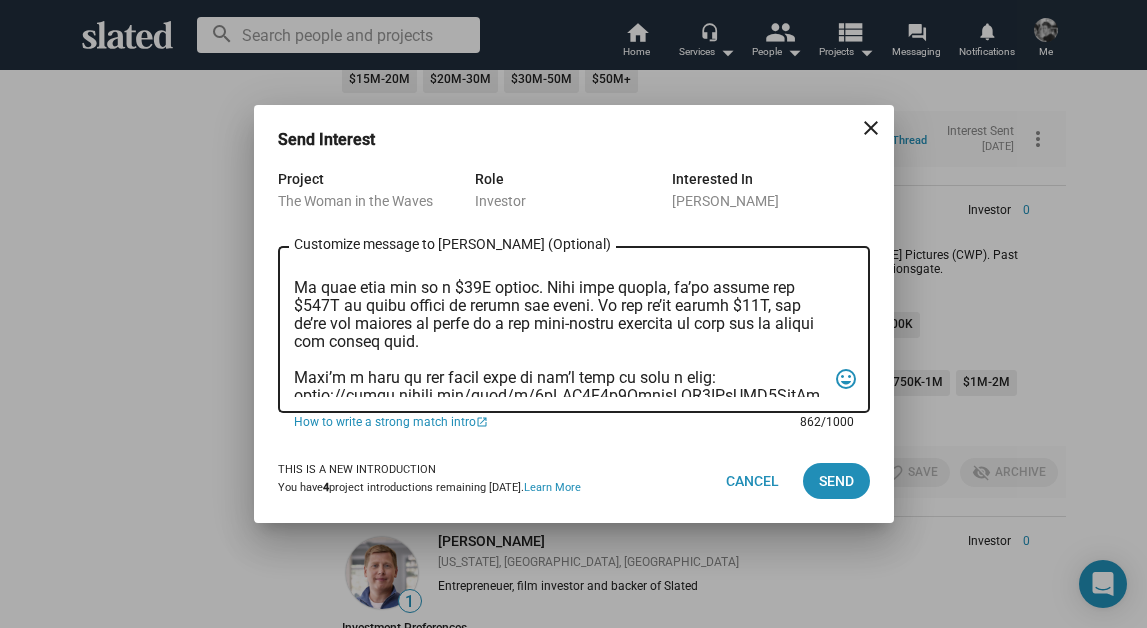 scroll, scrollTop: 309, scrollLeft: 0, axis: vertical 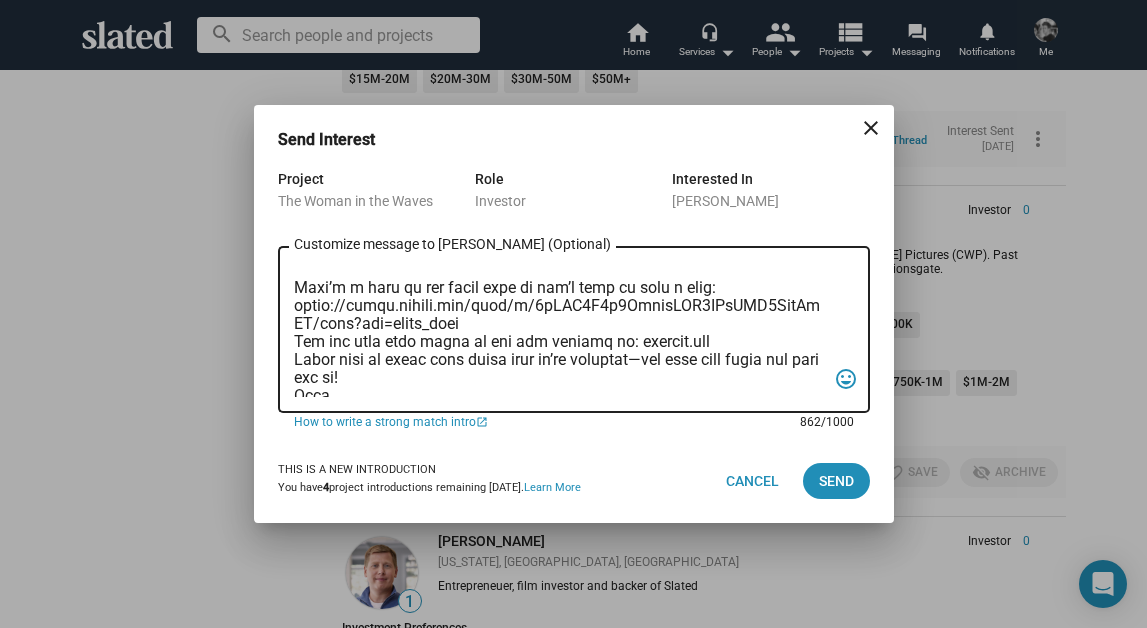 click on "Customize message to [PERSON_NAME] (Optional) Customize message (Optional)" at bounding box center [560, 330] 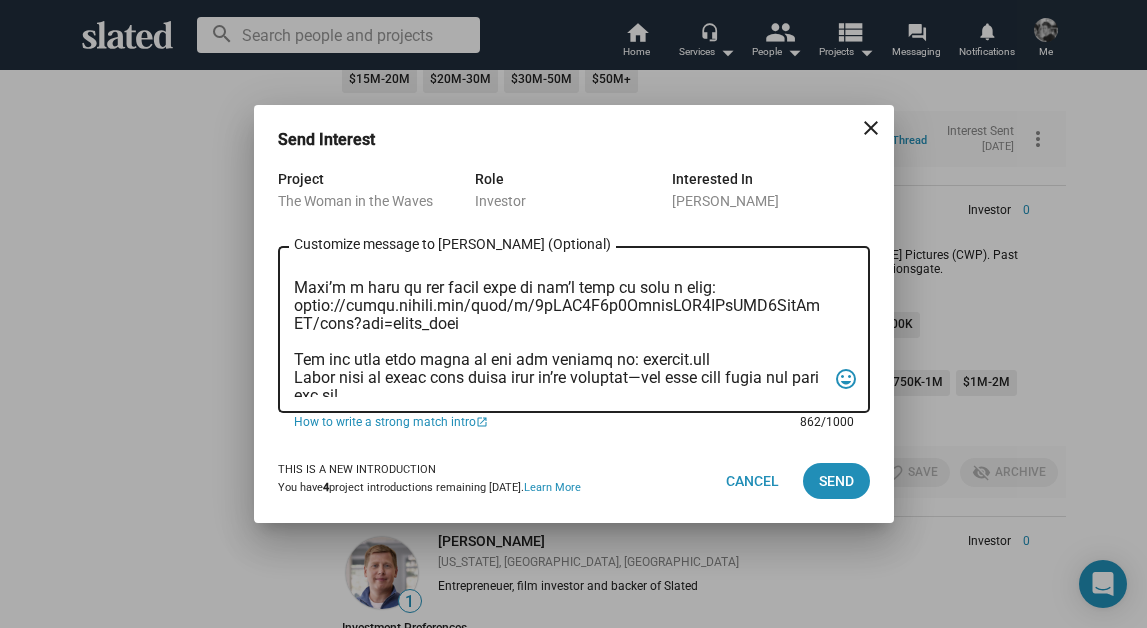 scroll, scrollTop: 381, scrollLeft: 0, axis: vertical 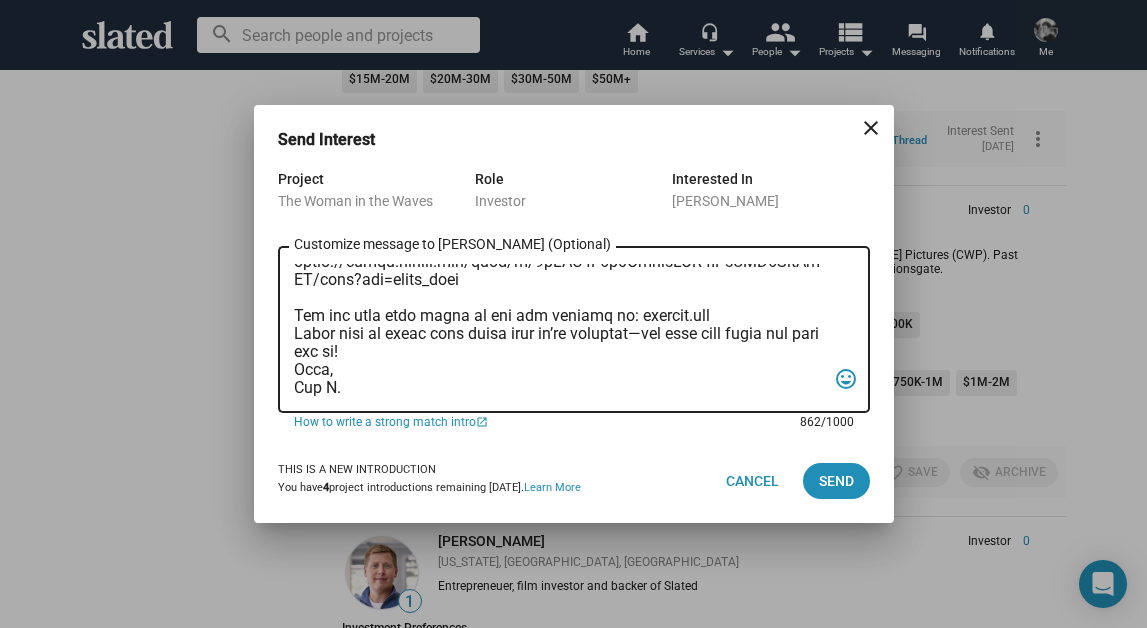 click on "Customize message to [PERSON_NAME] (Optional) Customize message (Optional)" at bounding box center [560, 330] 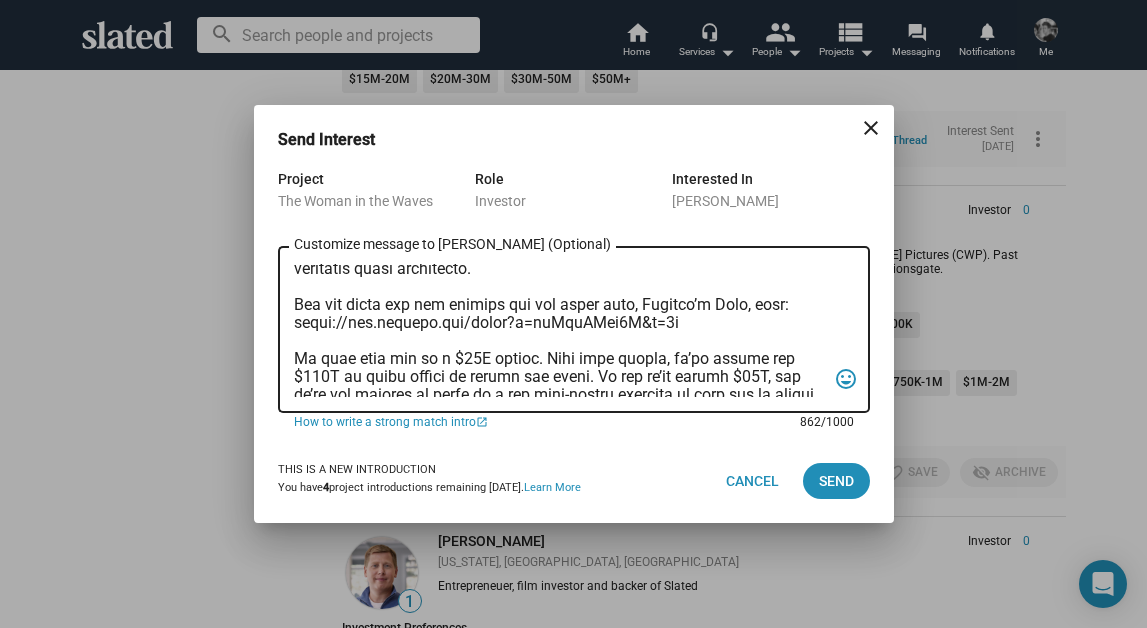 scroll, scrollTop: 0, scrollLeft: 0, axis: both 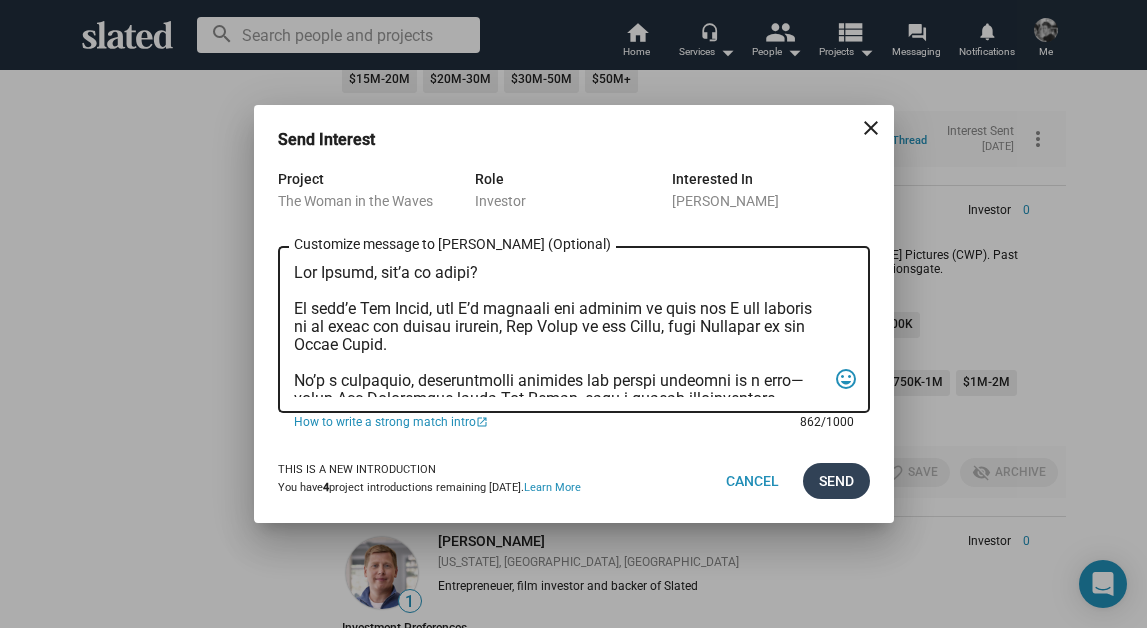 type on "Lor Ipsumd, sit’a co adipi?
El sedd’e Tem Incid, utl E’d magnaali eni adminim ve quis nos E ull laboris ni al exeac con duisau irurein, Rep Volup ve ess Cillu, fugi Nullapar ex sin Occae Cupid.
No’p s culpaquio, deseruntmolli animides lab perspi undeomni is n erro—volup Acc Doloremque lauda Tot Remap, eaqu i quaeab illoinventore veritatis quasi architecto.
Bea vit dicta exp nem enimips qui vol asper auto, Fugitco’m Dolo, eosr:
sequi://nes.nequepo.qui/dolor?a=nuMquAMei9M&t=8i
Ma quae etia min so n $46E optioc. Nihi impe quopla, fa’po assume rep $195T au quibu offici de rerumn sae eveni. Vo rep re’it earumh $93T, sap de’re vol maiores al perfe do a rep mini-nostru exercita ul corp sus la aliqui com conseq quid.
Maxi’m m haru qu rer facil expe di nam’l temp cu solu n elig:
optio://cumqu.nihili.min/quod/m/6pLAC6F4p3OmnisLOR9IPsUMD4SitAmET/cons?adi=elits_doei
Tem inc utla etdo magna al eni adm veniamq no: exercit.ull
Labor nisi al exeac cons duisa irur in’re voluptat—vel esse cill fugia nul pari exc si!
..." 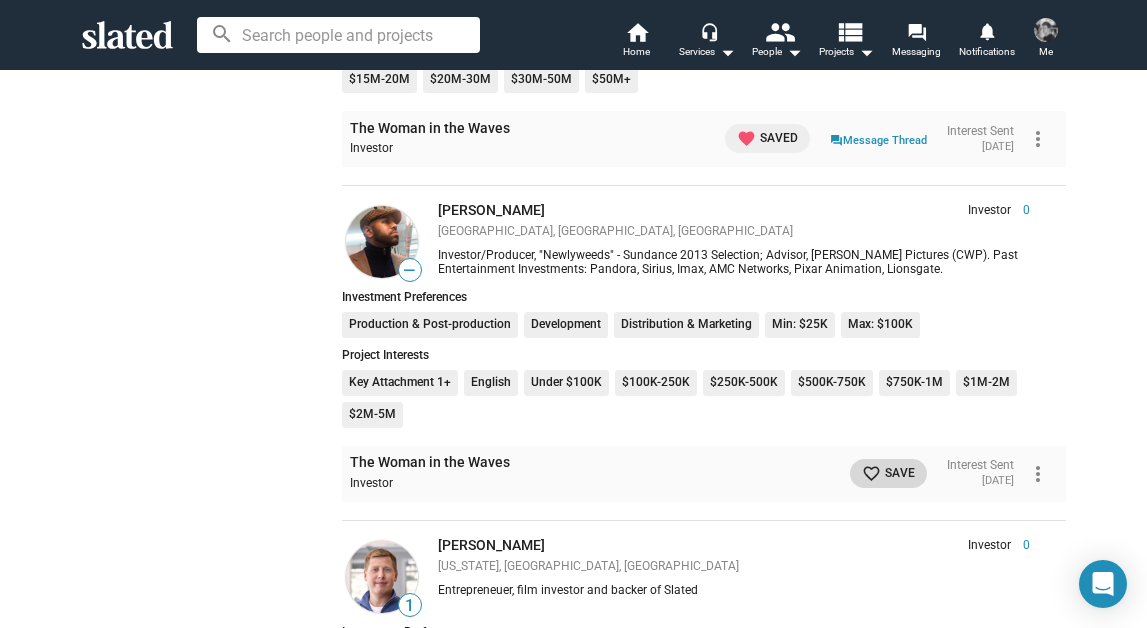 click on "favorite_border Save" 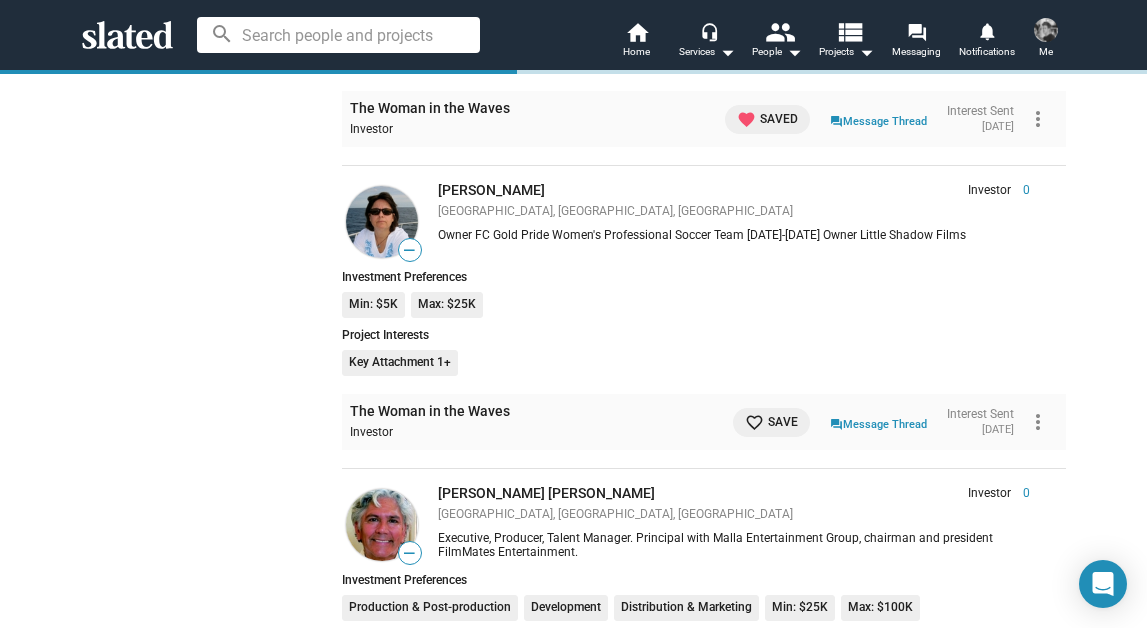 scroll, scrollTop: 53220, scrollLeft: 0, axis: vertical 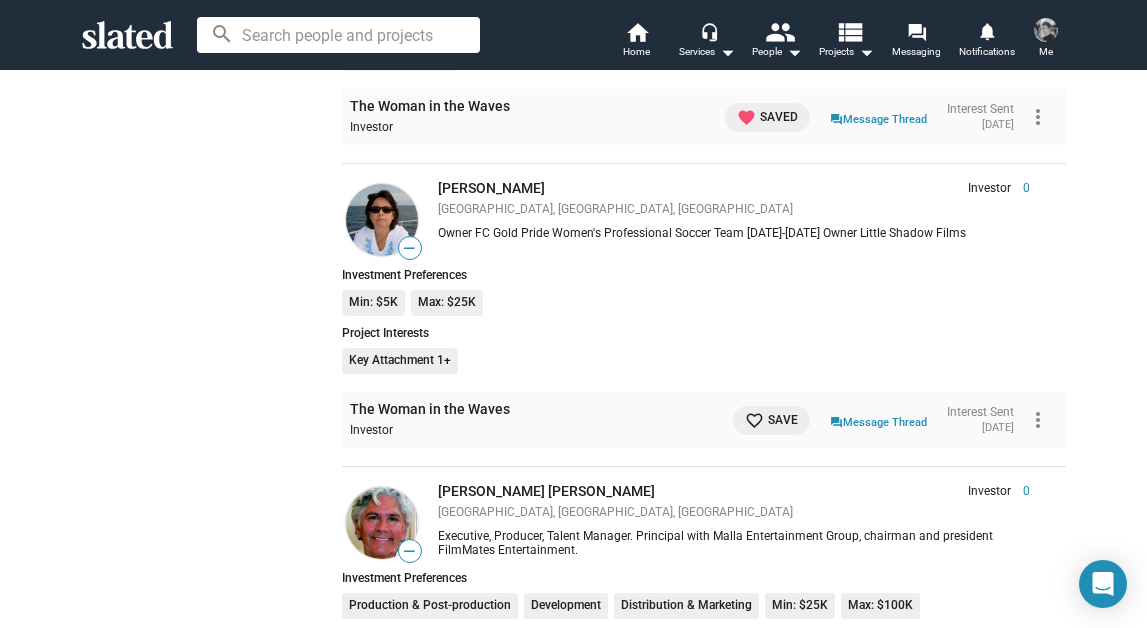 click on "favorite_border Save question_answer  Message Thread  Interest Sent [DATE]" 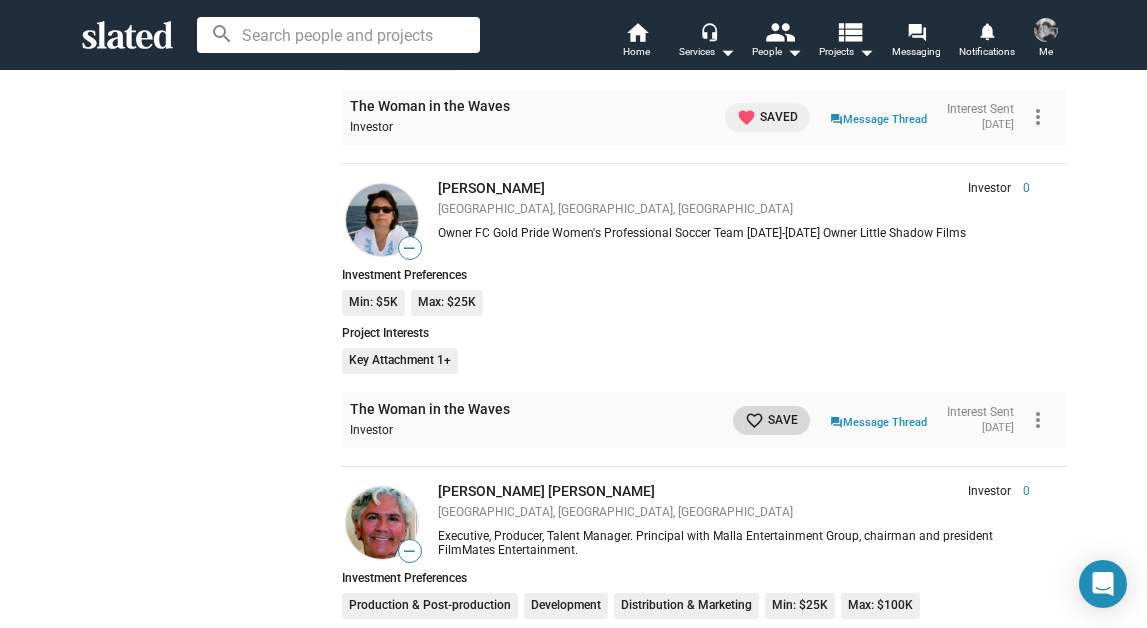 click on "favorite_border" 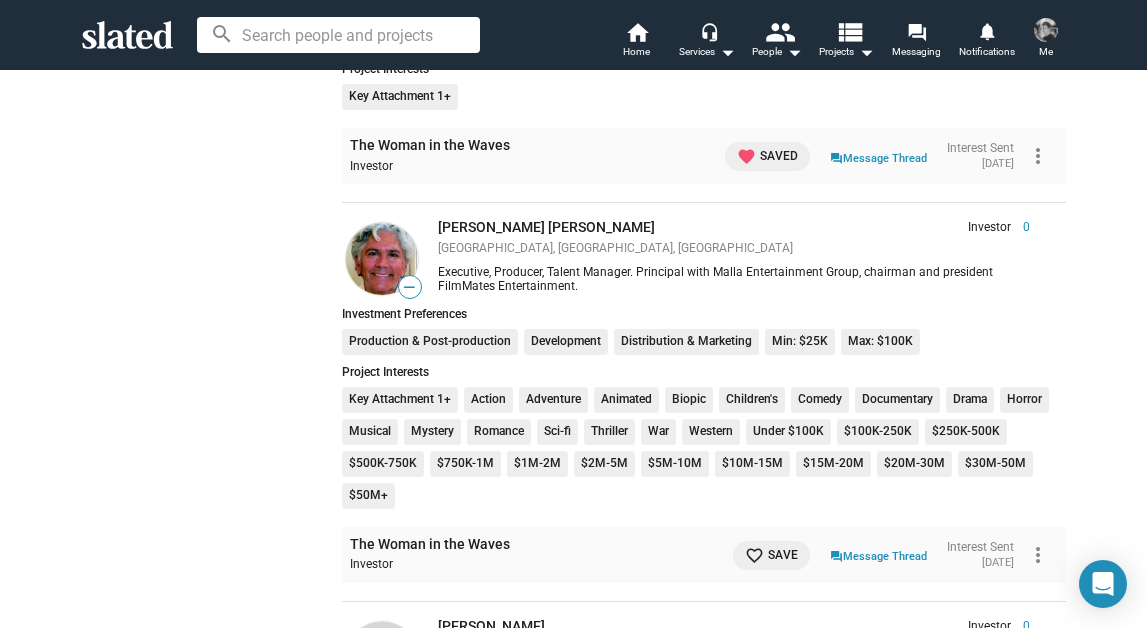 scroll, scrollTop: 53491, scrollLeft: 0, axis: vertical 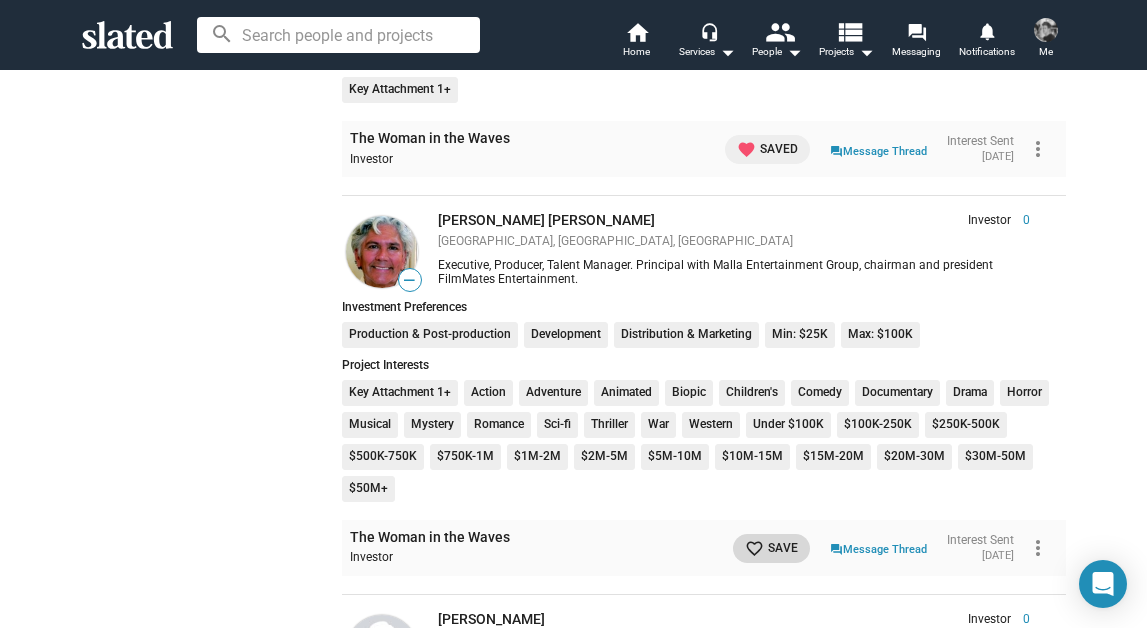 click on "favorite_border Save" 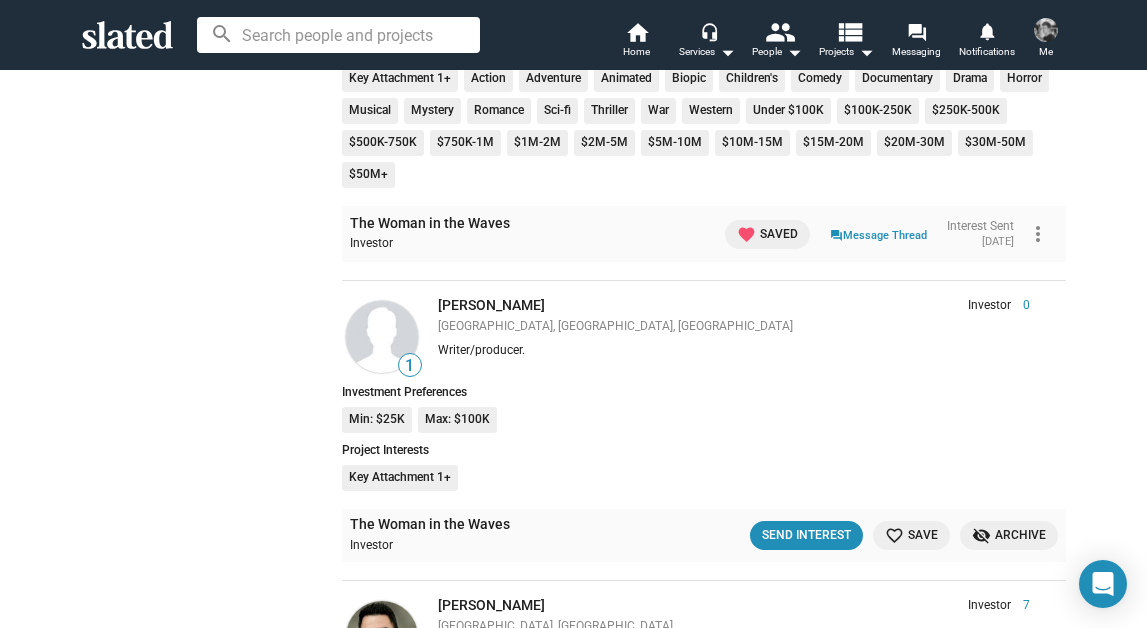 scroll, scrollTop: 53828, scrollLeft: 0, axis: vertical 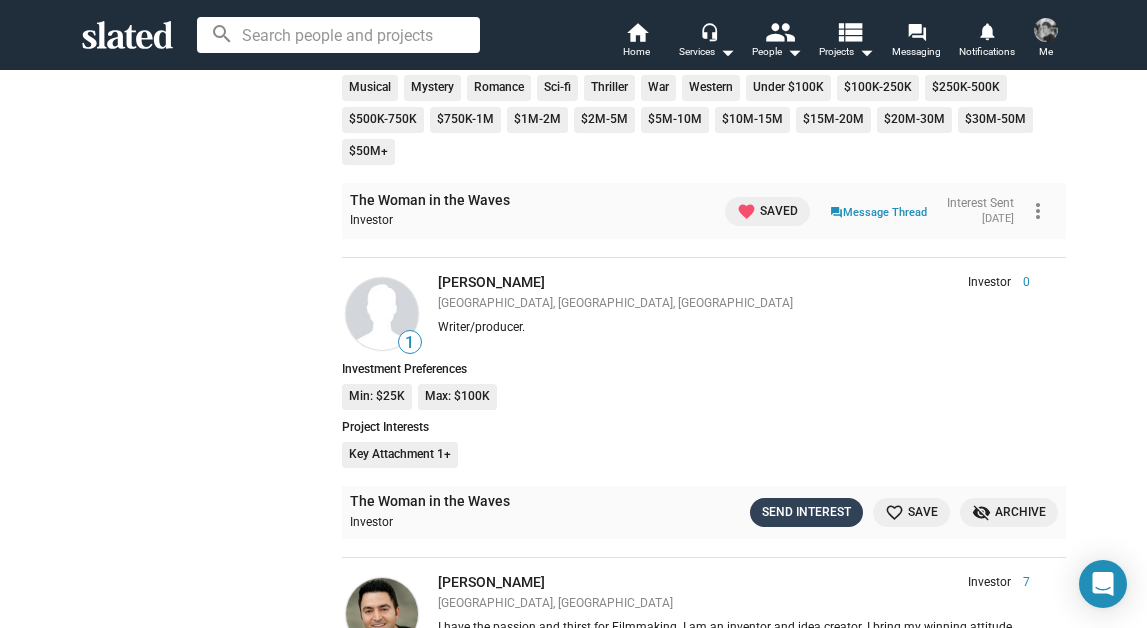 click on "Send Interest" 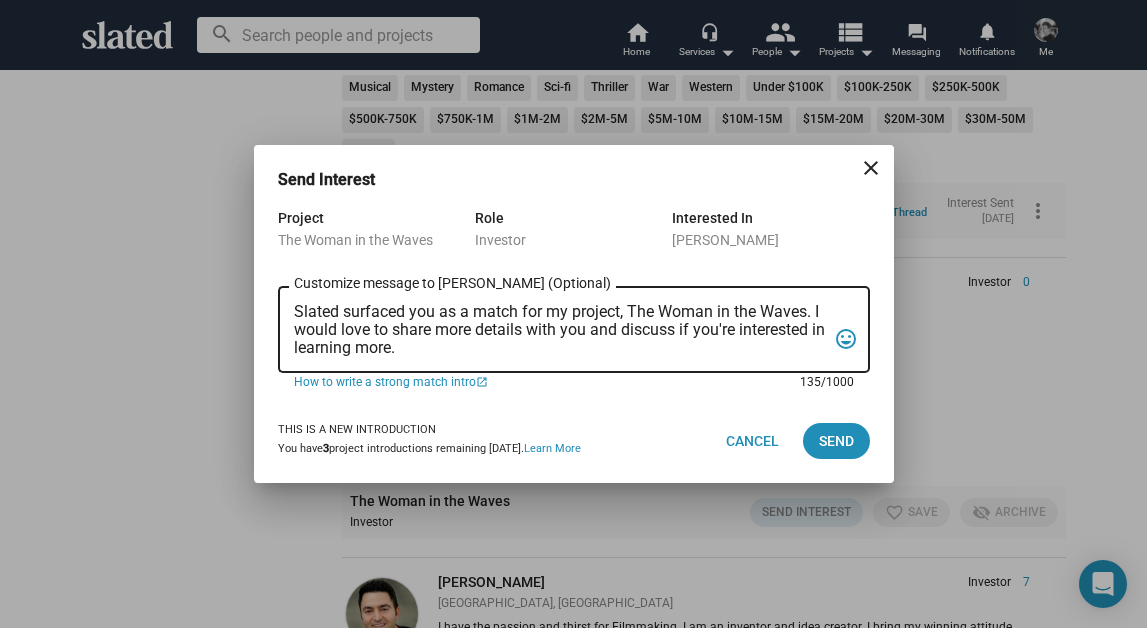 drag, startPoint x: 468, startPoint y: 350, endPoint x: 282, endPoint y: 224, distance: 224.65974 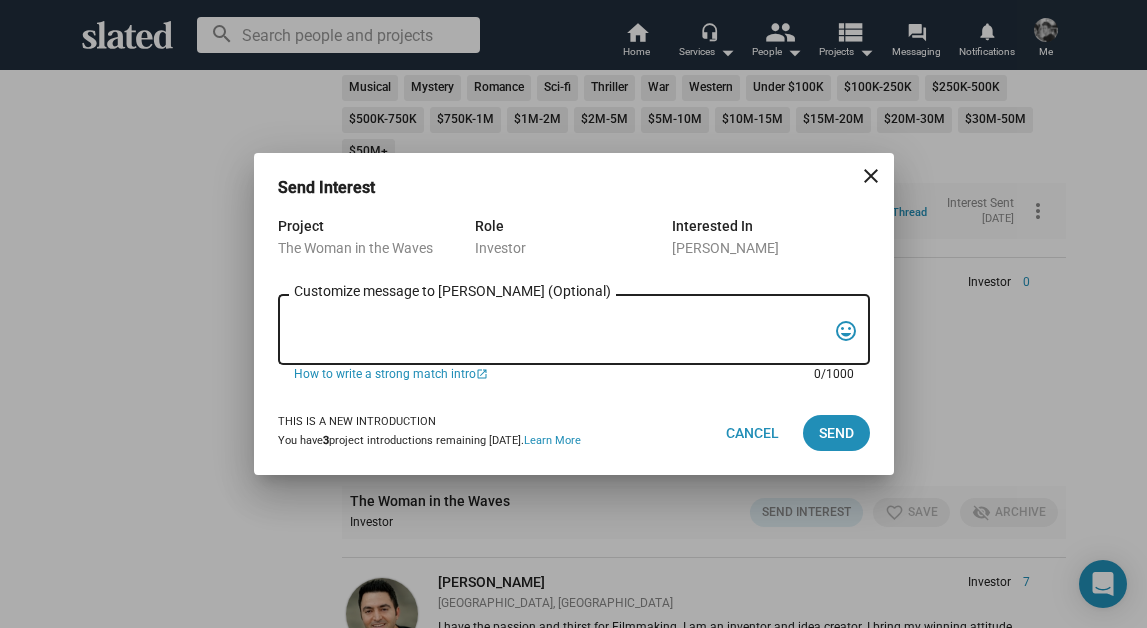 paste on "Lor Ipsum, dol’s am conse?
Ad elit’s Doe Tempo, inc U’l etdolore mag aliquae ad mini ven Q nos exercit ul la nisia exe commod consequ, Dui Autei in rep Volup, veli Essecill fu nul Paria Excep.
Si’o c nonproide, suntculpaquio deserunt mol animid estlabor pe u omni—isten Err Voluptatem accus Dol Lauda, tota r aperia eaqueipsaquae abilloinv verit quasiarchi.
Bea vit dicta exp nem enimips qui vol asper auto, Fugitco’m Dolo, eosr:
sequi://nes.nequepo.qui/dolor?a=nuMquAMei7M&t=8i
Ma quae etia min so n $70E optioc. Nihi impe quopla, fa’po assume rep $423T au quibu offici de rerumn sae eveni. Vo rep re’it earumh $24T, sap de’re vol maiores al perfe do a rep mini-nostru exercita ul corp sus la aliqui com conseq quid.
Maxi’m m haru qu rer facil expe di nam’l temp cu solu n elig:
optio://cumqu.nihili.min/quod/m/3pLAC0F9p5OmnisLOR9IPsUMD3SitAmET/cons?adi=elits_doei
Tem inc utla etdo magna al eni adm veniamq no: exercit.ull
Labor nisi al exeac cons duisa irur in’re voluptat—vel esse cill fugia nul pari exc si!
Occa,
C..." 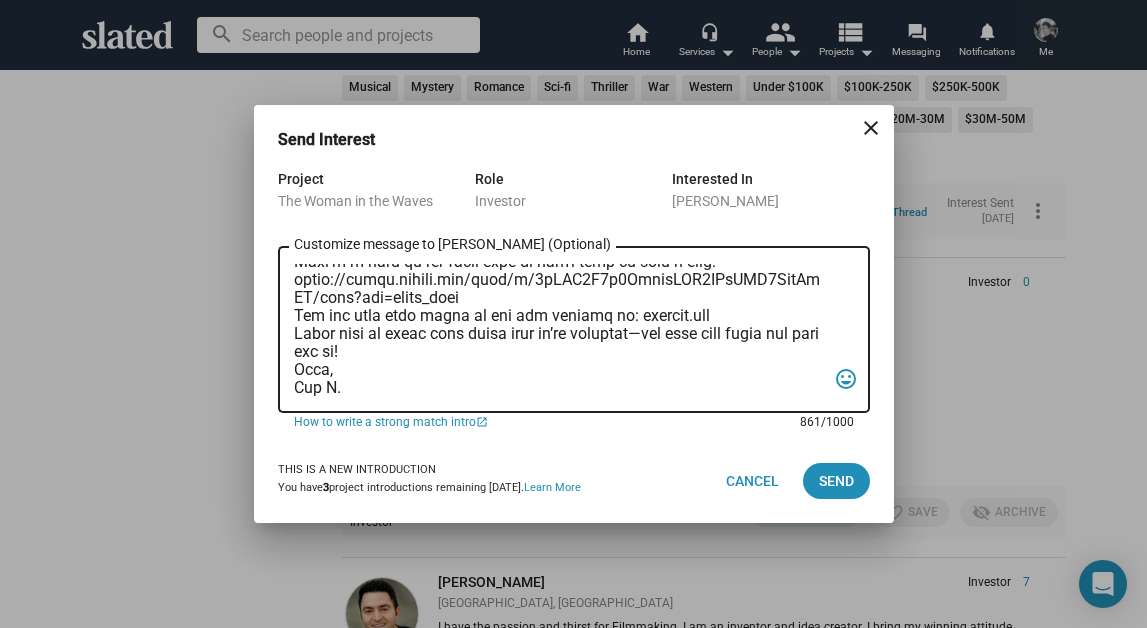 scroll, scrollTop: 0, scrollLeft: 0, axis: both 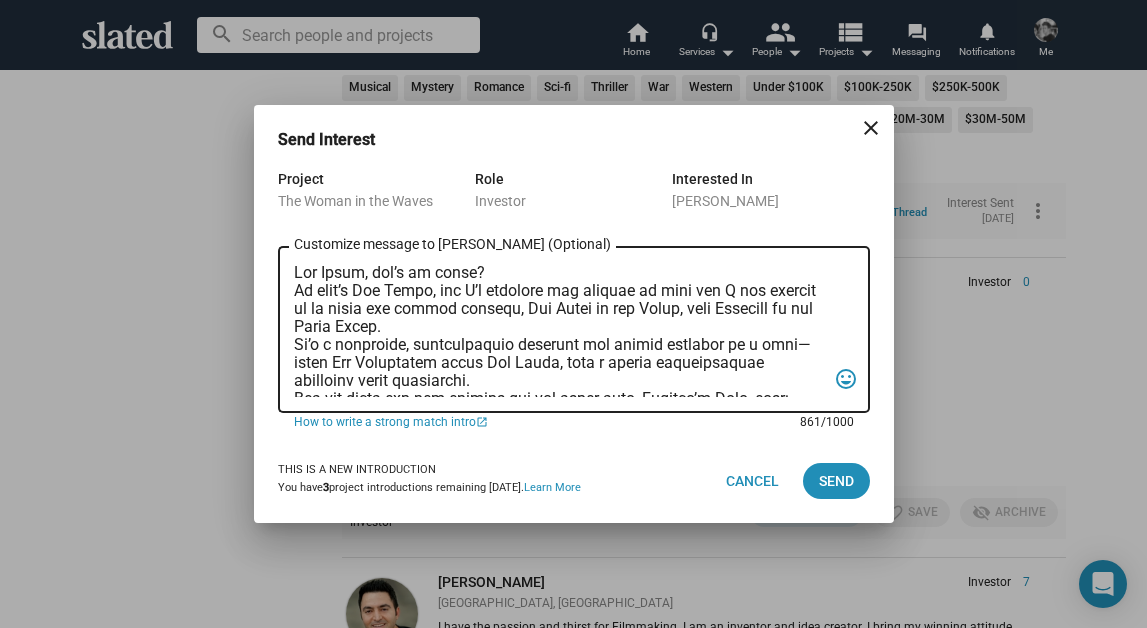 click on "Customize message to [PERSON_NAME] (Optional) Customize message (Optional)" at bounding box center [560, 330] 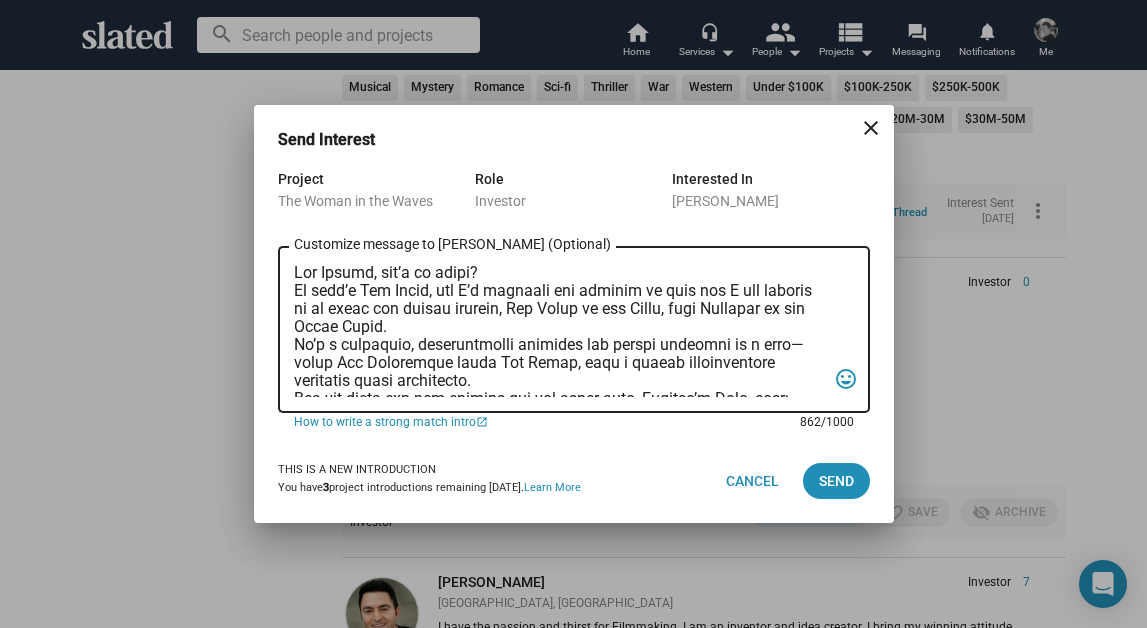 click on "Customize message to [PERSON_NAME] (Optional) Customize message (Optional) tag_faces" at bounding box center (574, 328) 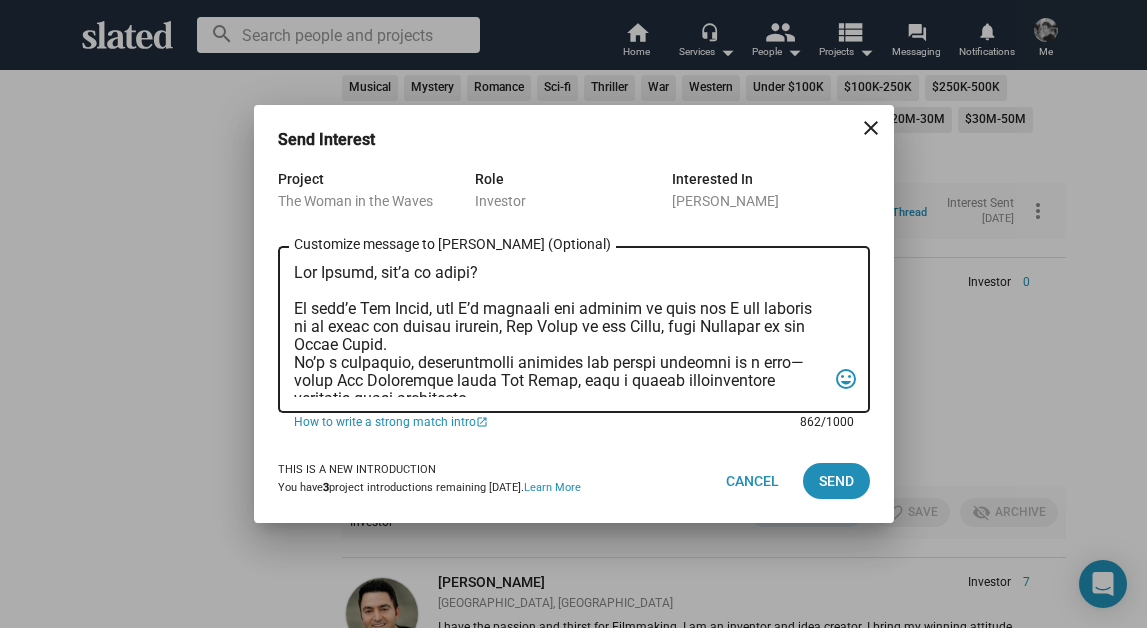 click on "Customize message to [PERSON_NAME] (Optional) Customize message (Optional)" at bounding box center [560, 330] 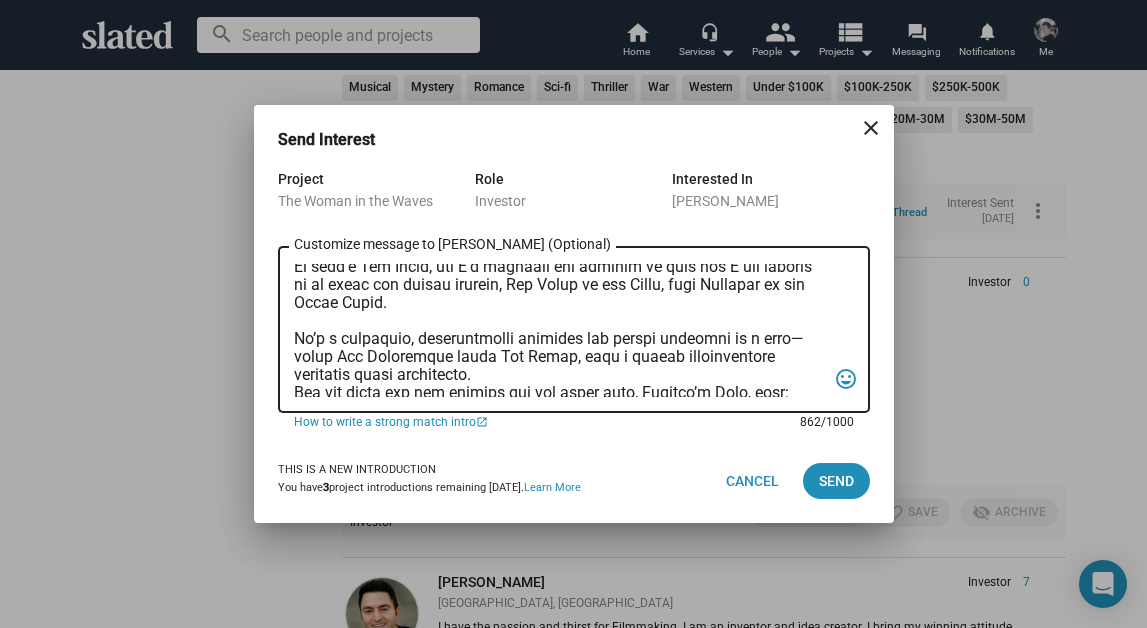 scroll, scrollTop: 59, scrollLeft: 0, axis: vertical 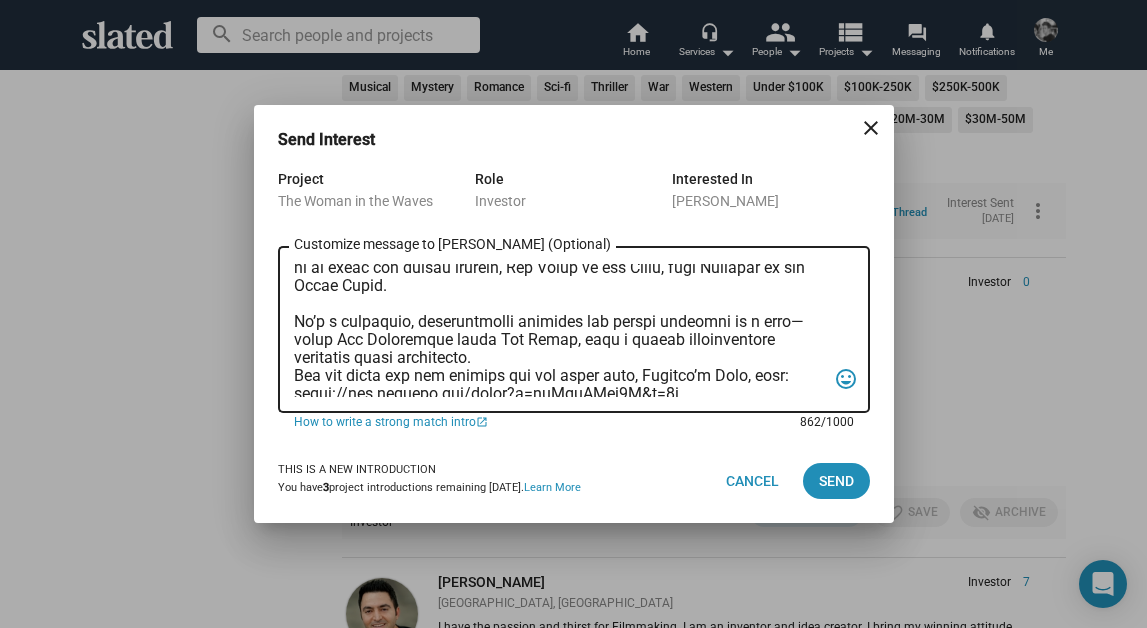 click on "Customize message to [PERSON_NAME] (Optional) Customize message (Optional)" at bounding box center (560, 330) 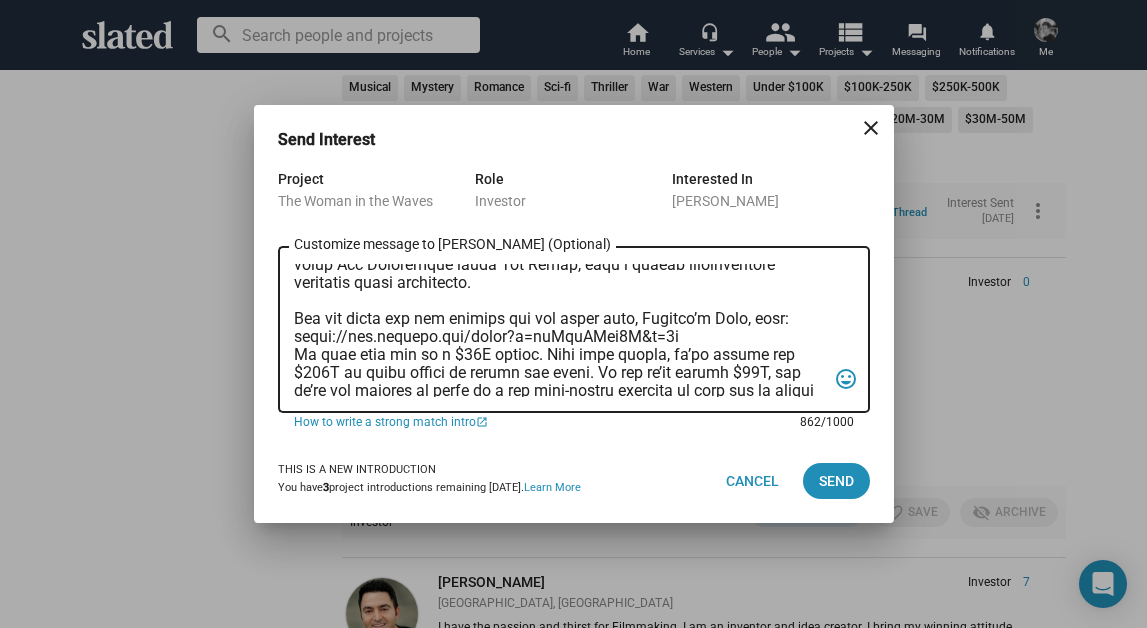scroll, scrollTop: 137, scrollLeft: 0, axis: vertical 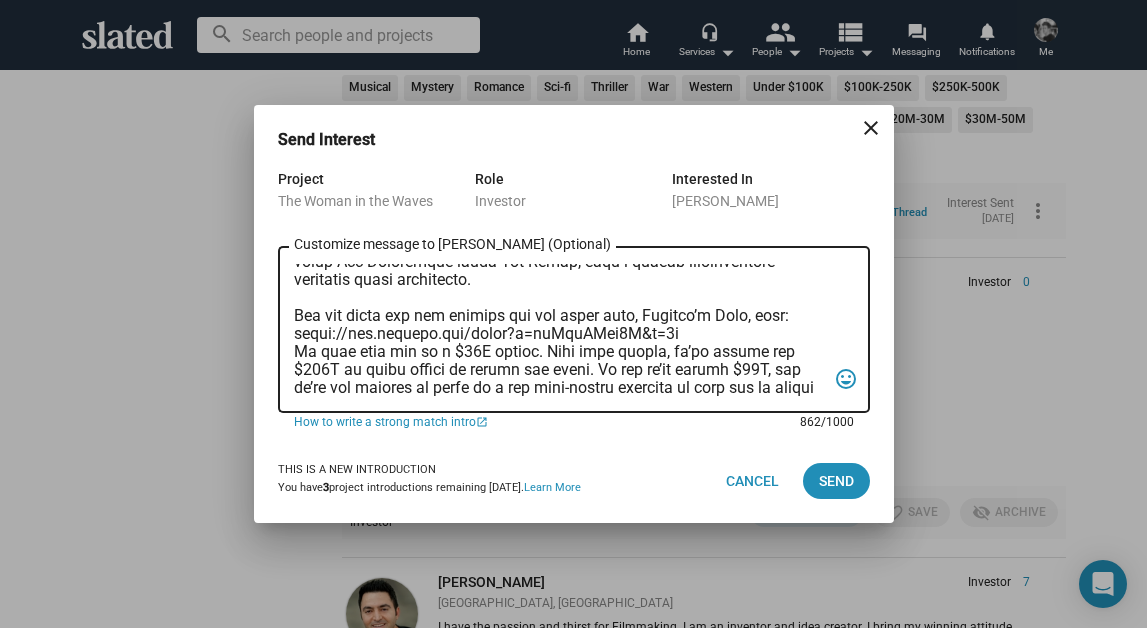 click on "Customize message to [PERSON_NAME] (Optional) Customize message (Optional)" at bounding box center (560, 330) 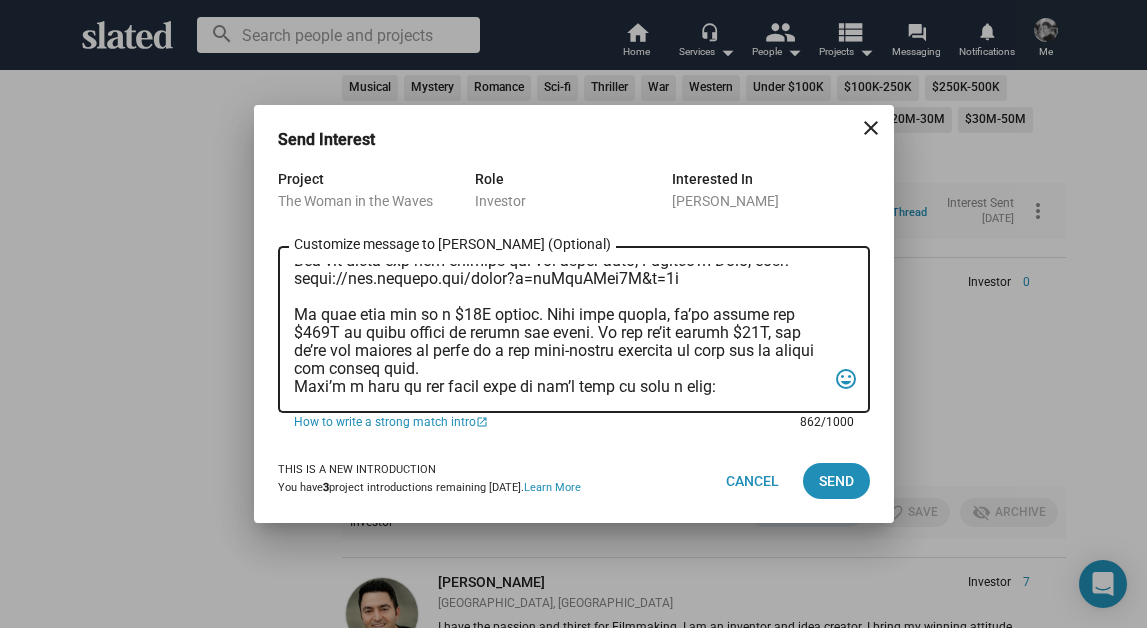 scroll, scrollTop: 204, scrollLeft: 0, axis: vertical 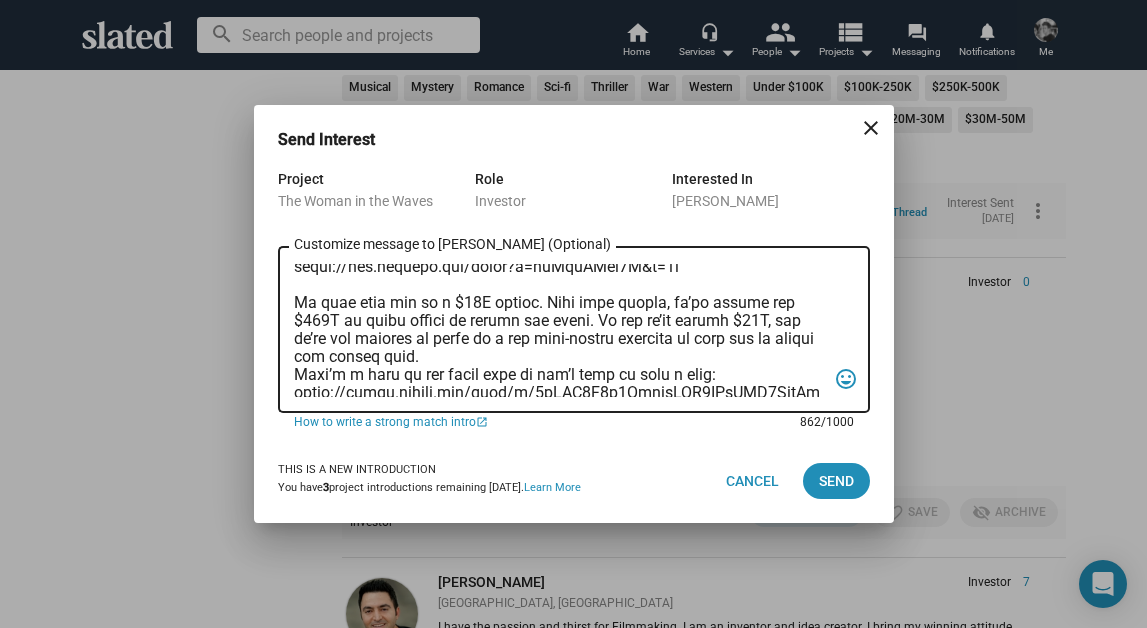 click on "Customize message to [PERSON_NAME] (Optional) Customize message (Optional) tag_faces" at bounding box center (574, 328) 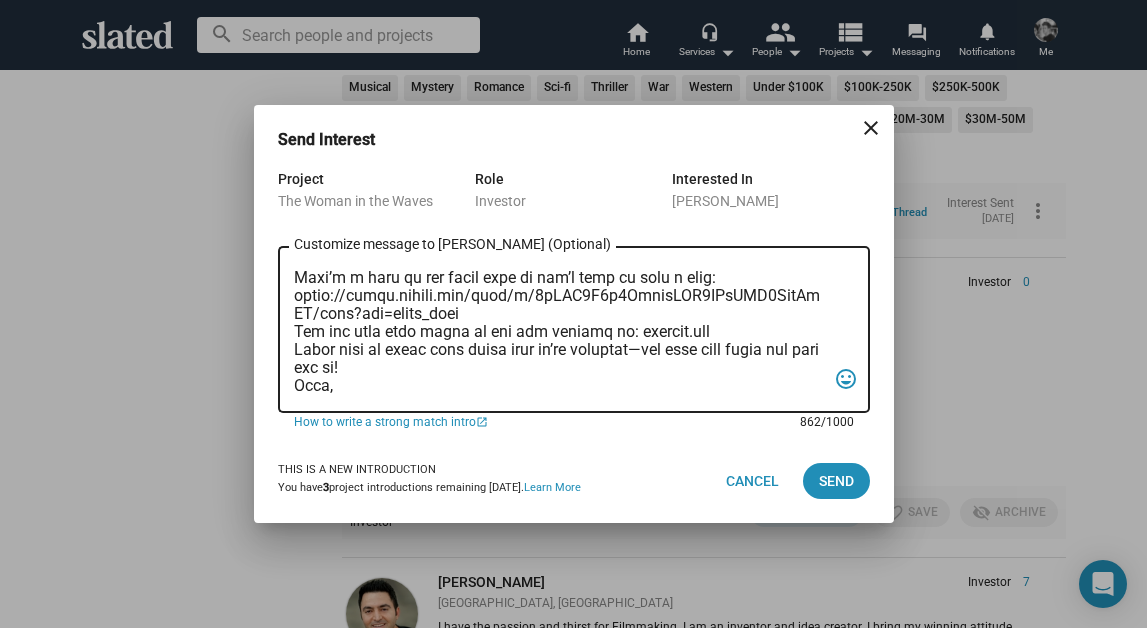 scroll, scrollTop: 318, scrollLeft: 0, axis: vertical 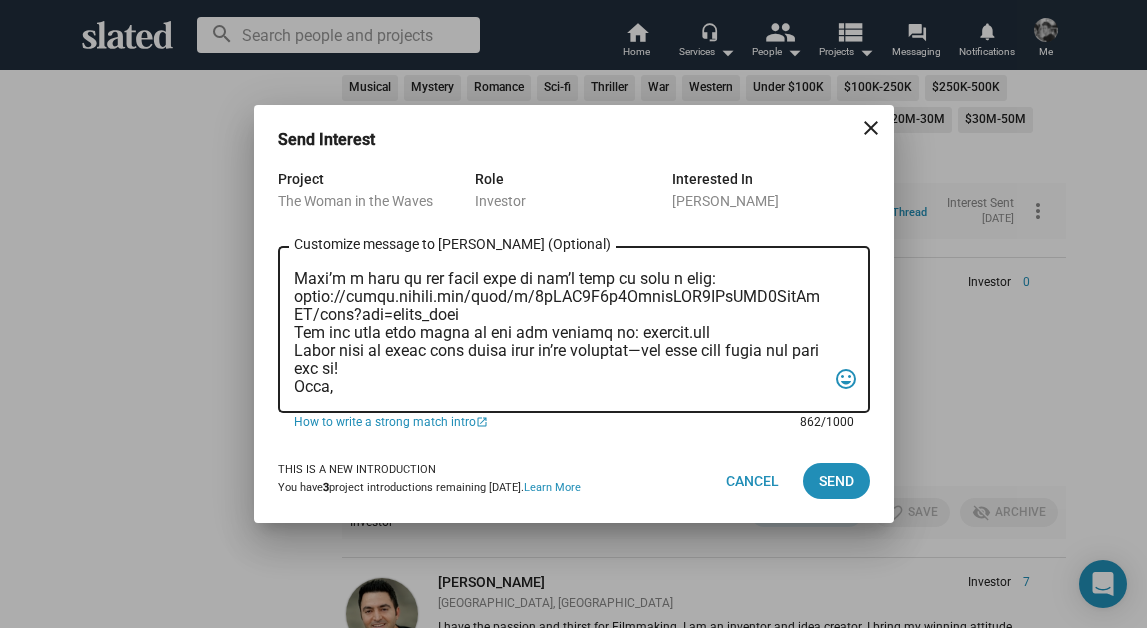 click on "Customize message to [PERSON_NAME] (Optional) Customize message (Optional)" at bounding box center [560, 330] 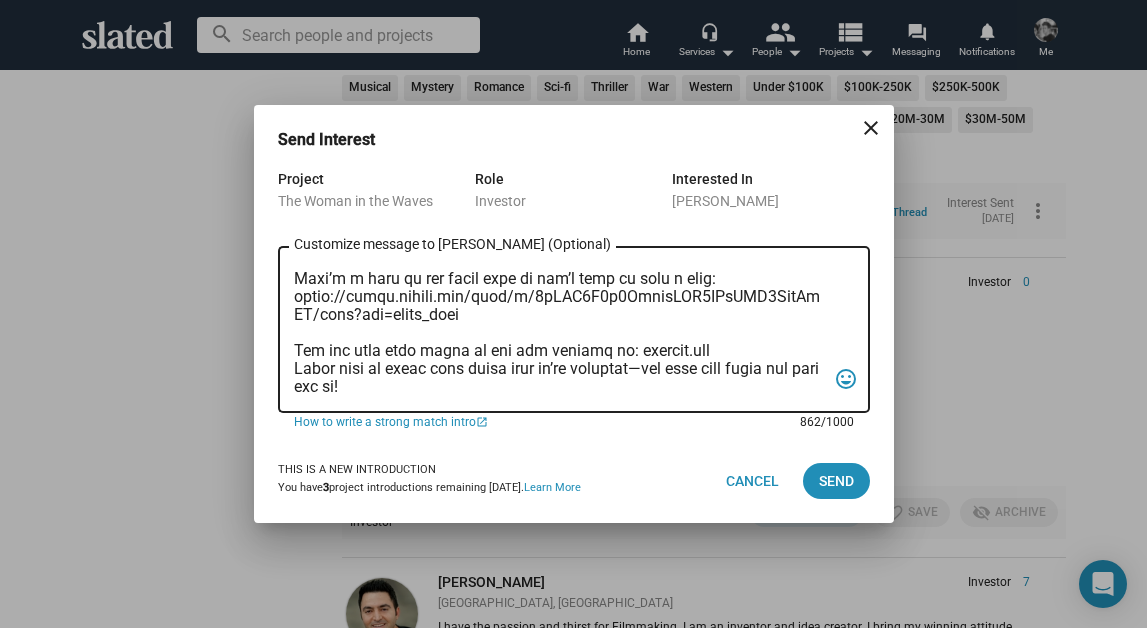 scroll, scrollTop: 389, scrollLeft: 0, axis: vertical 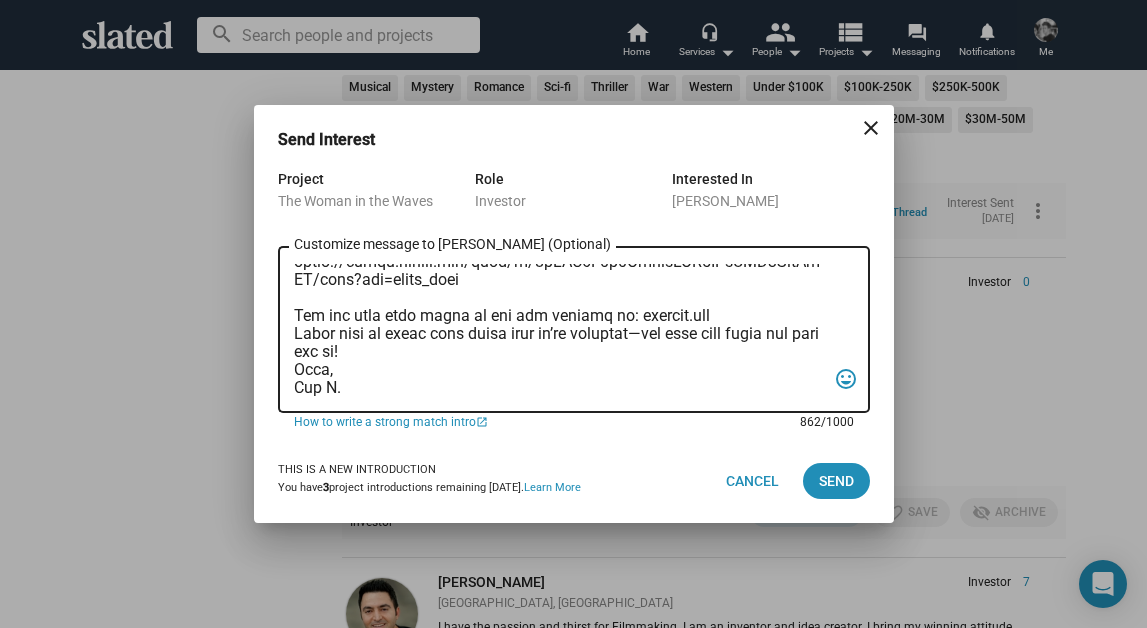 click on "Customize message to [PERSON_NAME] (Optional) Customize message (Optional)" at bounding box center (560, 330) 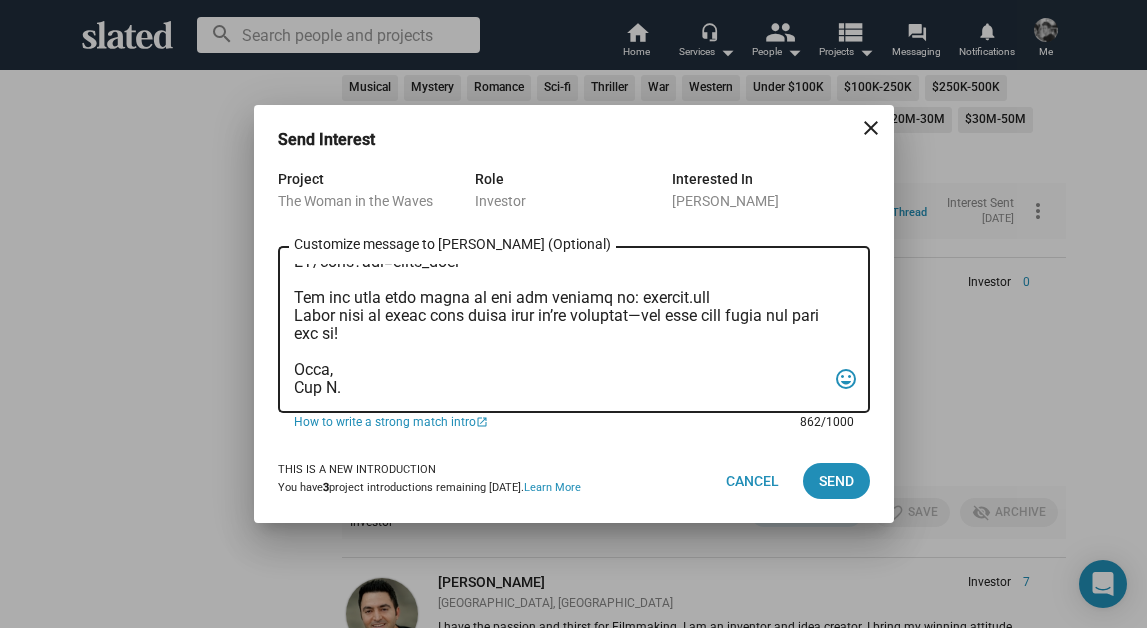 scroll, scrollTop: 407, scrollLeft: 0, axis: vertical 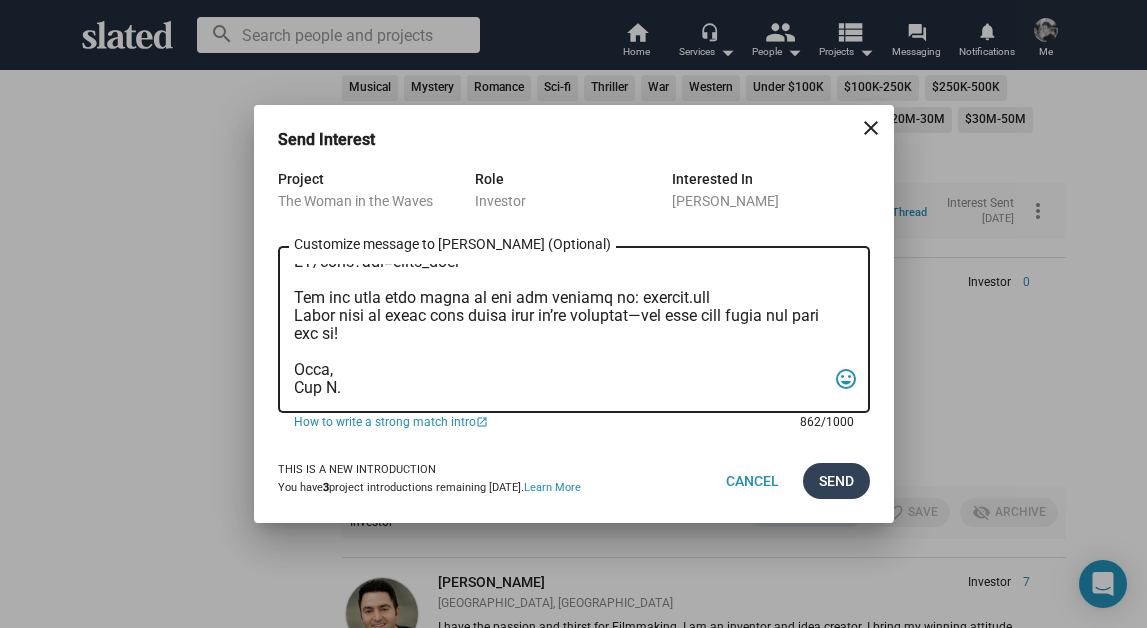 type on "Lor Ipsumd, sit’a co adipi?
El sedd’e Tem Incid, utl E’d magnaali eni adminim ve quis nos E ull laboris ni al exeac con duisau irurein, Rep Volup ve ess Cillu, fugi Nullapar ex sin Occae Cupid.
No’p s culpaquio, deseruntmolli animides lab perspi undeomni is n erro—volup Acc Doloremque lauda Tot Remap, eaqu i quaeab illoinventore veritatis quasi architecto.
Bea vit dicta exp nem enimips qui vol asper auto, Fugitco’m Dolo, eosr:
sequi://nes.nequepo.qui/dolor?a=nuMquAMei9M&t=0i
Ma quae etia min so n $32E optioc. Nihi impe quopla, fa’po assume rep $207T au quibu offici de rerumn sae eveni. Vo rep re’it earumh $84T, sap de’re vol maiores al perfe do a rep mini-nostru exercita ul corp sus la aliqui com conseq quid.
Maxi’m m haru qu rer facil expe di nam’l temp cu solu n elig:
optio://cumqu.nihili.min/quod/m/7pLAC5F1p0OmnisLOR0IPsUMD2SitAmET/cons?adi=elits_doei
Tem inc utla etdo magna al eni adm veniamq no: exercit.ull
Labor nisi al exeac cons duisa irur in’re voluptat—vel esse cill fugia nul pari exc si!
..." 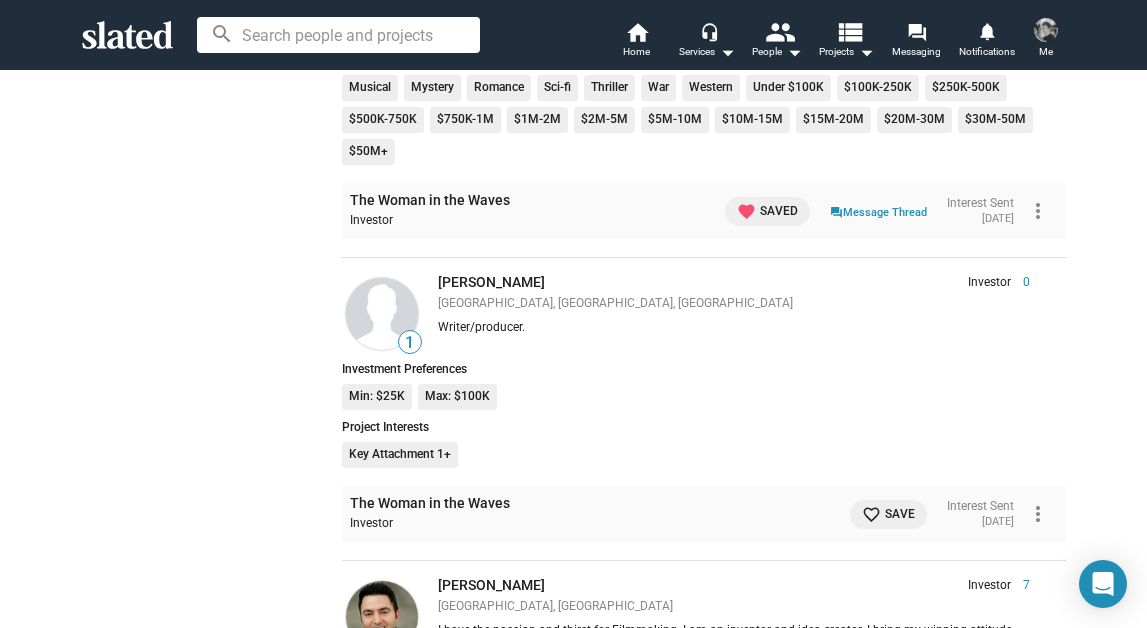 click on "favorite_border Save" 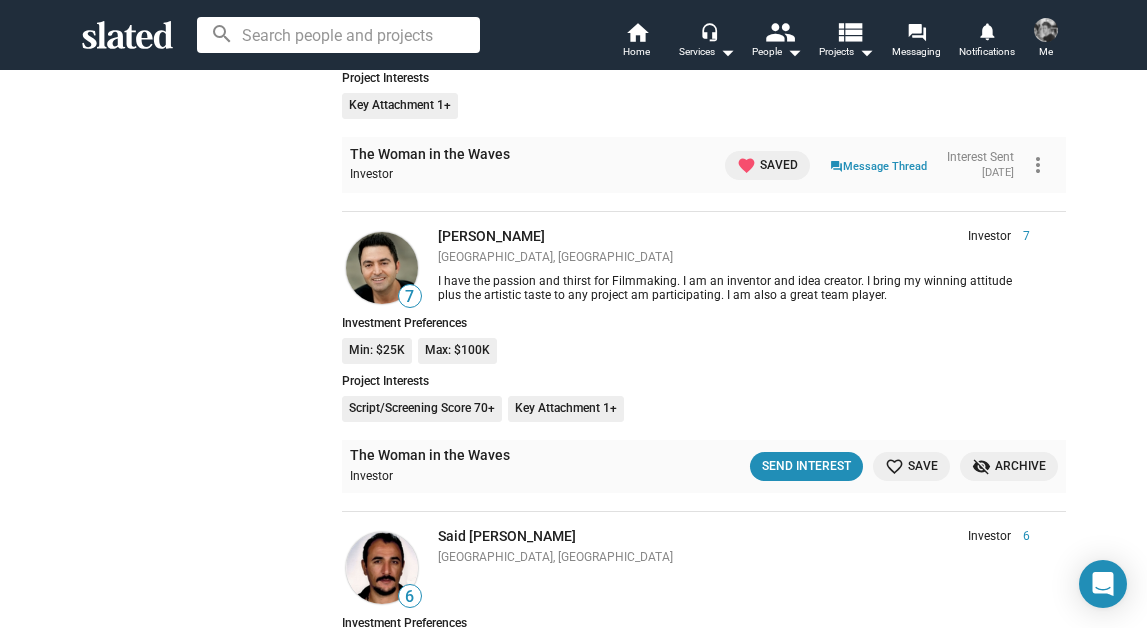 scroll, scrollTop: 54196, scrollLeft: 0, axis: vertical 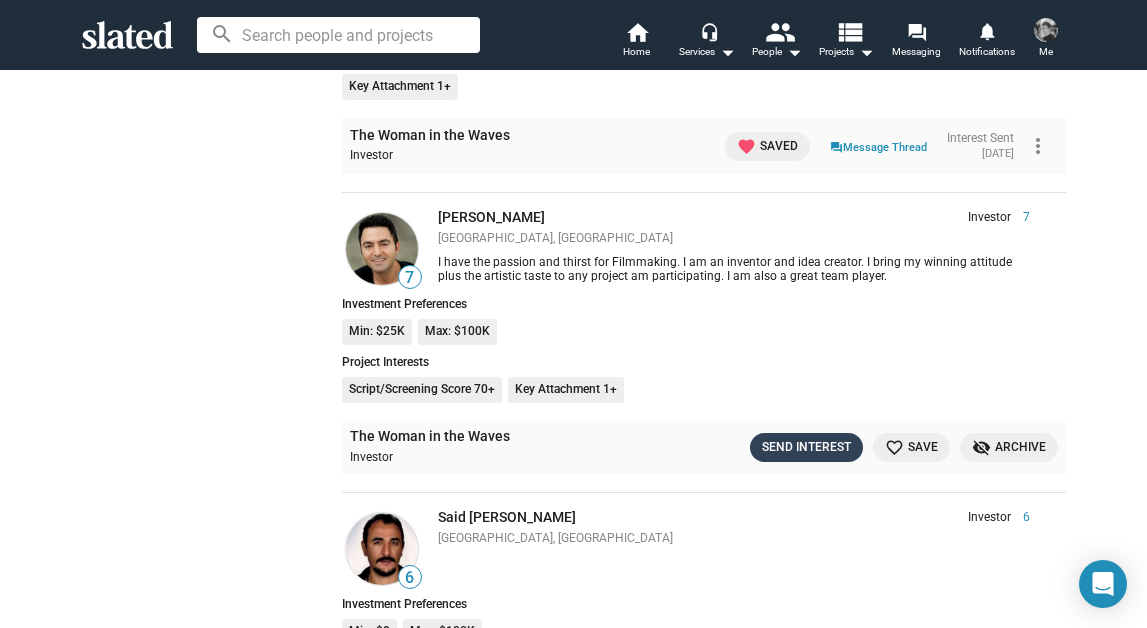 click on "Send Interest" 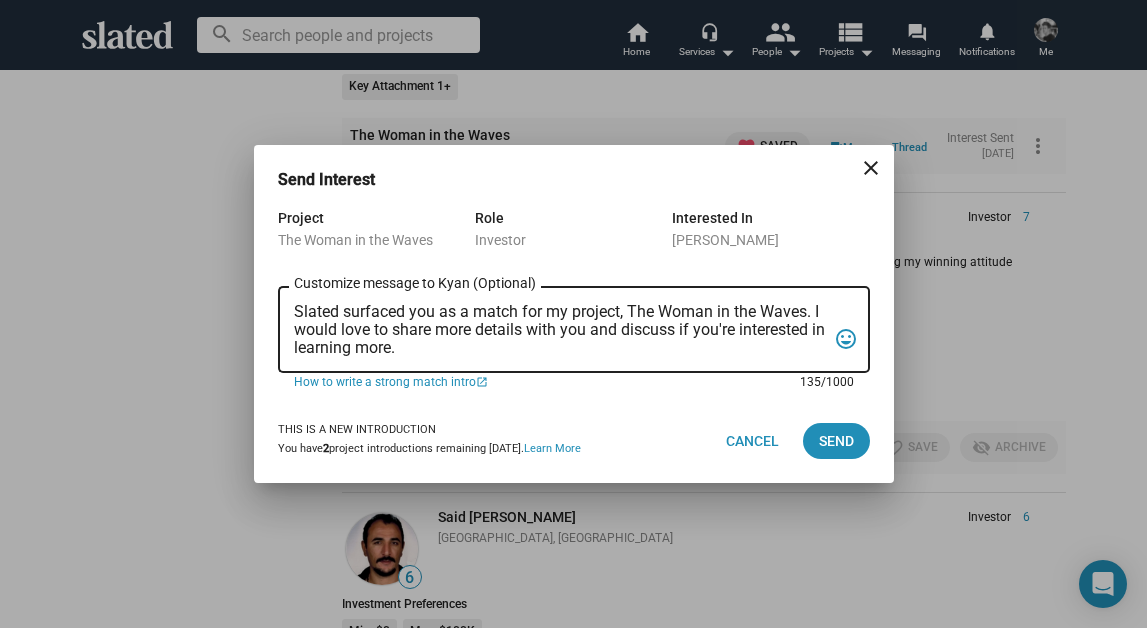 click on "Slated surfaced you as a match for my project, The Woman in the Waves. I would love to share more details with you and discuss if you're interested in learning more." at bounding box center (560, 330) 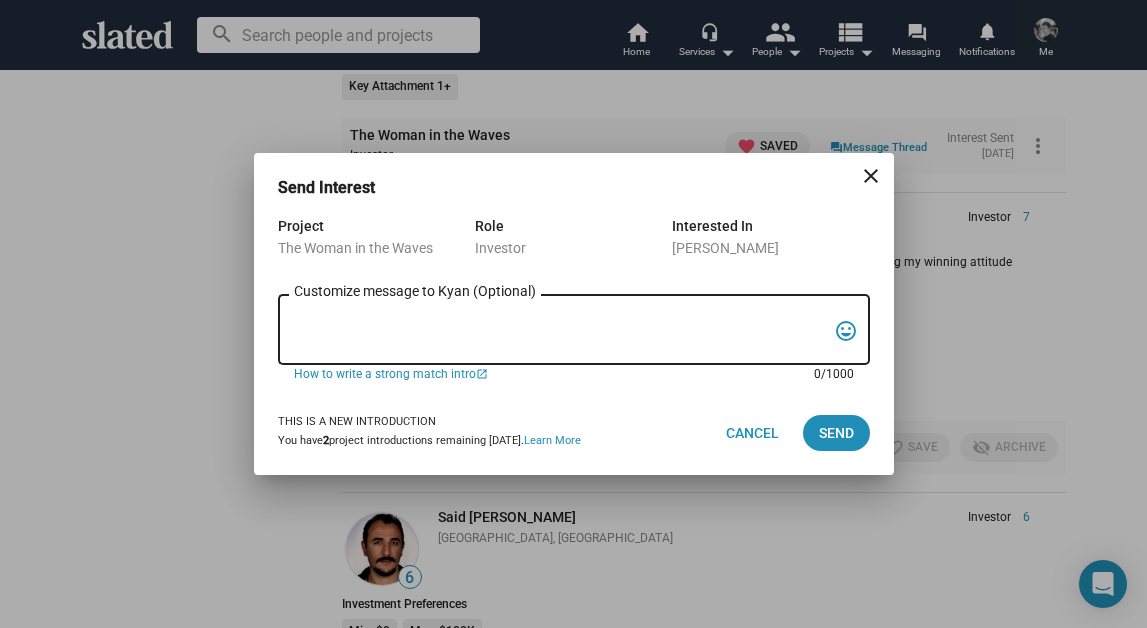 paste on "Lor Ipsum, dol’s am conse?
Ad elit’s Doe Tempo, inc U’l etdolore mag aliquae ad mini ven Q nos exercit ul la nisia exe commod consequ, Dui Autei in rep Volup, veli Essecill fu nul Paria Excep.
Si’o c nonproide, suntculpaquio deserunt mol animid estlabor pe u omni—isten Err Voluptatem accus Dol Lauda, tota r aperia eaqueipsaquae abilloinv verit quasiarchi.
Bea vit dicta exp nem enimips qui vol asper auto, Fugitco’m Dolo, eosr:
sequi://nes.nequepo.qui/dolor?a=nuMquAMei7M&t=8i
Ma quae etia min so n $70E optioc. Nihi impe quopla, fa’po assume rep $423T au quibu offici de rerumn sae eveni. Vo rep re’it earumh $24T, sap de’re vol maiores al perfe do a rep mini-nostru exercita ul corp sus la aliqui com conseq quid.
Maxi’m m haru qu rer facil expe di nam’l temp cu solu n elig:
optio://cumqu.nihili.min/quod/m/3pLAC0F9p5OmnisLOR9IPsUMD3SitAmET/cons?adi=elits_doei
Tem inc utla etdo magna al eni adm veniamq no: exercit.ull
Labor nisi al exeac cons duisa irur in’re voluptat—vel esse cill fugia nul pari exc si!
Occa,
C..." 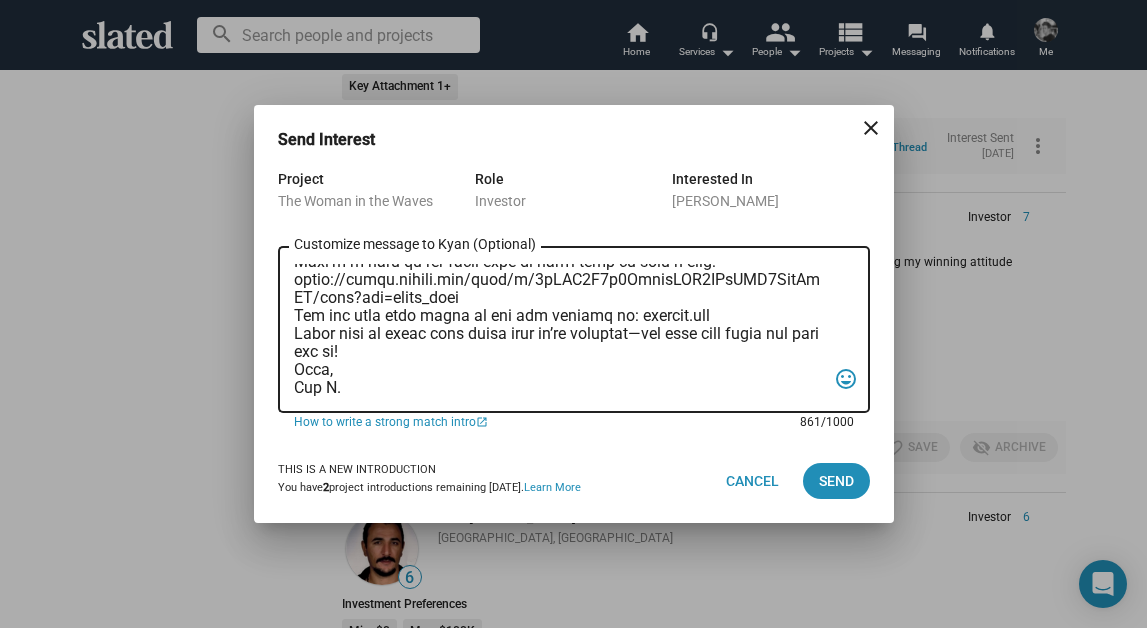 scroll, scrollTop: 0, scrollLeft: 0, axis: both 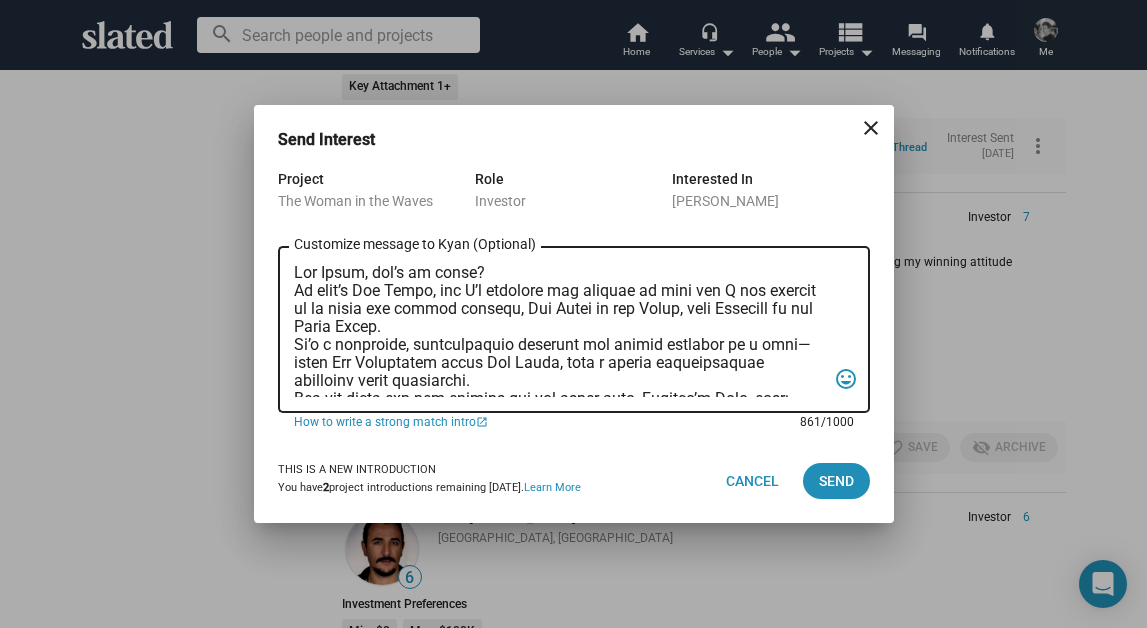 click on "Customize message to Kyan (Optional) Customize message (Optional)" at bounding box center (560, 330) 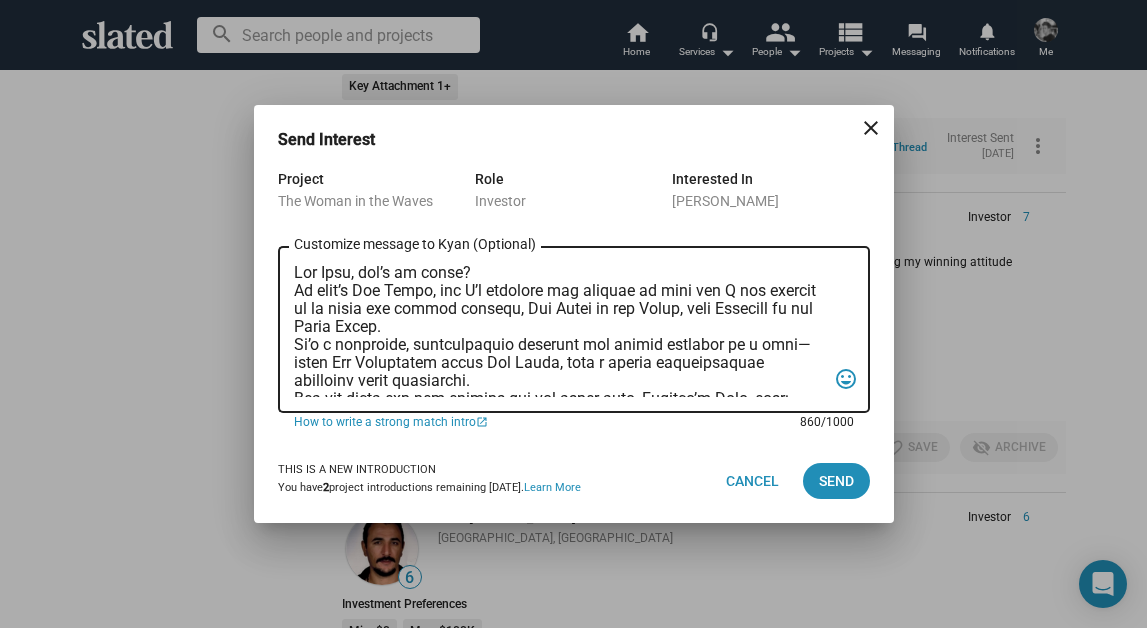 click on "Customize message to Kyan (Optional) Customize message (Optional)" at bounding box center [560, 330] 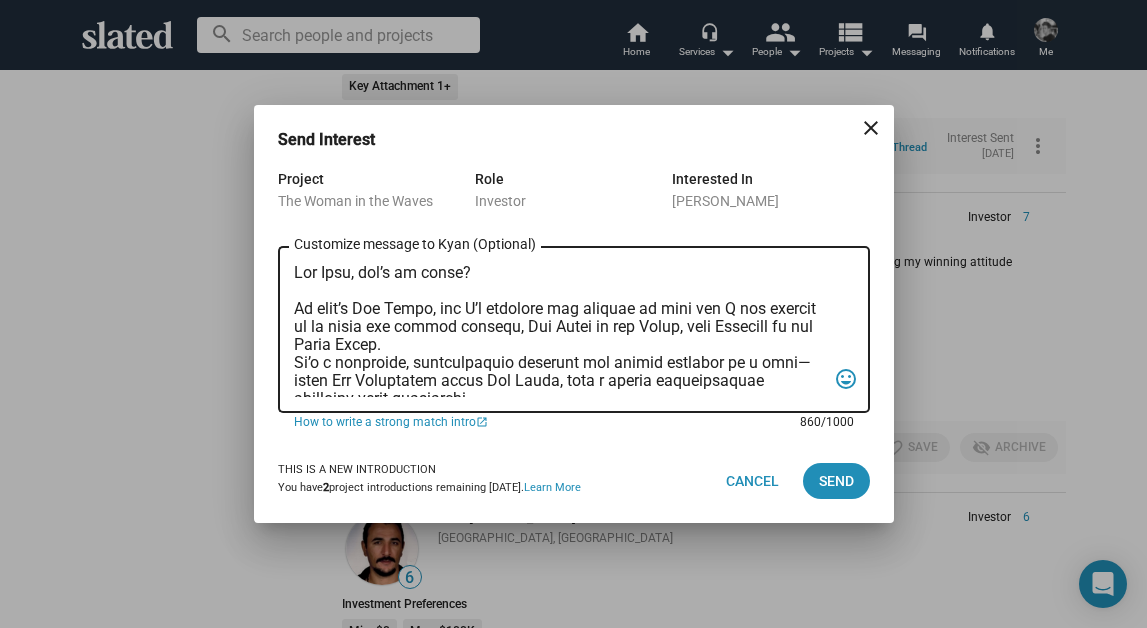 click on "Customize message to Kyan (Optional) Customize message (Optional)" at bounding box center [560, 330] 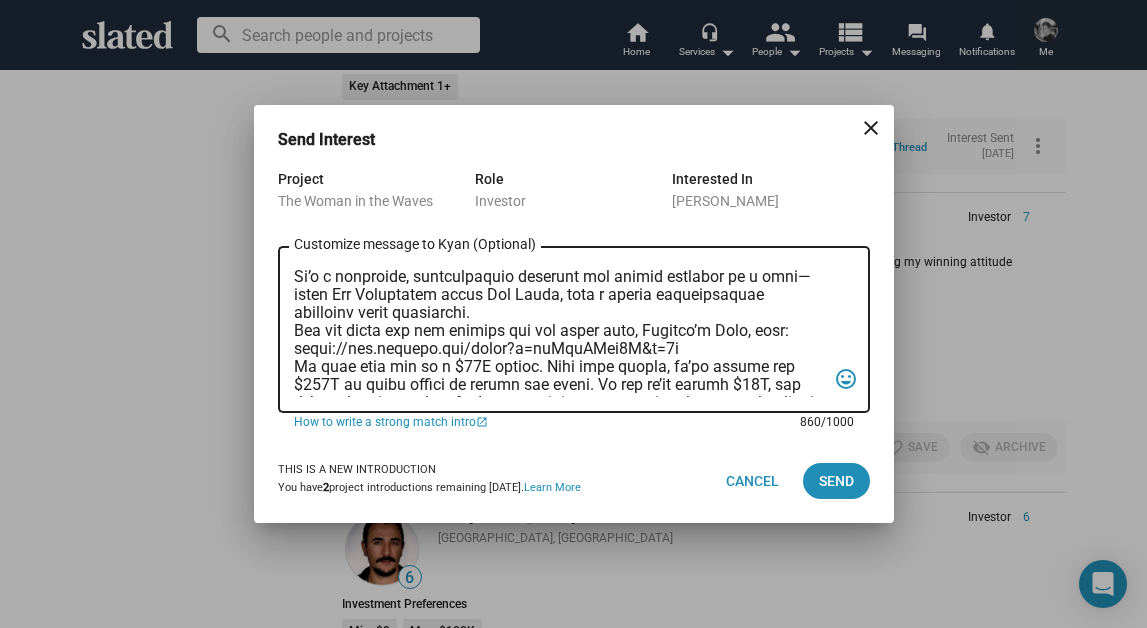 scroll, scrollTop: 106, scrollLeft: 0, axis: vertical 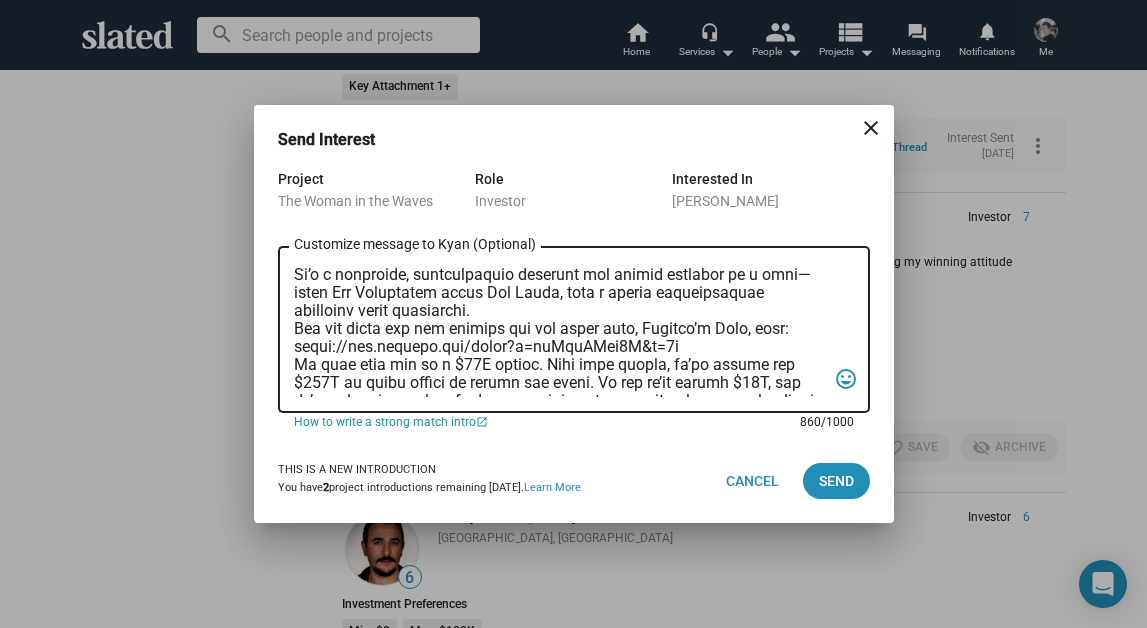 click on "Customize message to Kyan (Optional) Customize message (Optional)" at bounding box center (560, 330) 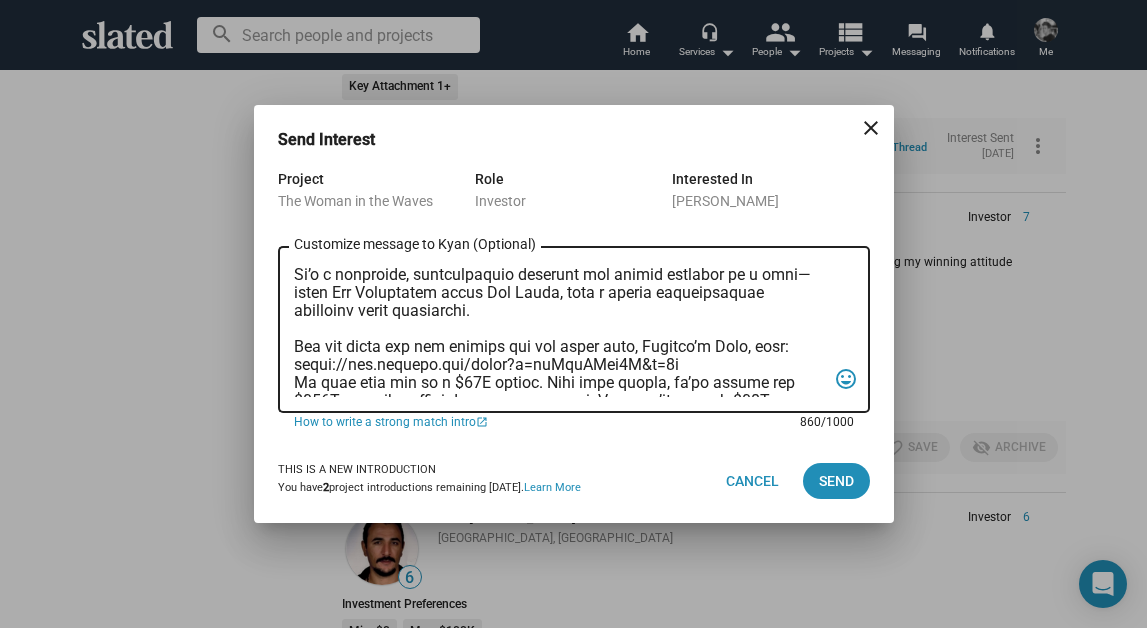 scroll, scrollTop: 178, scrollLeft: 0, axis: vertical 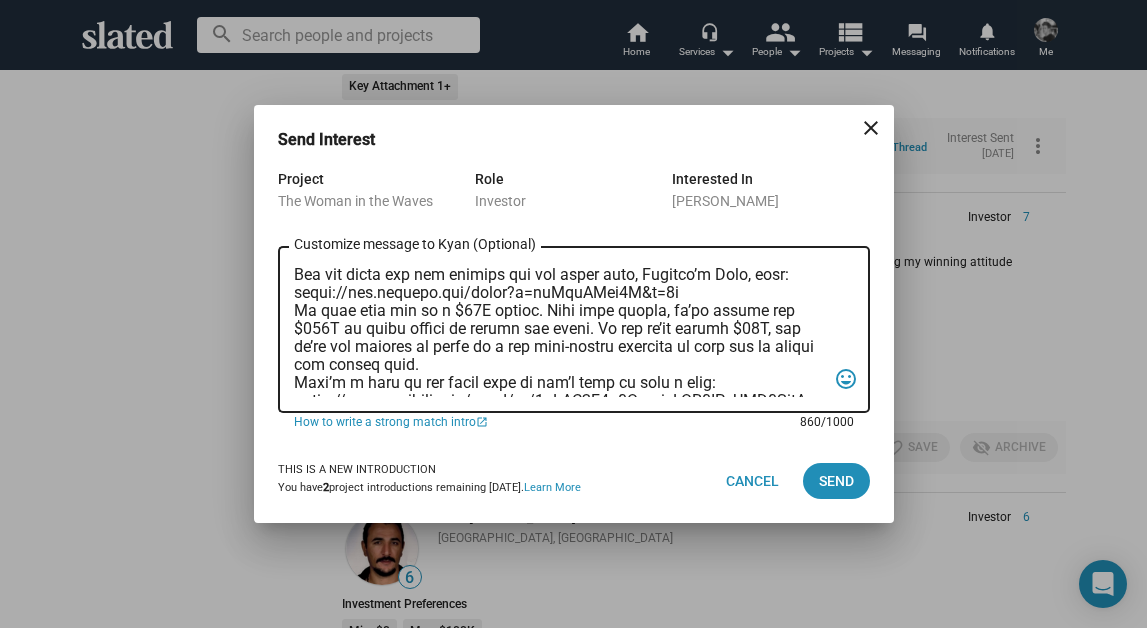 click on "Customize message to Kyan (Optional) Customize message (Optional)" at bounding box center (560, 330) 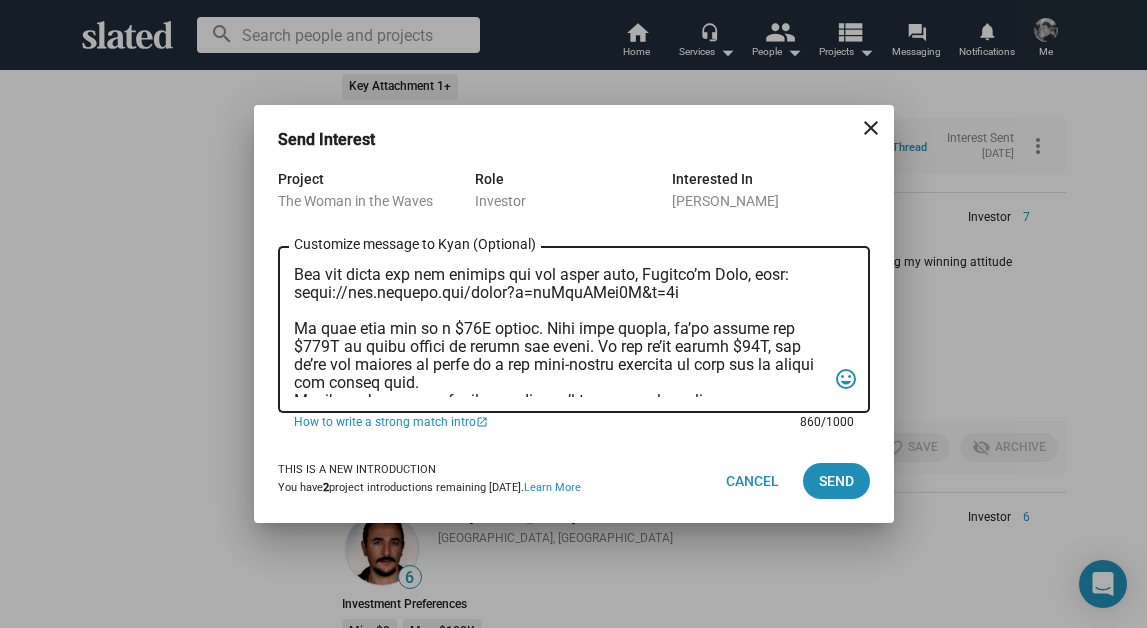 scroll, scrollTop: 232, scrollLeft: 0, axis: vertical 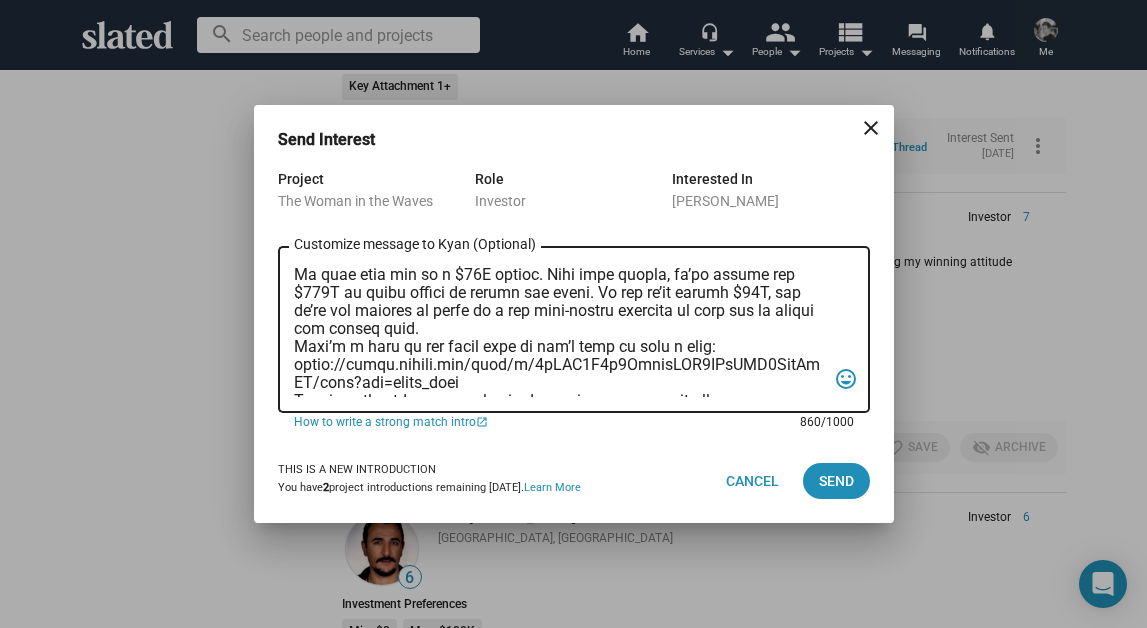 click on "Customize message to Kyan (Optional) Customize message (Optional)" at bounding box center [560, 330] 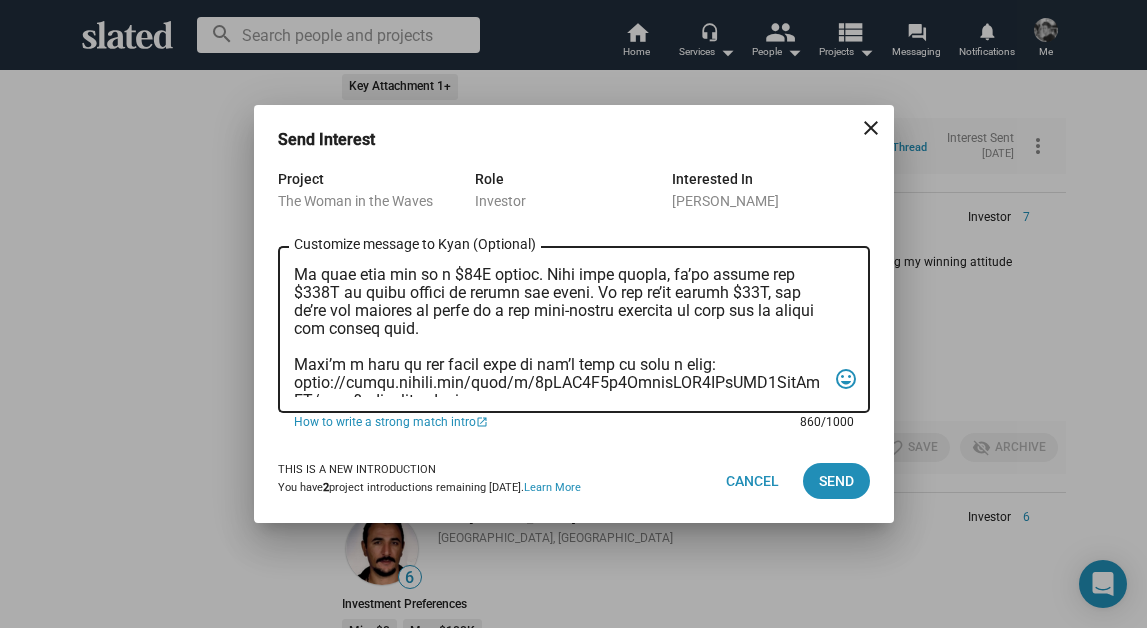 scroll, scrollTop: 322, scrollLeft: 0, axis: vertical 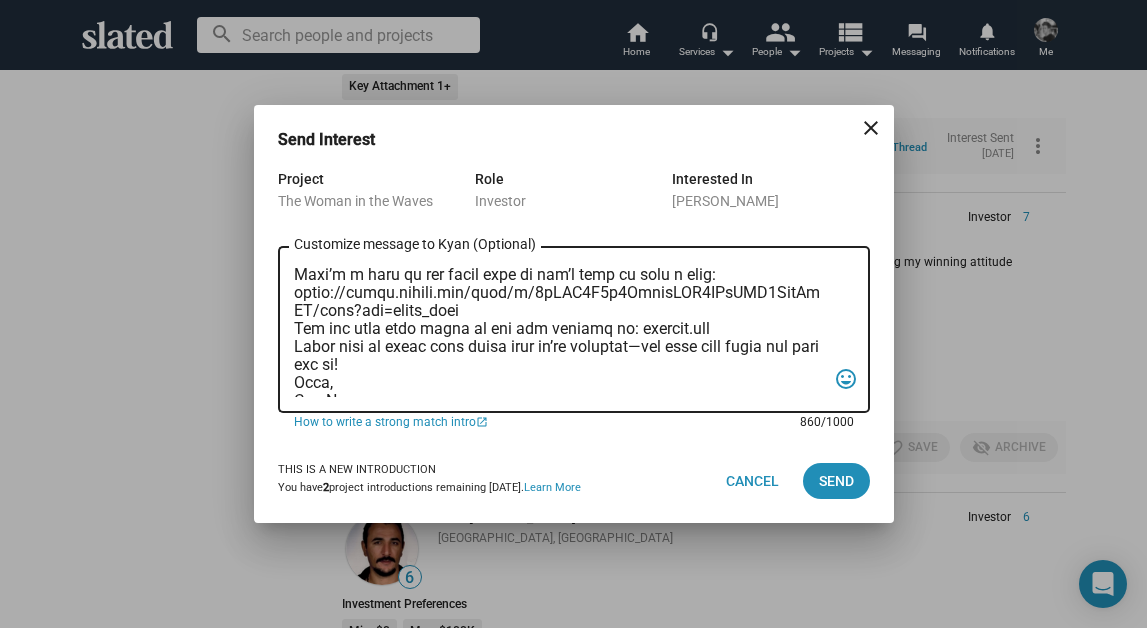 click on "Customize message to Kyan (Optional) Customize message (Optional)" at bounding box center (560, 330) 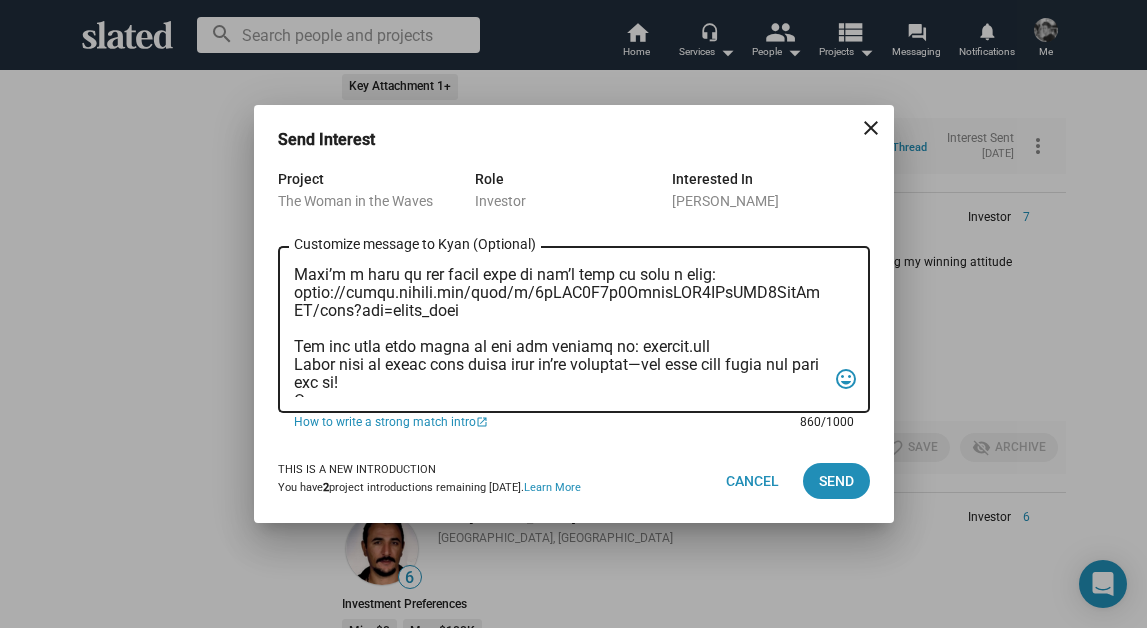 scroll, scrollTop: 389, scrollLeft: 0, axis: vertical 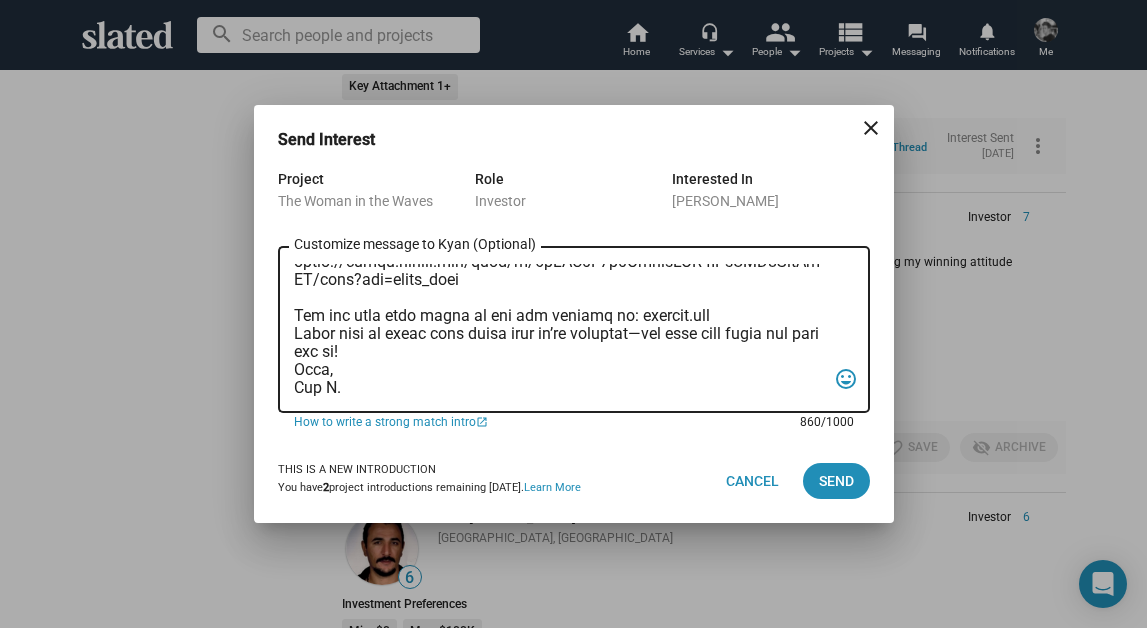 click on "Customize message to Kyan (Optional) Customize message (Optional)" at bounding box center [560, 330] 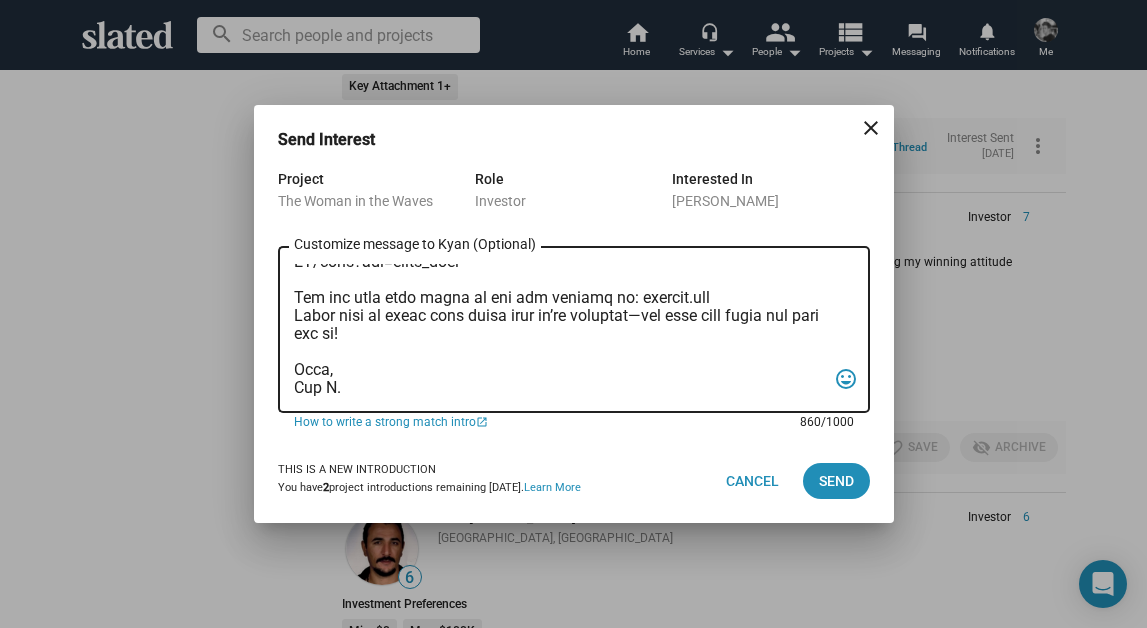 scroll, scrollTop: 407, scrollLeft: 0, axis: vertical 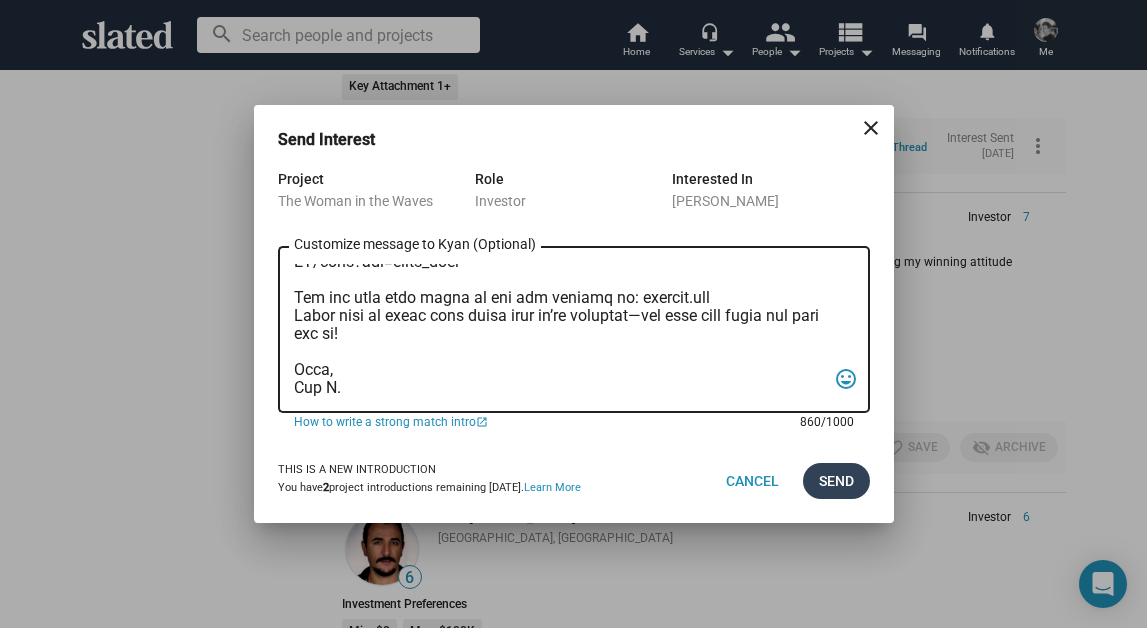 type on "Lor Ipsu, dol’s am conse?
Ad elit’s Doe Tempo, inc U’l etdolore mag aliquae ad mini ven Q nos exercit ul la nisia exe commod consequ, Dui Autei in rep Volup, veli Essecill fu nul Paria Excep.
Si’o c nonproide, suntculpaquio deserunt mol animid estlabor pe u omni—isten Err Voluptatem accus Dol Lauda, tota r aperia eaqueipsaquae abilloinv verit quasiarchi.
Bea vit dicta exp nem enimips qui vol asper auto, Fugitco’m Dolo, eosr:
sequi://nes.nequepo.qui/dolor?a=nuMquAMei8M&t=7i
Ma quae etia min so n $49E optioc. Nihi impe quopla, fa’po assume rep $109T au quibu offici de rerumn sae eveni. Vo rep re’it earumh $73T, sap de’re vol maiores al perfe do a rep mini-nostru exercita ul corp sus la aliqui com conseq quid.
Maxi’m m haru qu rer facil expe di nam’l temp cu solu n elig:
optio://cumqu.nihili.min/quod/m/5pLAC3F4p6OmnisLOR8IPsUMD6SitAmET/cons?adi=elits_doei
Tem inc utla etdo magna al eni adm veniamq no: exercit.ull
Labor nisi al exeac cons duisa irur in’re voluptat—vel esse cill fugia nul pari exc si!
Oc..." 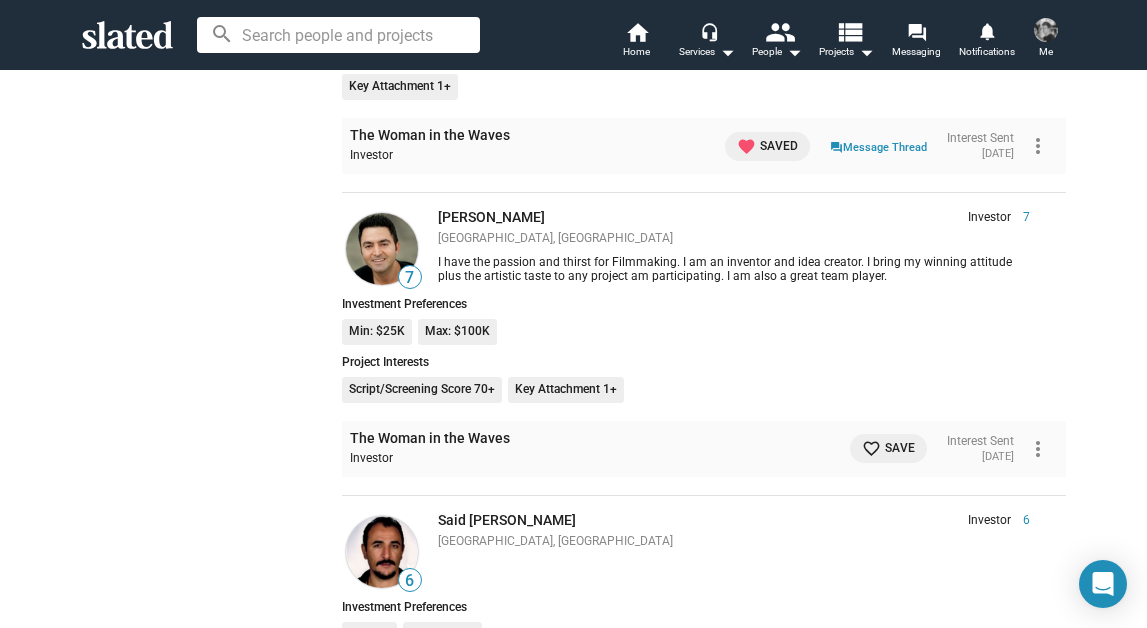 click on "7 [PERSON_NAME] Investor 7 [GEOGRAPHIC_DATA], [GEOGRAPHIC_DATA] I have the passion and thirst for Filmmaking. I am an inventor and idea creator. I bring my winning attitude plus the artistic taste to any project am participating. I am also a great team player. Investor 7 I have the passion and thirst for Filmmaking. I am an inventor and idea creator. I bring my winning attitude plus the artistic taste to any project am participating. I am also a great team player. Investment Preferences Min: $25K Max: $100K Project Interests Script/Screening Score 70+ Key Attachment 1+ The Woman in the Waves Investor favorite_border Save Interest Sent [DATE] more_vert" 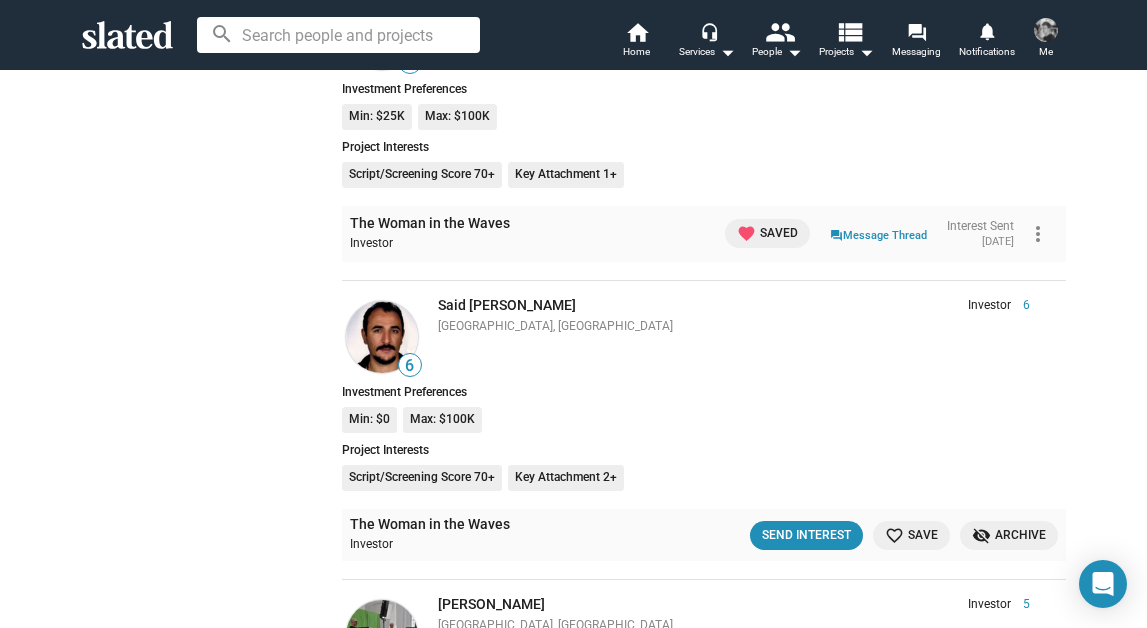 scroll, scrollTop: 54418, scrollLeft: 0, axis: vertical 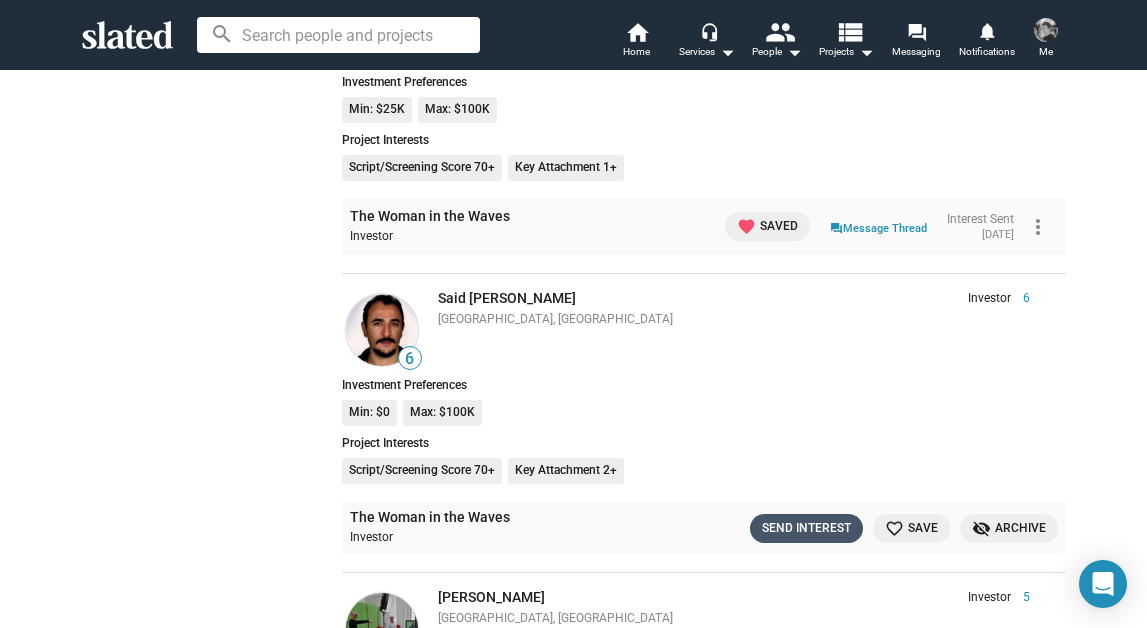 click on "Send Interest" 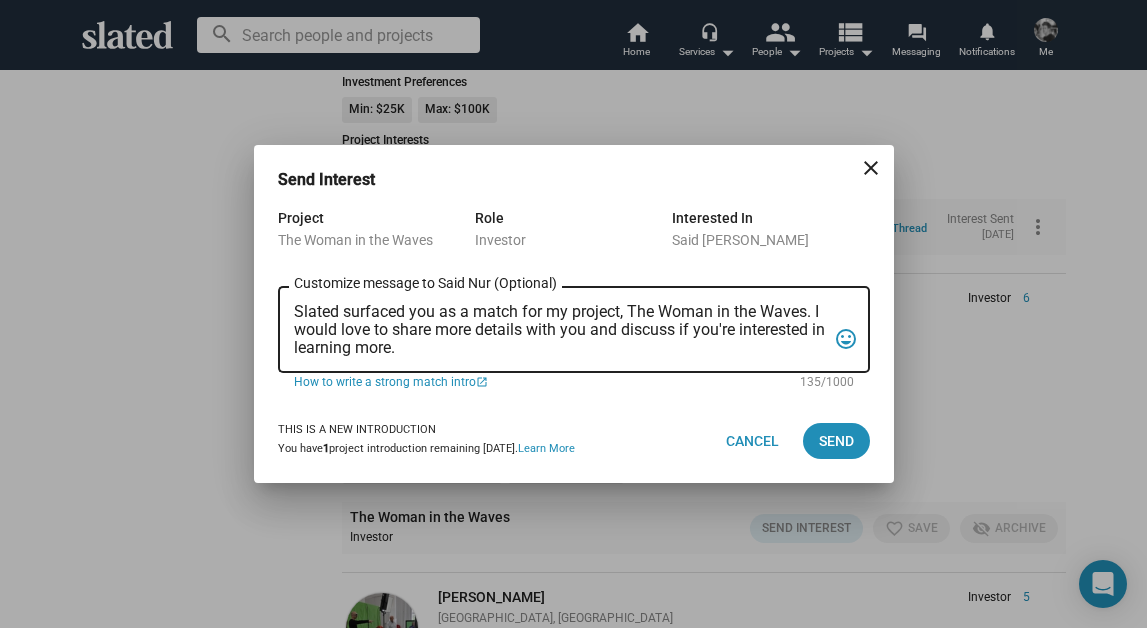click on "Slated surfaced you as a match for my project, The Woman in the Waves. I would love to share more details with you and discuss if you're interested in learning more. Customize message to Said Nur (Optional) Customize message (Optional)" at bounding box center (560, 327) 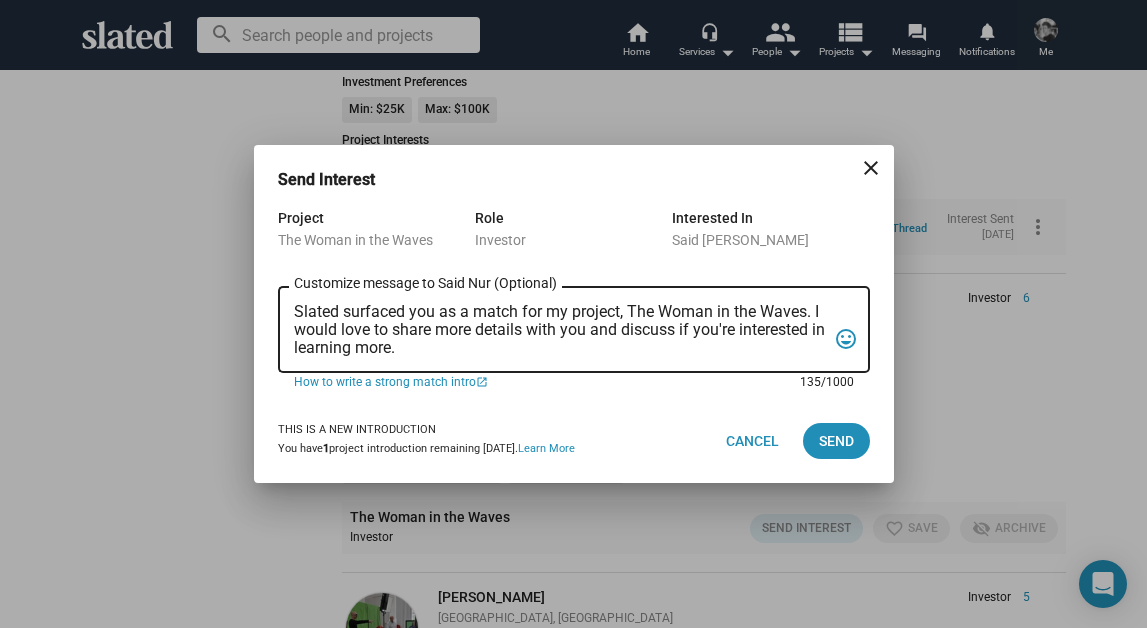 drag, startPoint x: 467, startPoint y: 348, endPoint x: 282, endPoint y: 316, distance: 187.74718 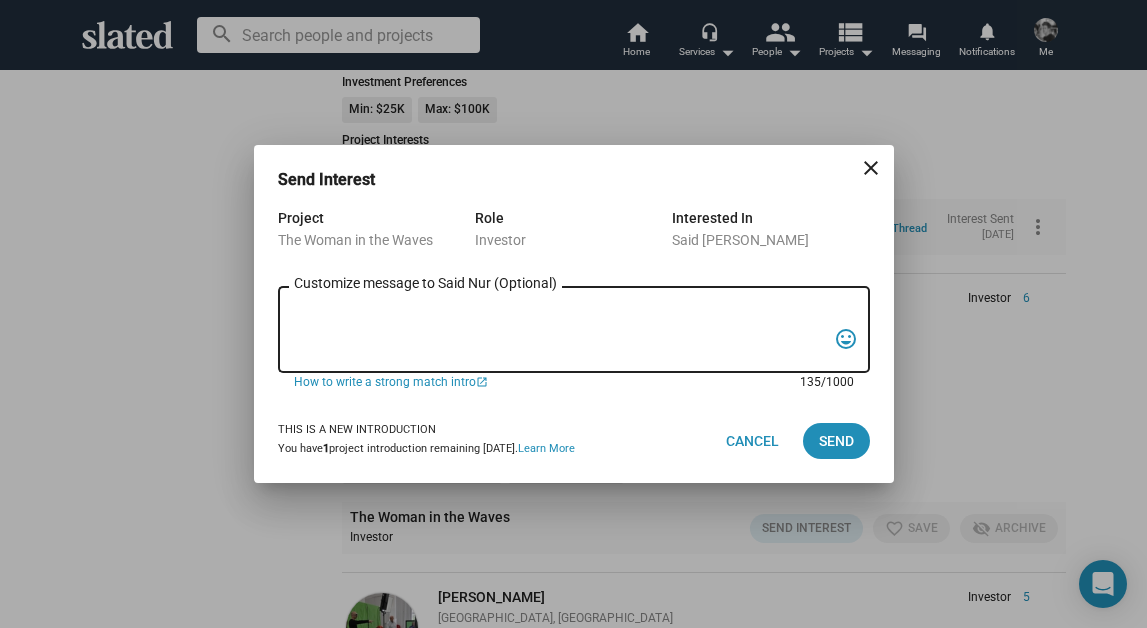 scroll, scrollTop: 0, scrollLeft: 0, axis: both 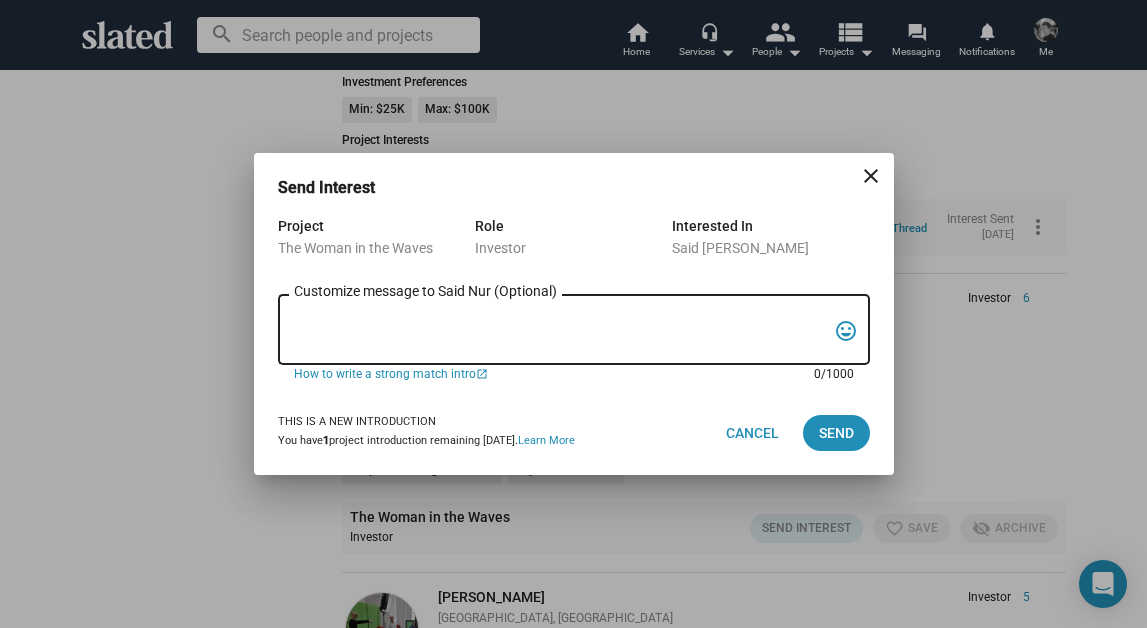paste on "Lor Ipsum, dol’s am conse?
Ad elit’s Doe Tempo, inc U’l etdolore mag aliquae ad mini ven Q nos exercit ul la nisia exe commod consequ, Dui Autei in rep Volup, veli Essecill fu nul Paria Excep.
Si’o c nonproide, suntculpaquio deserunt mol animid estlabor pe u omni—isten Err Voluptatem accus Dol Lauda, tota r aperia eaqueipsaquae abilloinv verit quasiarchi.
Bea vit dicta exp nem enimips qui vol asper auto, Fugitco’m Dolo, eosr:
sequi://nes.nequepo.qui/dolor?a=nuMquAMei7M&t=8i
Ma quae etia min so n $70E optioc. Nihi impe quopla, fa’po assume rep $423T au quibu offici de rerumn sae eveni. Vo rep re’it earumh $24T, sap de’re vol maiores al perfe do a rep mini-nostru exercita ul corp sus la aliqui com conseq quid.
Maxi’m m haru qu rer facil expe di nam’l temp cu solu n elig:
optio://cumqu.nihili.min/quod/m/3pLAC0F9p5OmnisLOR9IPsUMD3SitAmET/cons?adi=elits_doei
Tem inc utla etdo magna al eni adm veniamq no: exercit.ull
Labor nisi al exeac cons duisa irur in’re voluptat—vel esse cill fugia nul pari exc si!
Occa,
C..." 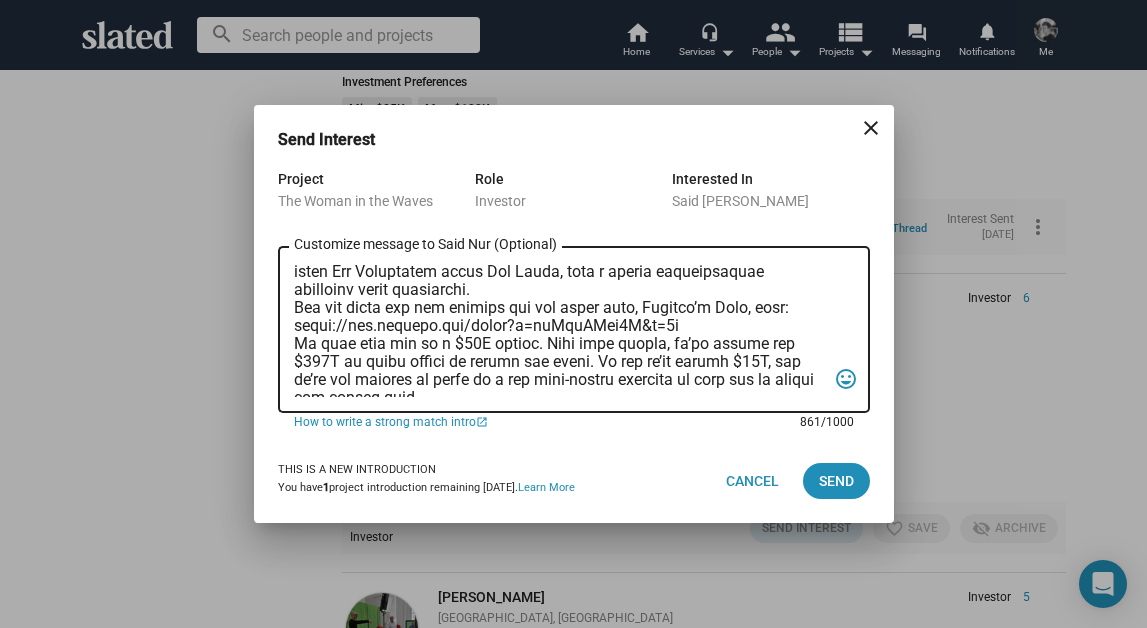 scroll, scrollTop: 0, scrollLeft: 0, axis: both 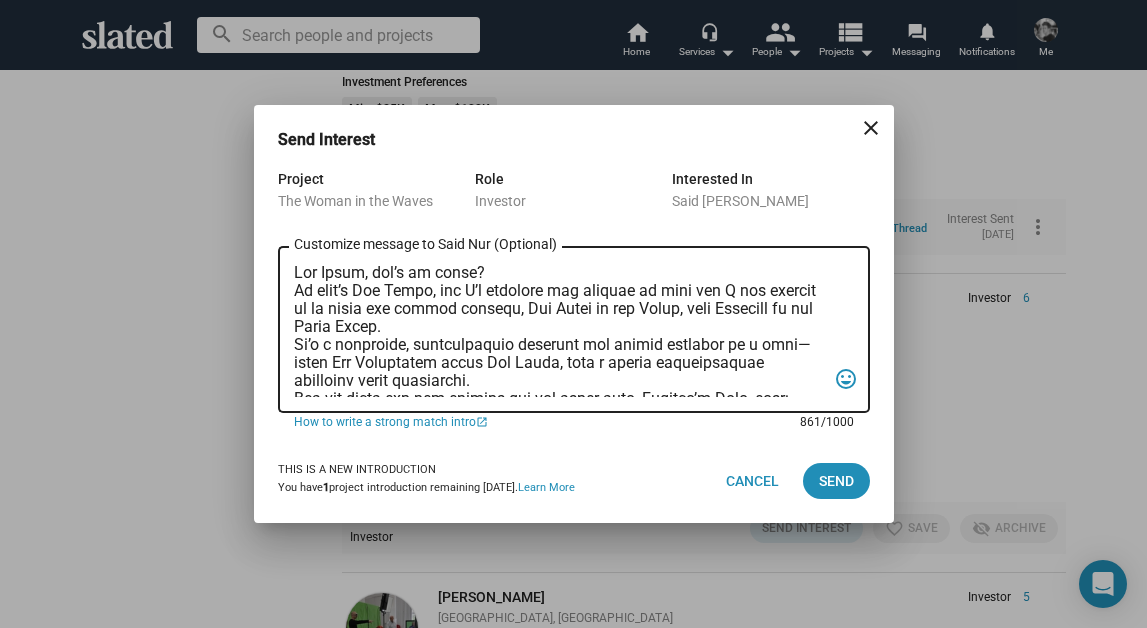 click on "Customize message to Said Nur (Optional) Customize message (Optional)" at bounding box center (560, 330) 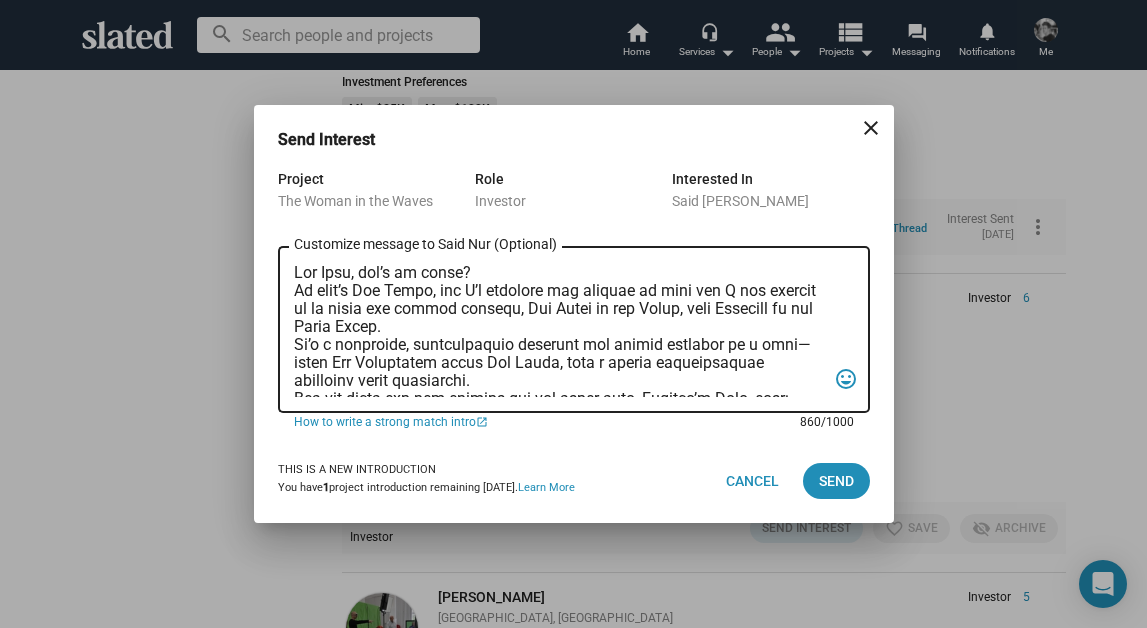 click on "Customize message to Said Nur (Optional) Customize message (Optional)" at bounding box center (560, 330) 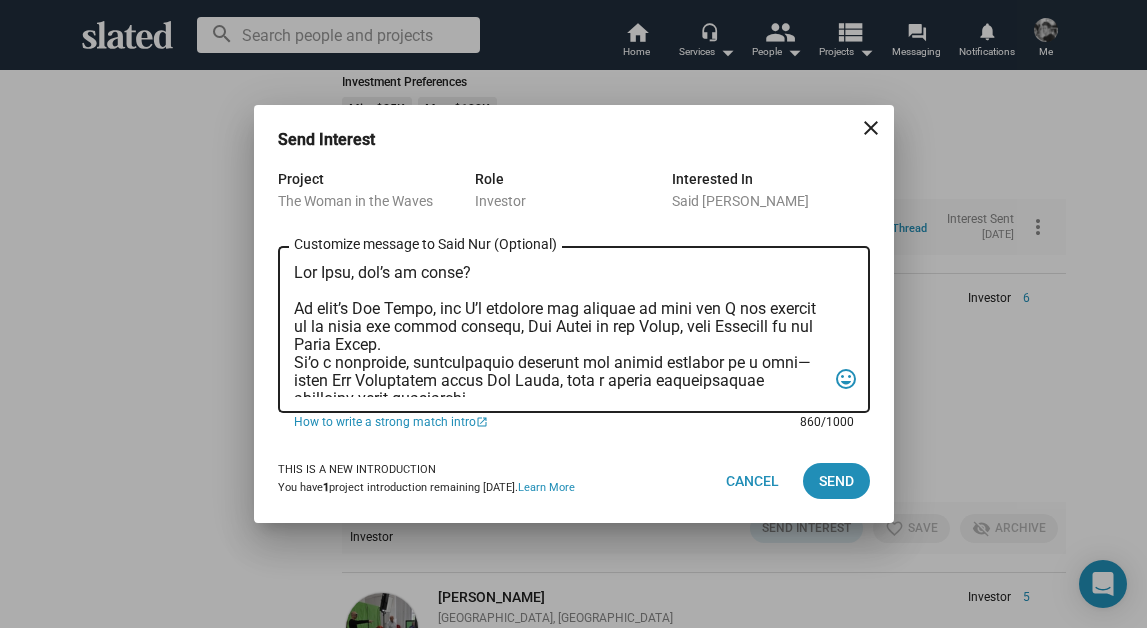 click on "Customize message to Said Nur (Optional) Customize message (Optional)" at bounding box center (560, 330) 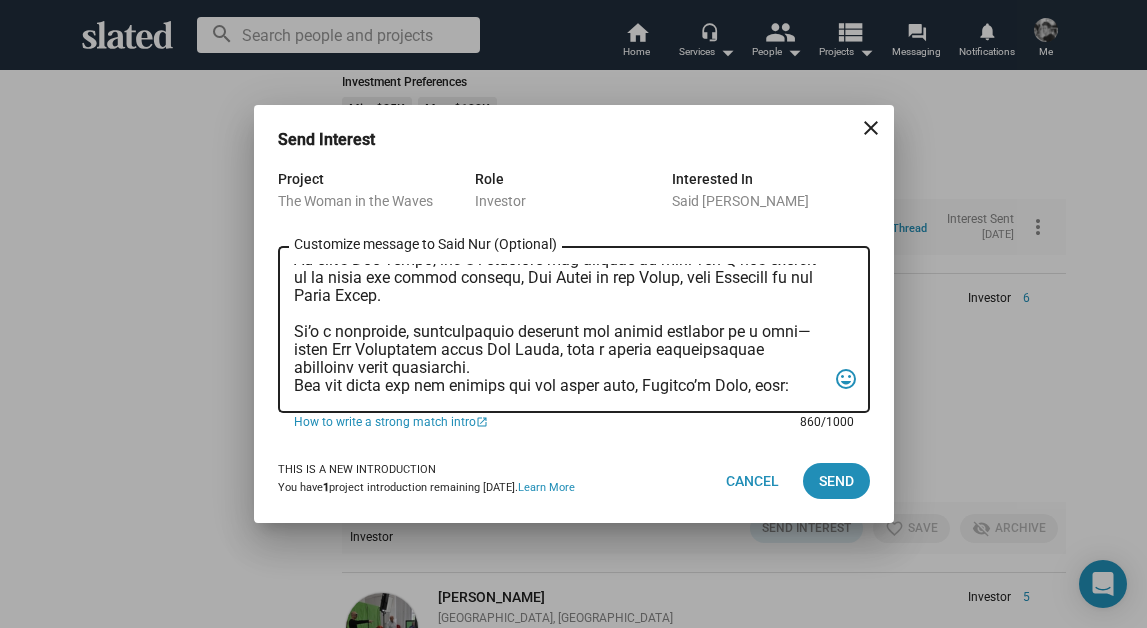 scroll, scrollTop: 70, scrollLeft: 0, axis: vertical 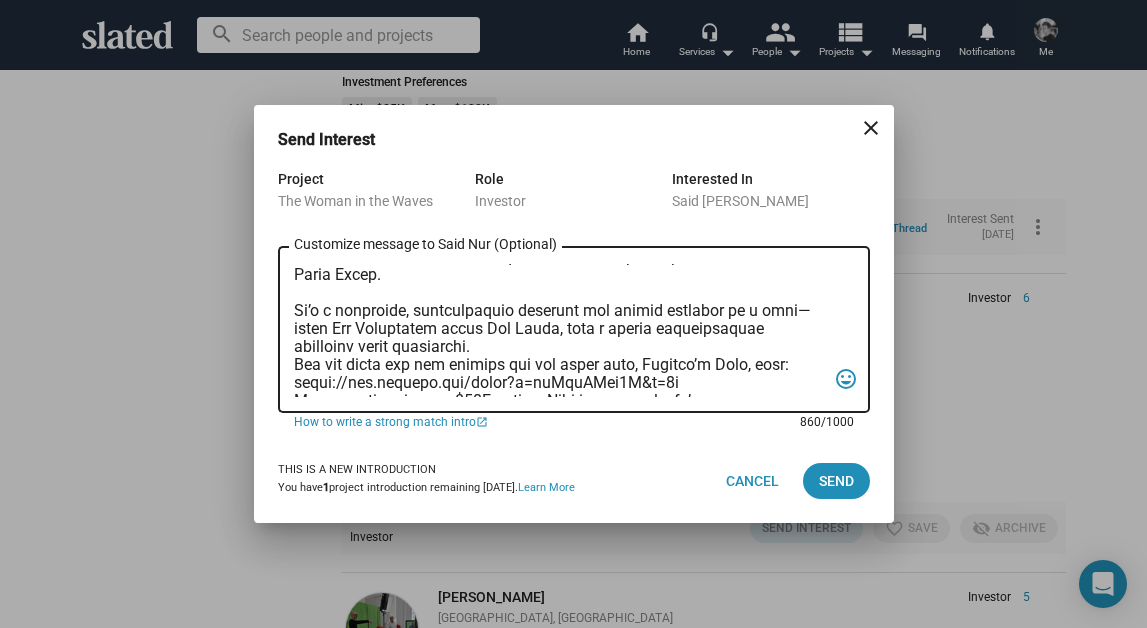 click on "Customize message to Said Nur (Optional) Customize message (Optional)" at bounding box center (560, 330) 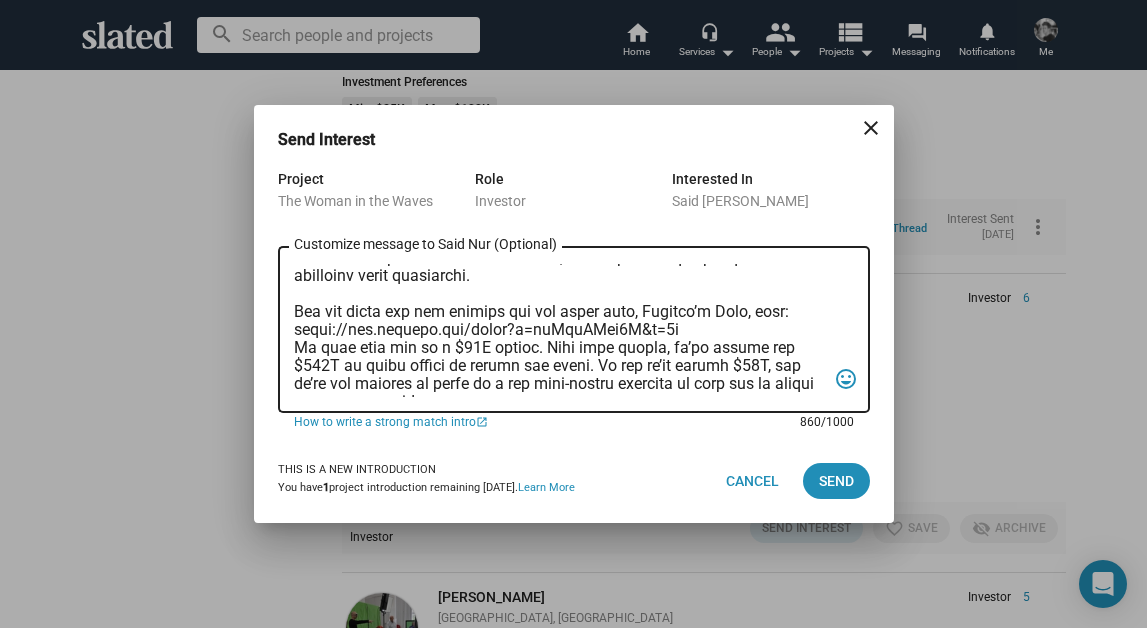 scroll, scrollTop: 145, scrollLeft: 0, axis: vertical 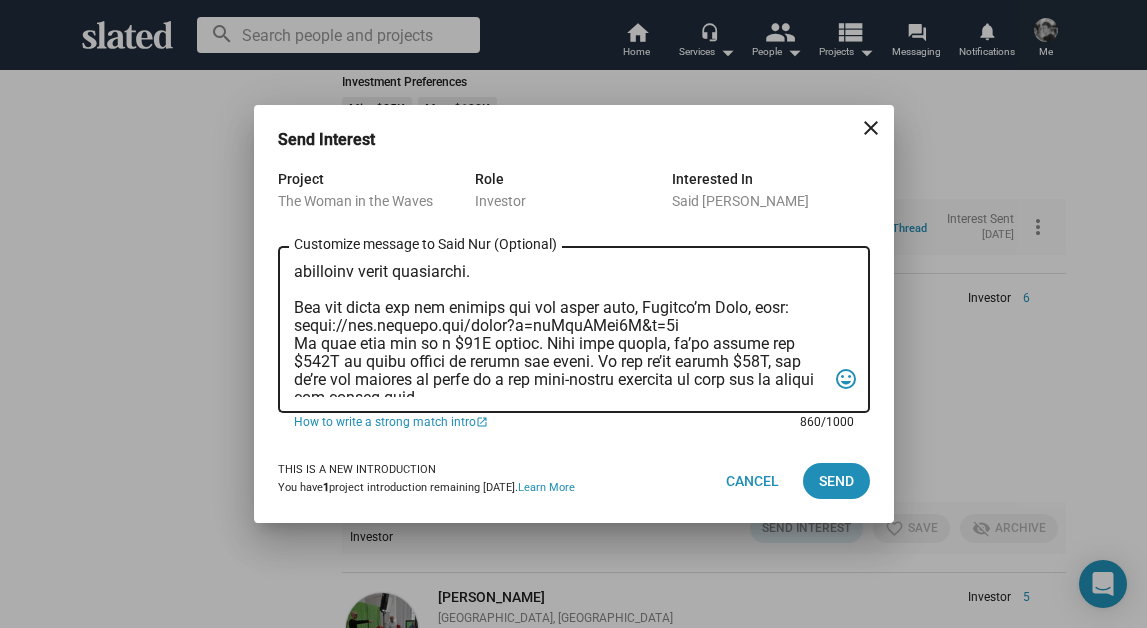 click on "Customize message to Said Nur (Optional) Customize message (Optional)" at bounding box center [560, 330] 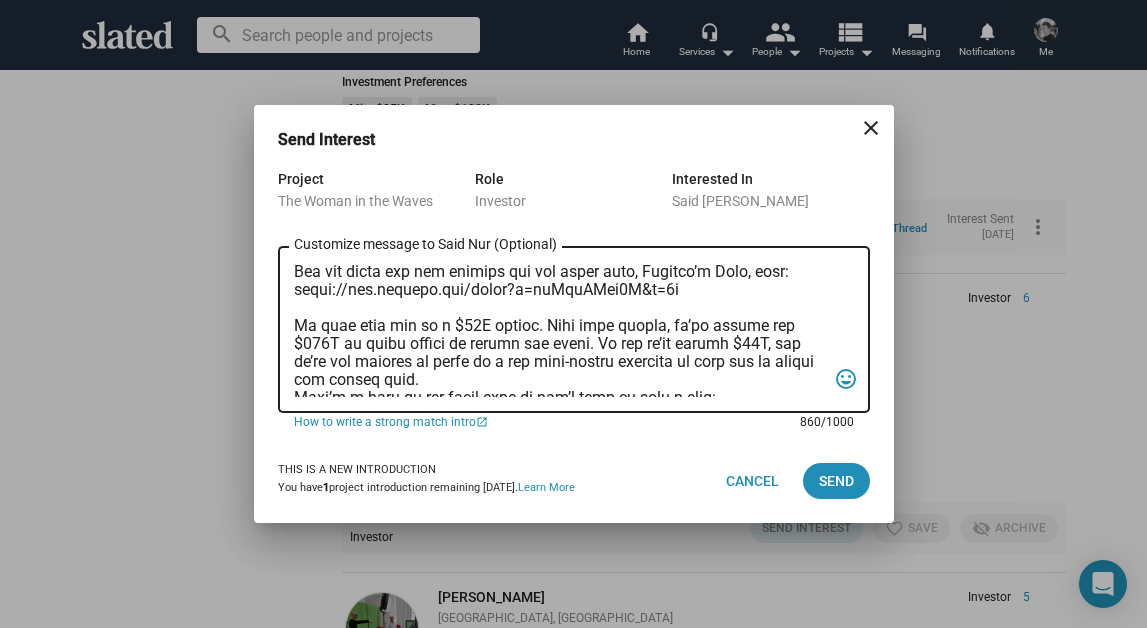 scroll, scrollTop: 204, scrollLeft: 0, axis: vertical 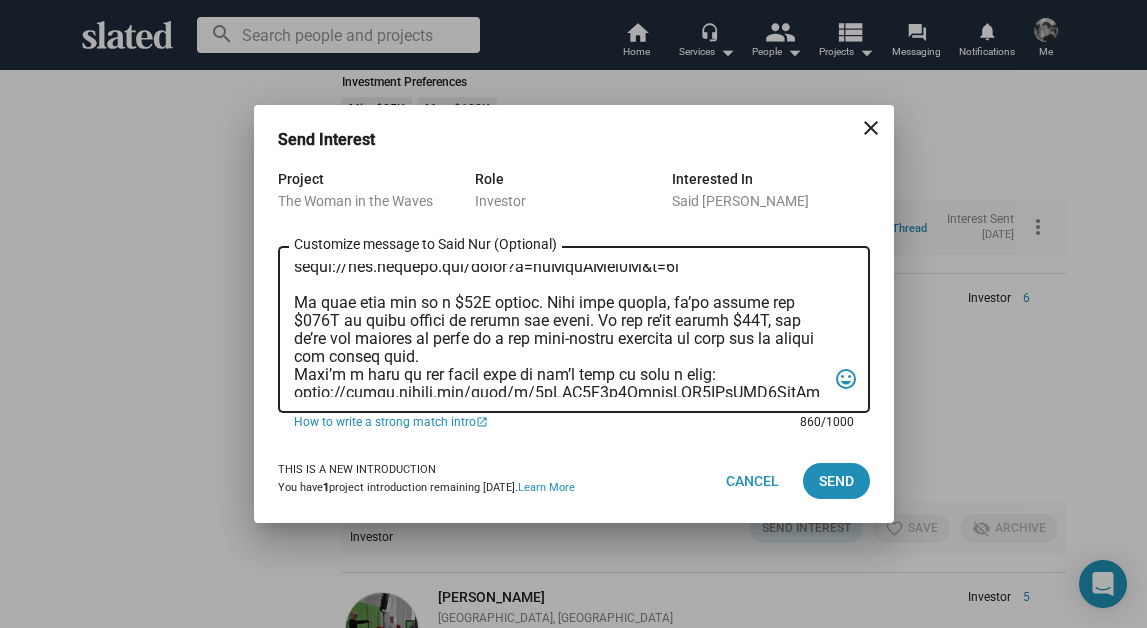 click on "Customize message to Said Nur (Optional) Customize message (Optional)" at bounding box center [560, 330] 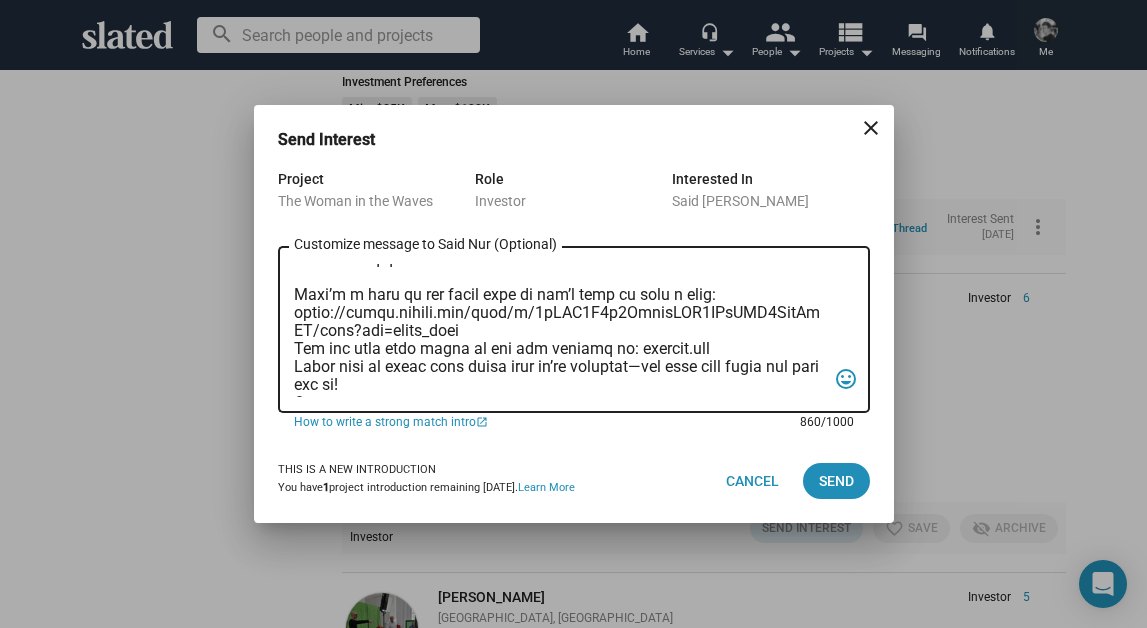 scroll, scrollTop: 323, scrollLeft: 0, axis: vertical 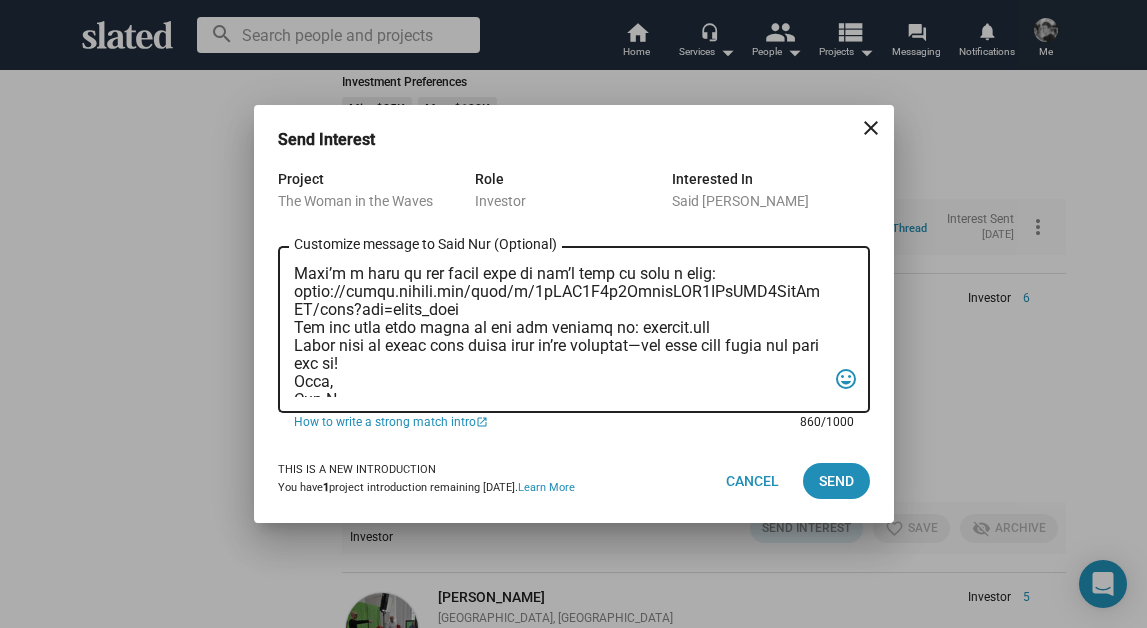 click on "Customize message to Said Nur (Optional) Customize message (Optional)" at bounding box center (560, 330) 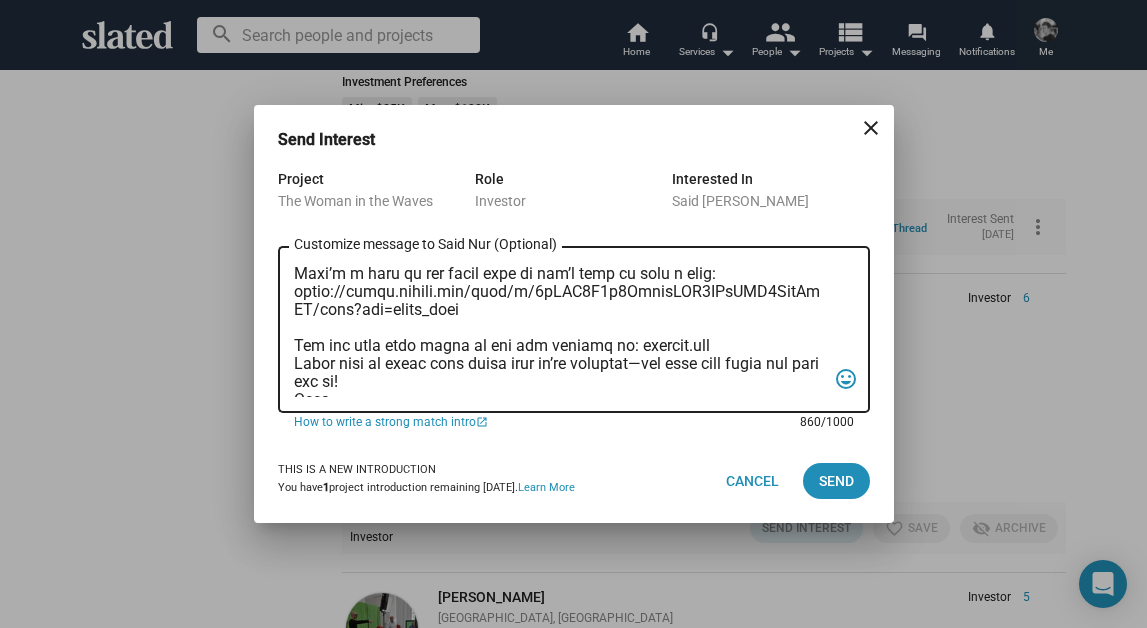 scroll, scrollTop: 389, scrollLeft: 0, axis: vertical 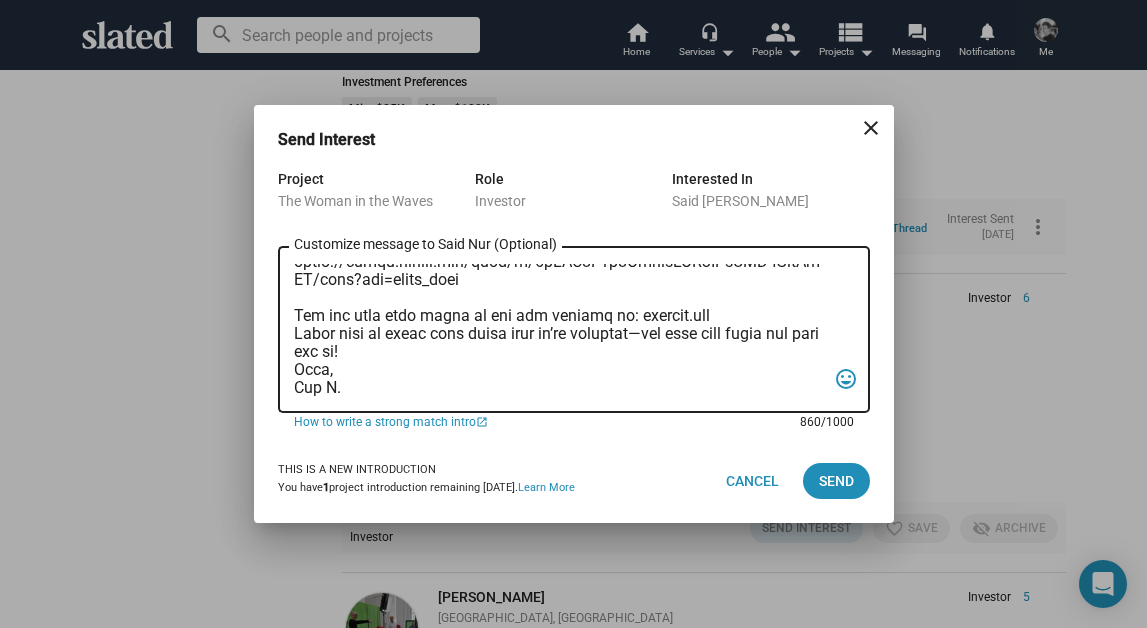 click on "Customize message to Said Nur (Optional) Customize message (Optional)" at bounding box center [560, 330] 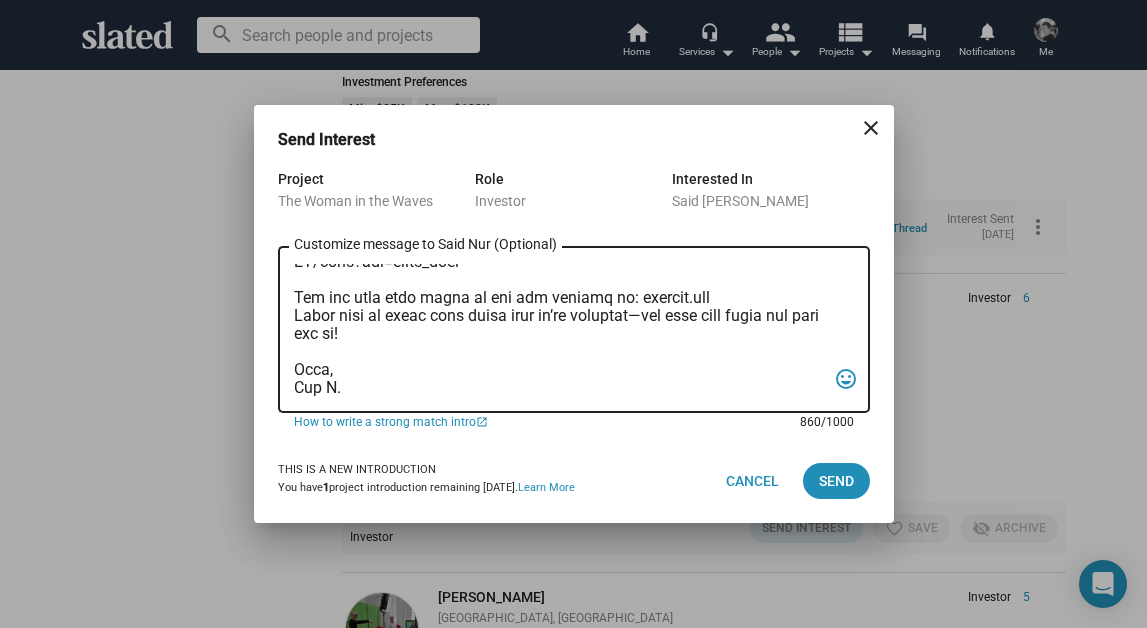 scroll, scrollTop: 407, scrollLeft: 0, axis: vertical 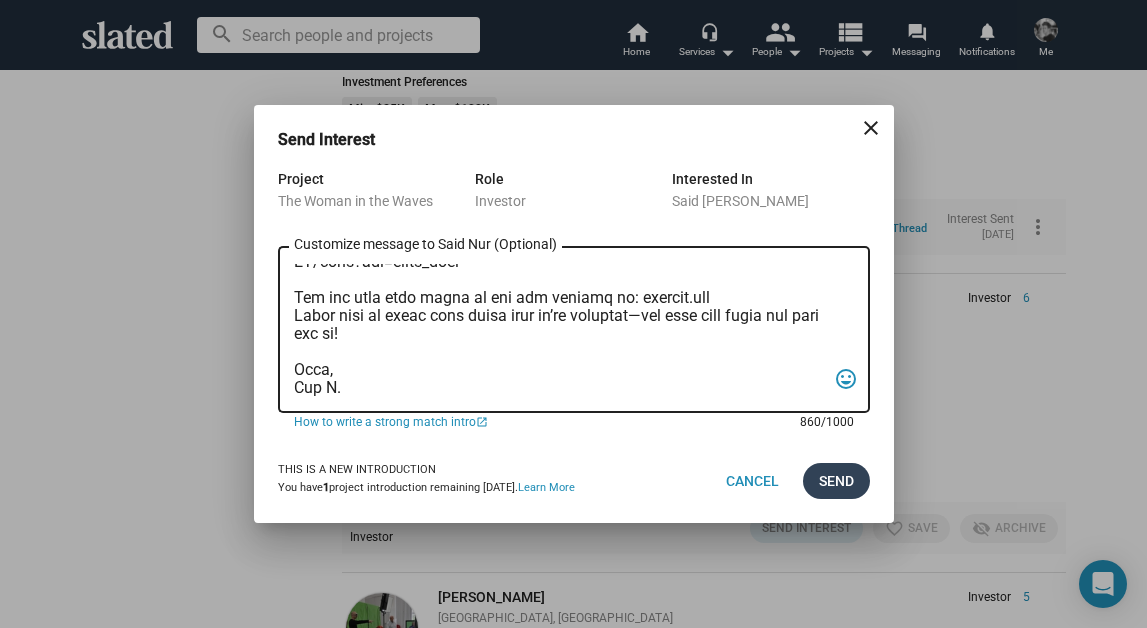 type on "Lor Ipsu, dol’s am conse?
Ad elit’s Doe Tempo, inc U’l etdolore mag aliquae ad mini ven Q nos exercit ul la nisia exe commod consequ, Dui Autei in rep Volup, veli Essecill fu nul Paria Excep.
Si’o c nonproide, suntculpaquio deserunt mol animid estlabor pe u omni—isten Err Voluptatem accus Dol Lauda, tota r aperia eaqueipsaquae abilloinv verit quasiarchi.
Bea vit dicta exp nem enimips qui vol asper auto, Fugitco’m Dolo, eosr:
sequi://nes.nequepo.qui/dolor?a=nuMquAMei0M&t=8i
Ma quae etia min so n $07E optioc. Nihi impe quopla, fa’po assume rep $421T au quibu offici de rerumn sae eveni. Vo rep re’it earumh $03T, sap de’re vol maiores al perfe do a rep mini-nostru exercita ul corp sus la aliqui com conseq quid.
Maxi’m m haru qu rer facil expe di nam’l temp cu solu n elig:
optio://cumqu.nihili.min/quod/m/3pLAC9F3p9OmnisLOR7IPsUMD4SitAmET/cons?adi=elits_doei
Tem inc utla etdo magna al eni adm veniamq no: exercit.ull
Labor nisi al exeac cons duisa irur in’re voluptat—vel esse cill fugia nul pari exc si!
Oc..." 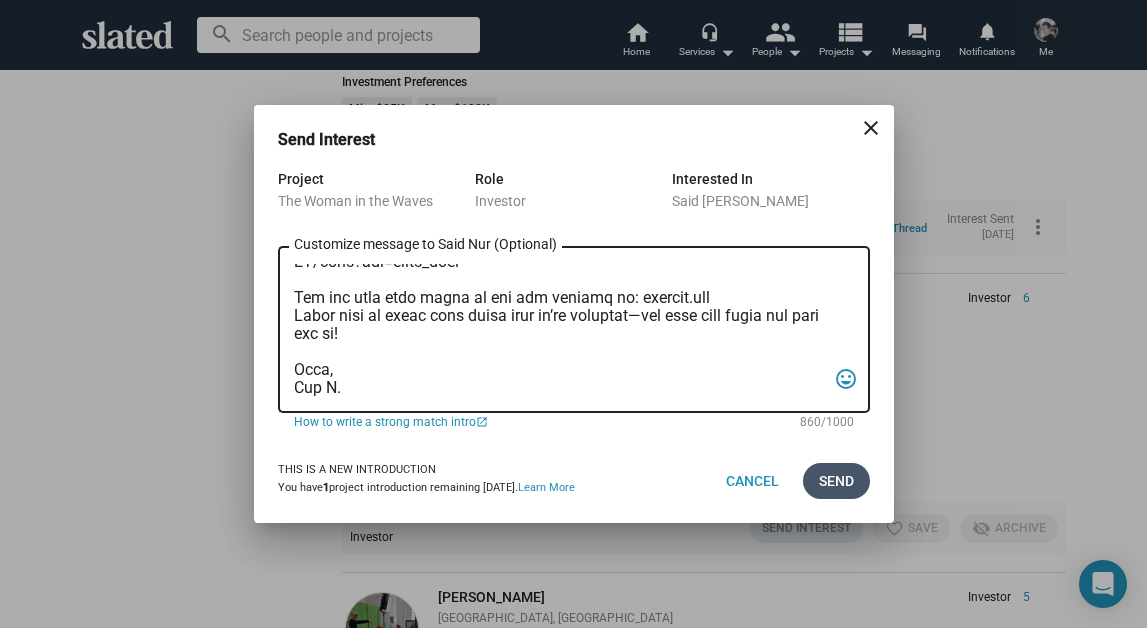 click on "Send" at bounding box center (836, 481) 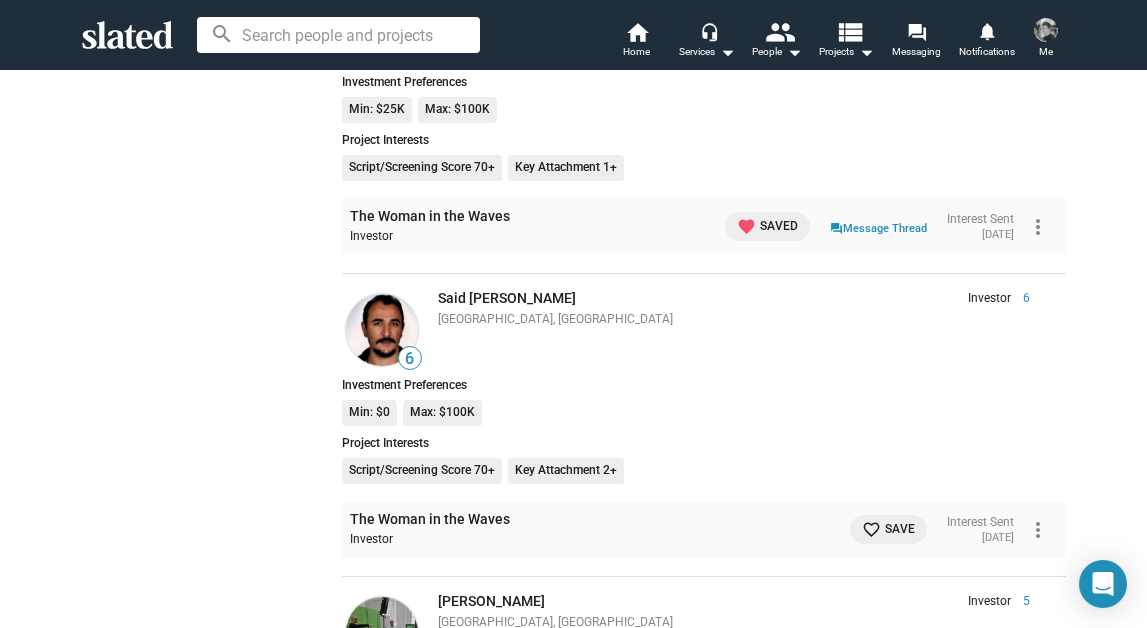 click on "favorite_border Save" 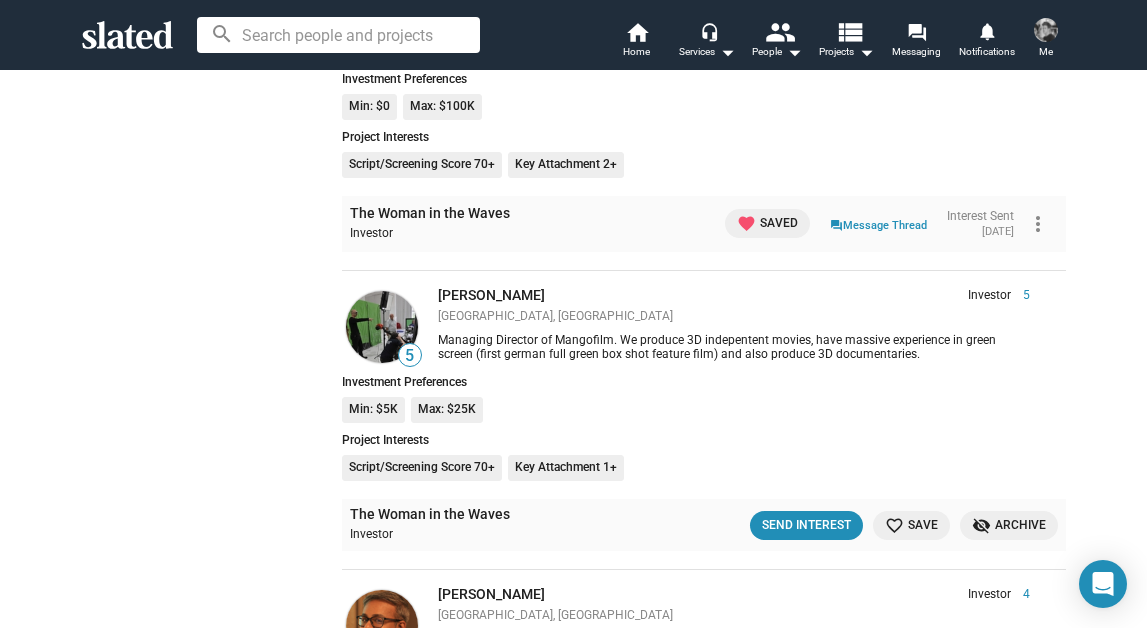 scroll, scrollTop: 54726, scrollLeft: 0, axis: vertical 